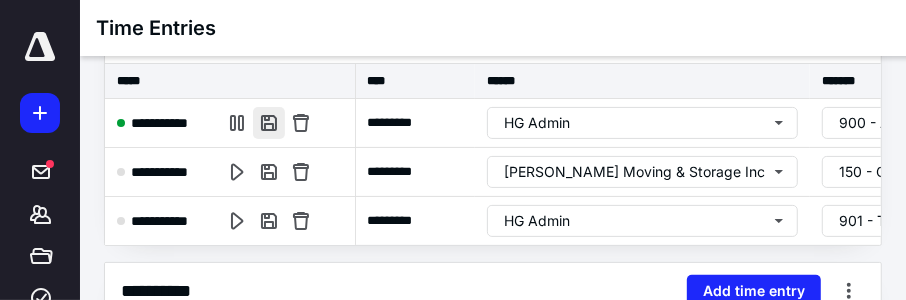 scroll, scrollTop: 0, scrollLeft: 0, axis: both 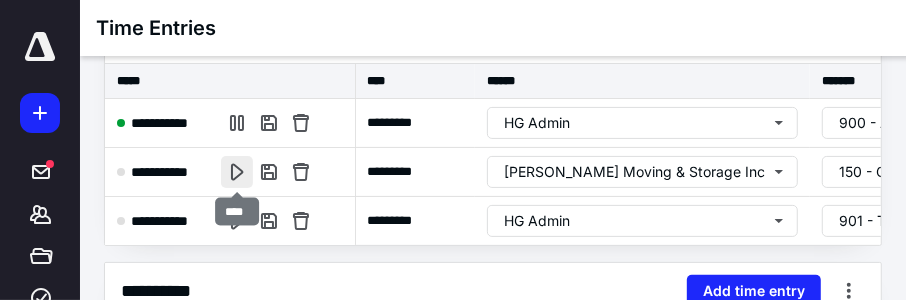 click at bounding box center (237, 172) 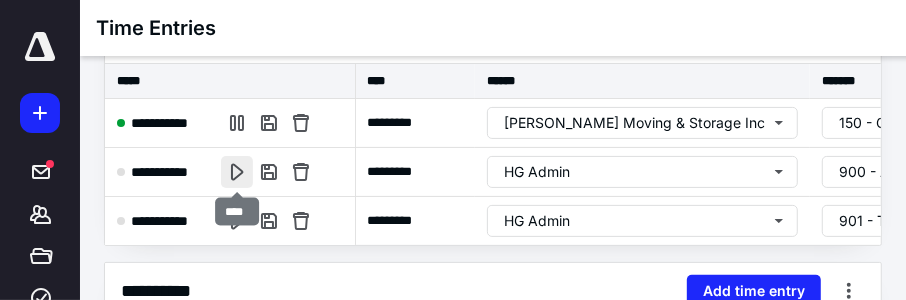 click at bounding box center [237, 172] 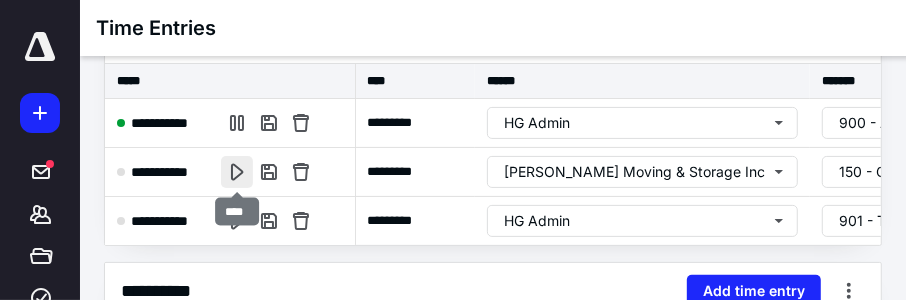 click at bounding box center (237, 172) 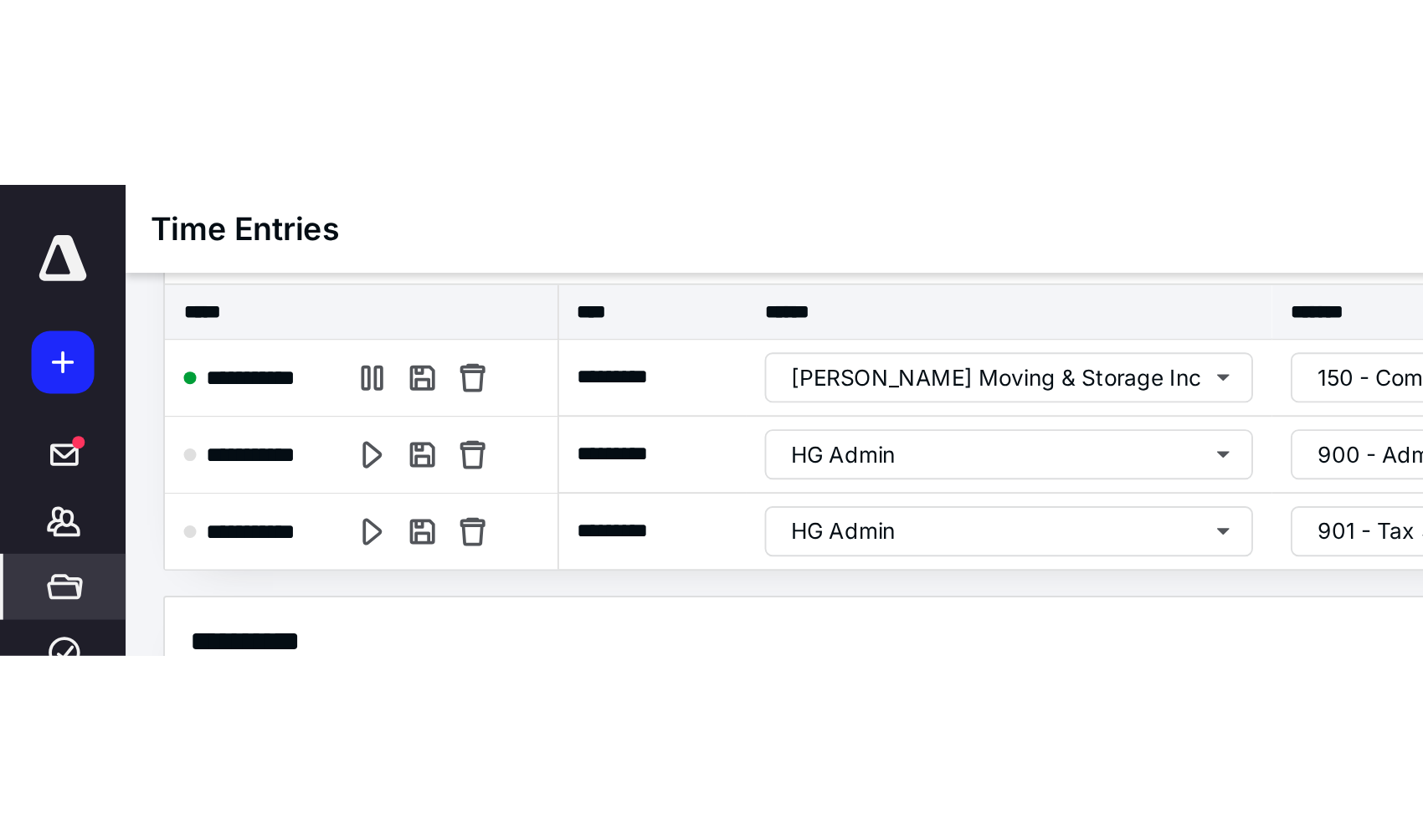 scroll, scrollTop: 0, scrollLeft: 0, axis: both 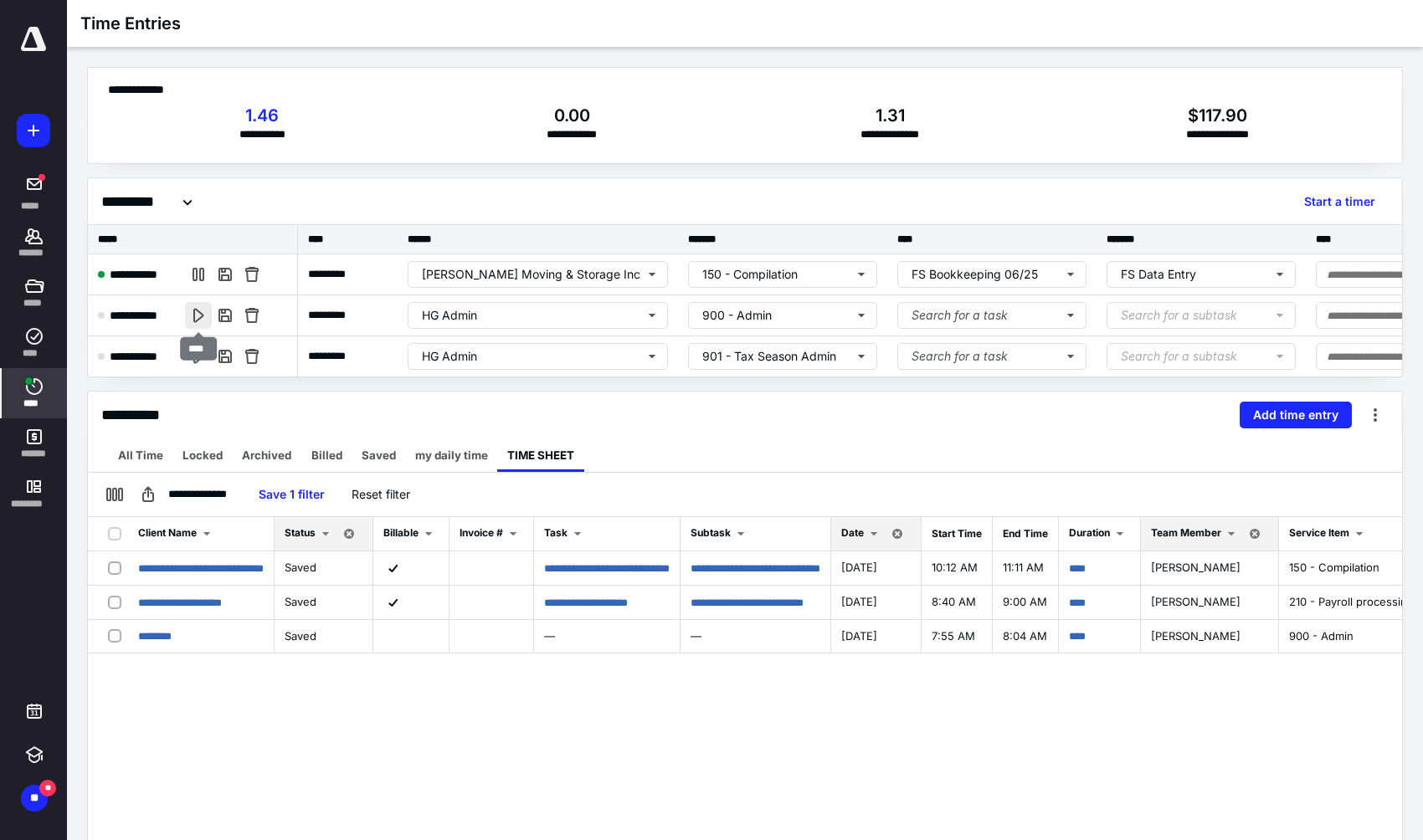 click at bounding box center (198, 315) 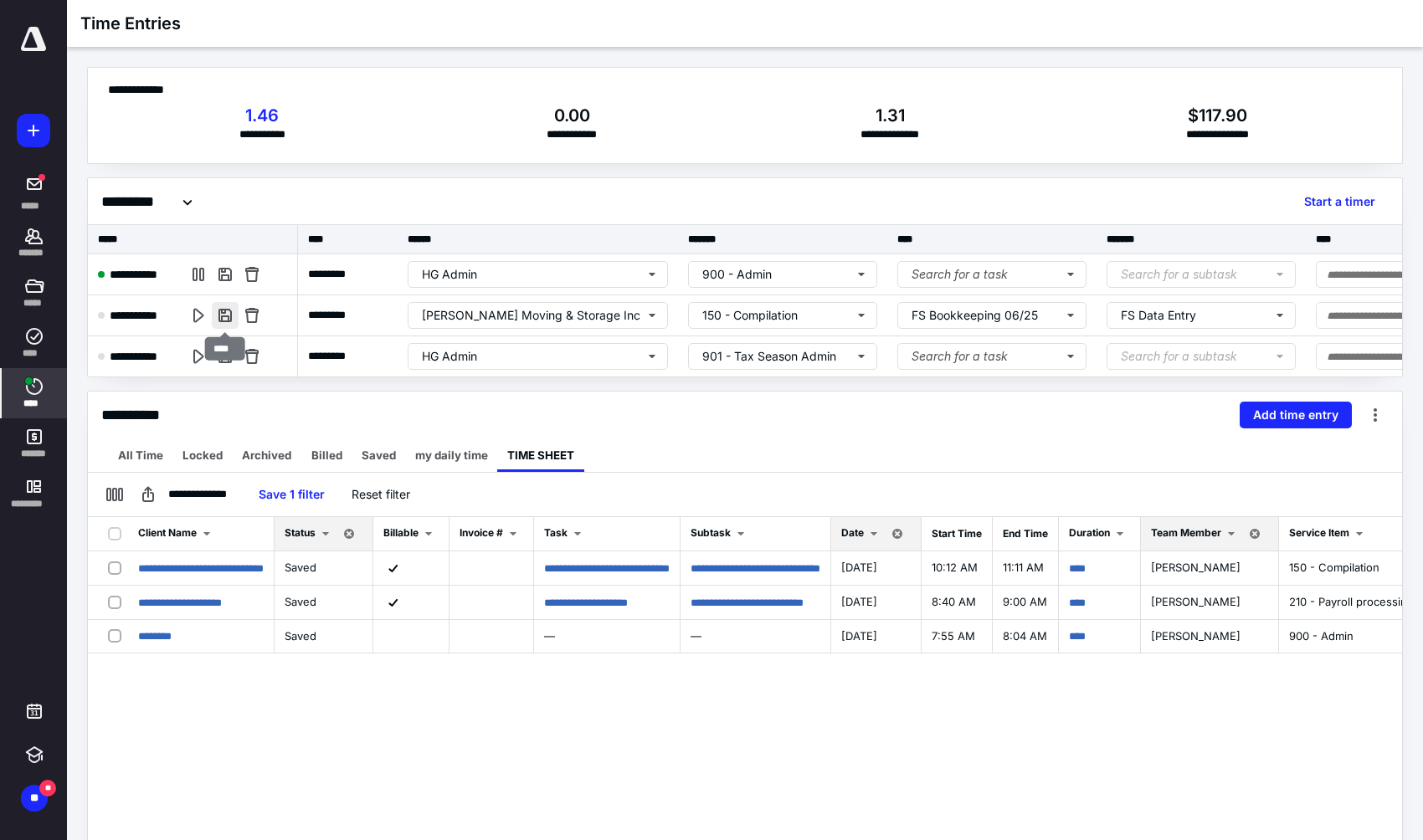 click at bounding box center (225, 315) 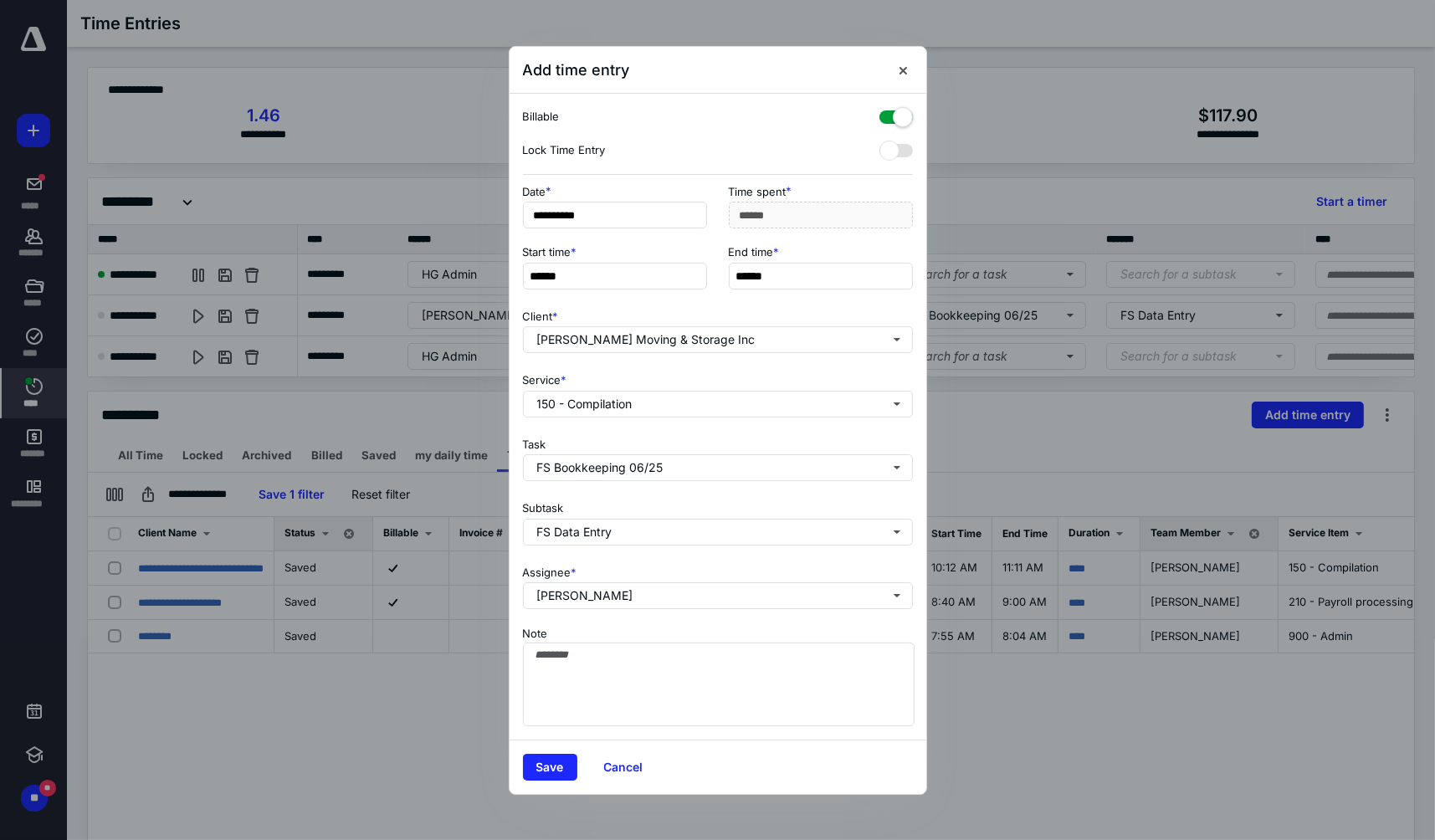 click at bounding box center (896, 114) 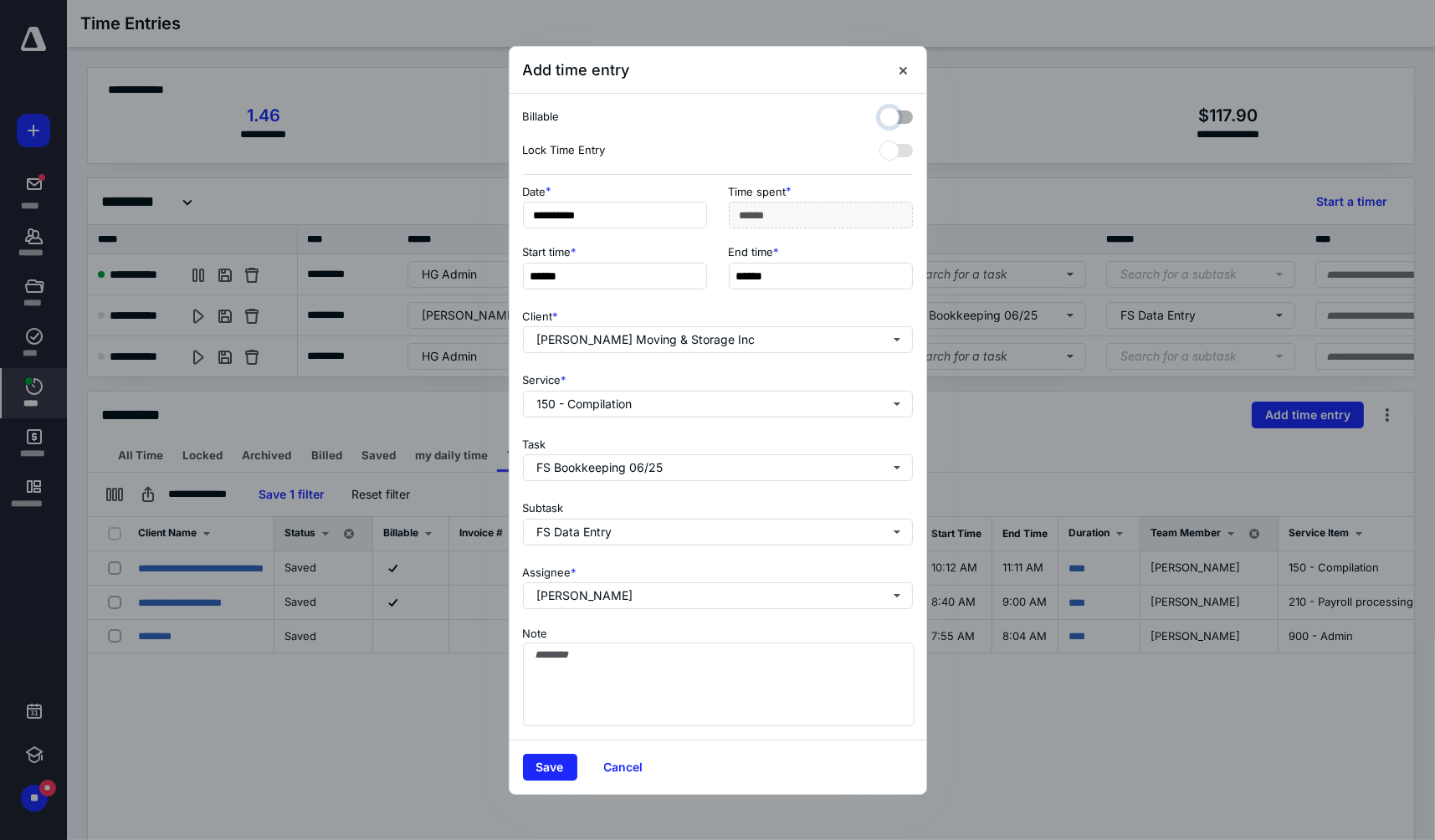 checkbox on "false" 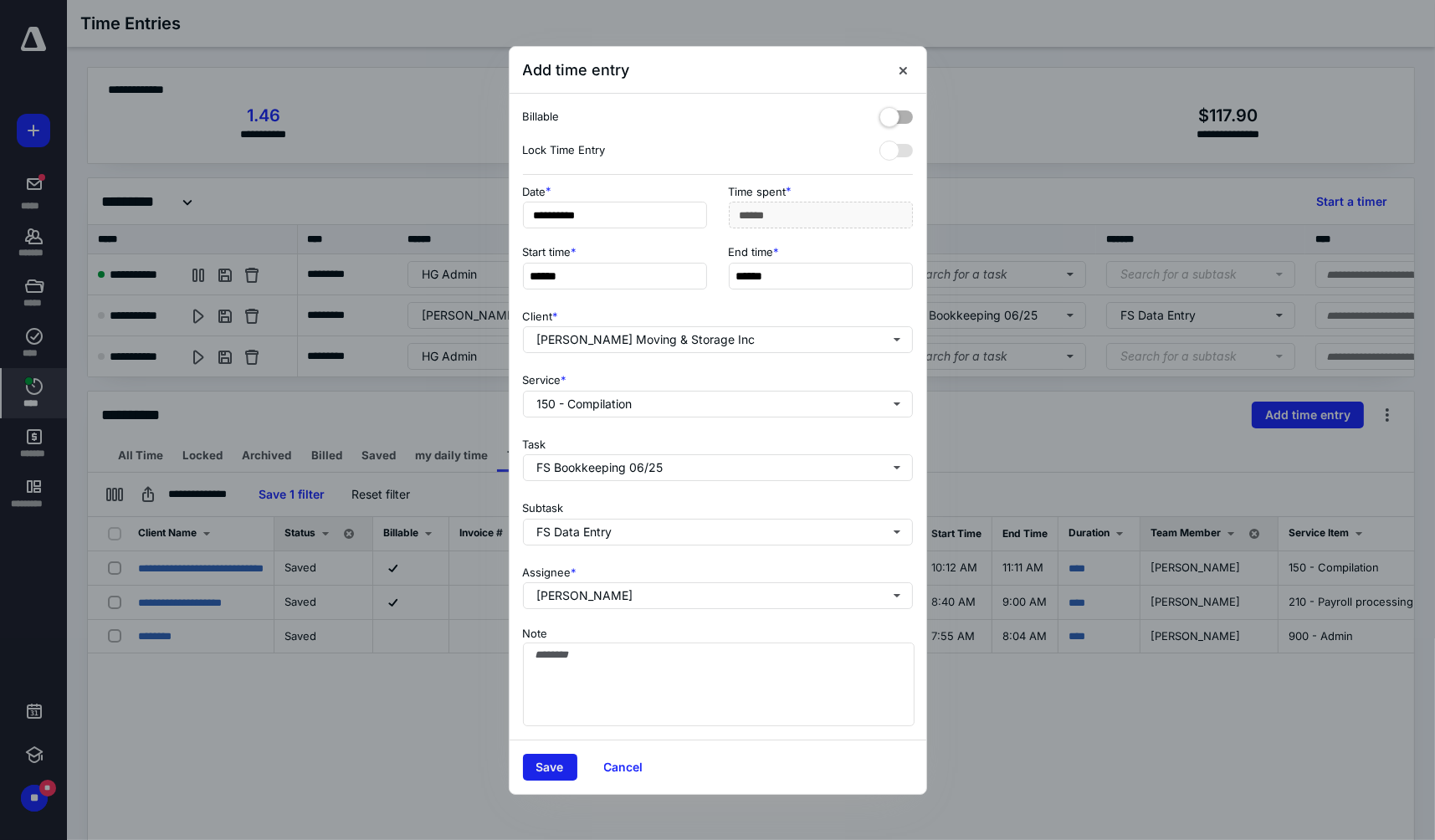 click on "Save" at bounding box center [550, 767] 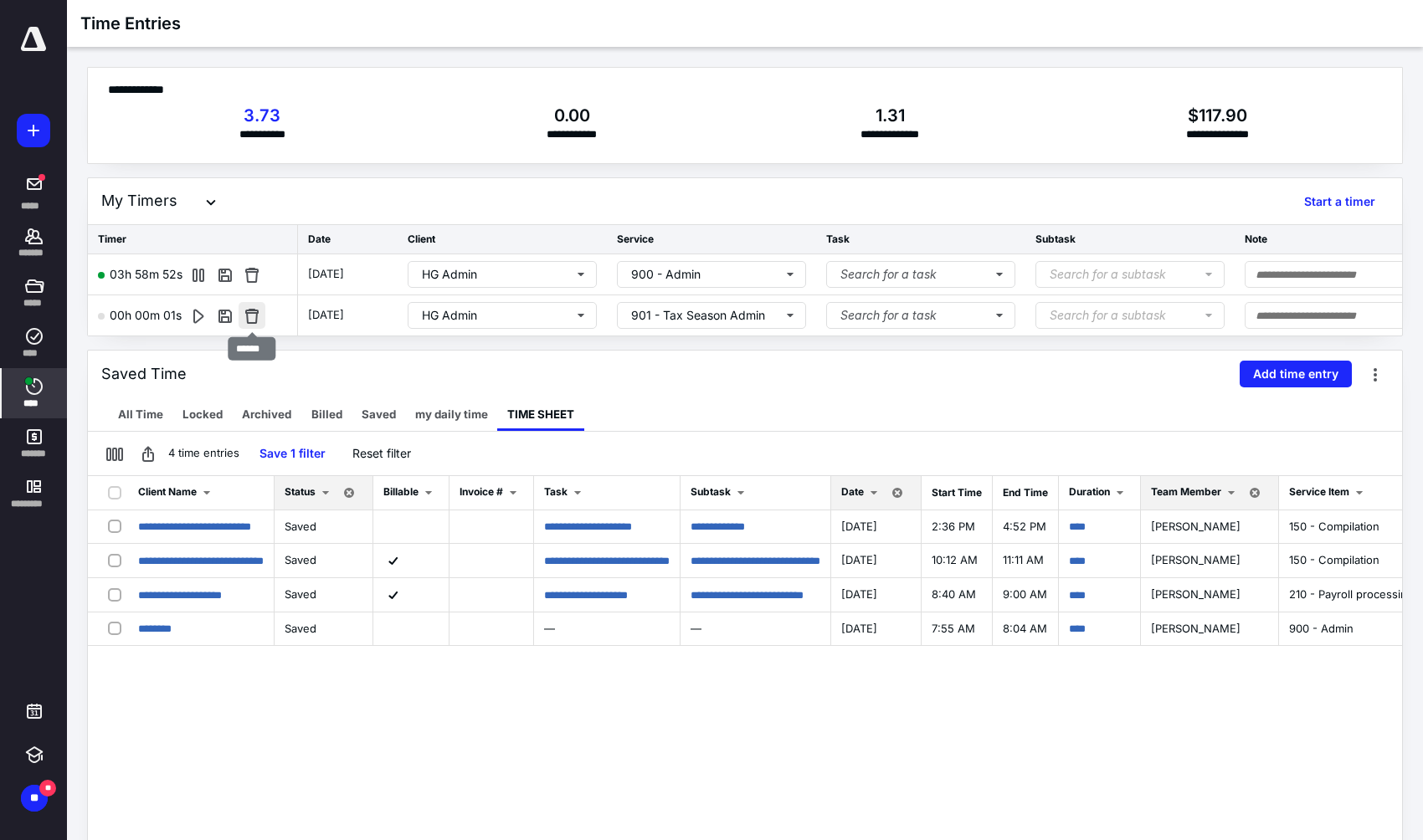 click at bounding box center (252, 315) 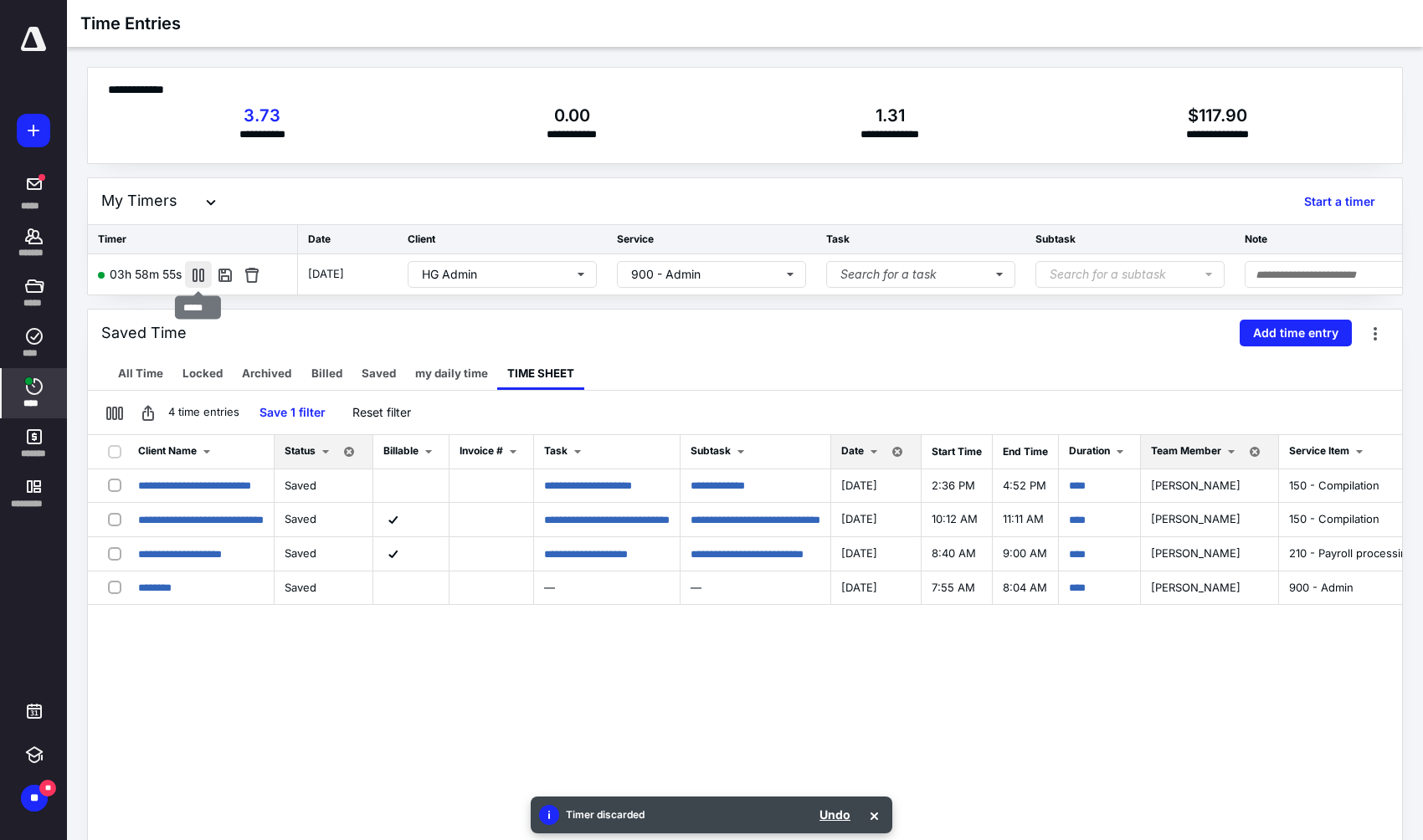 click at bounding box center [198, 274] 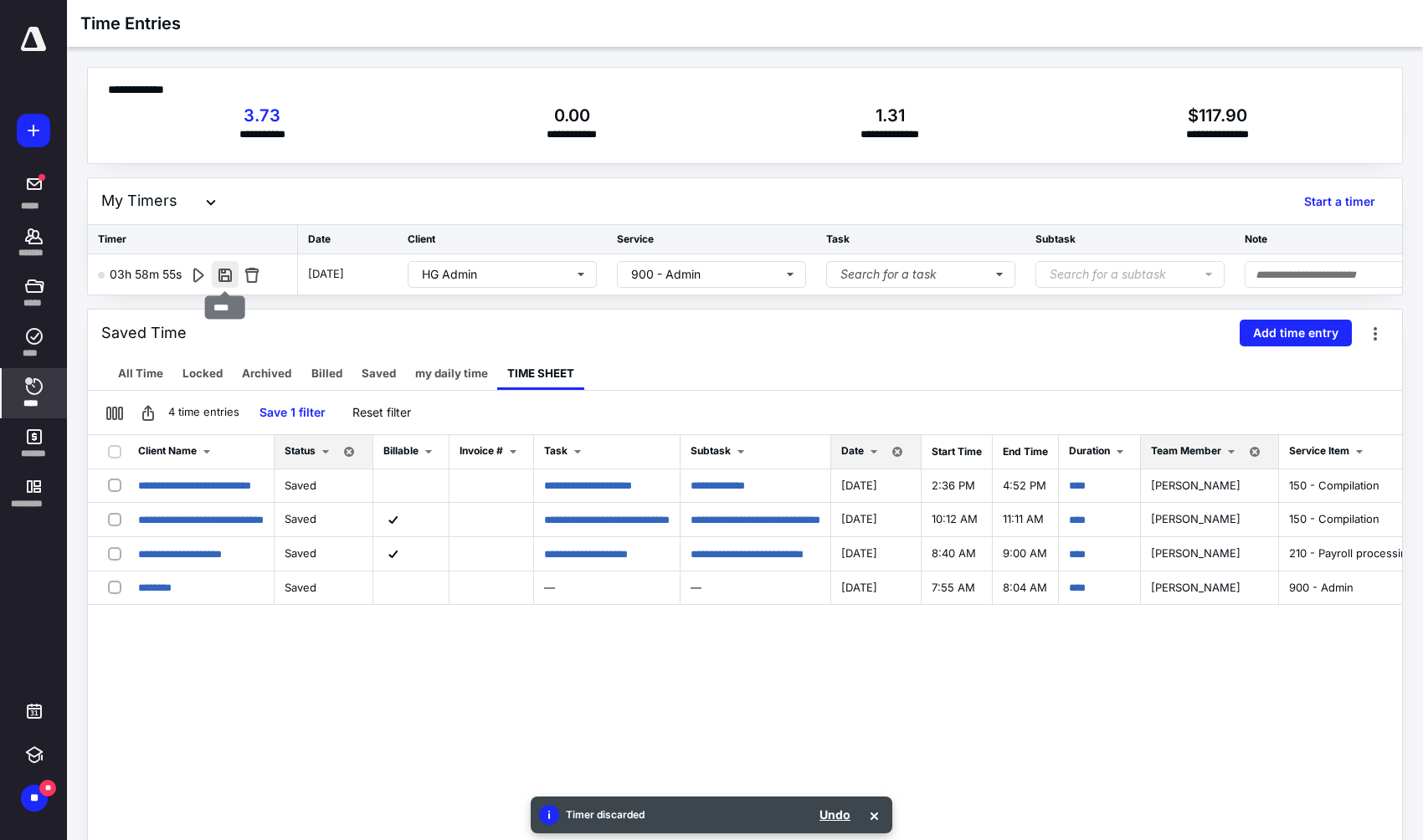 click at bounding box center [225, 274] 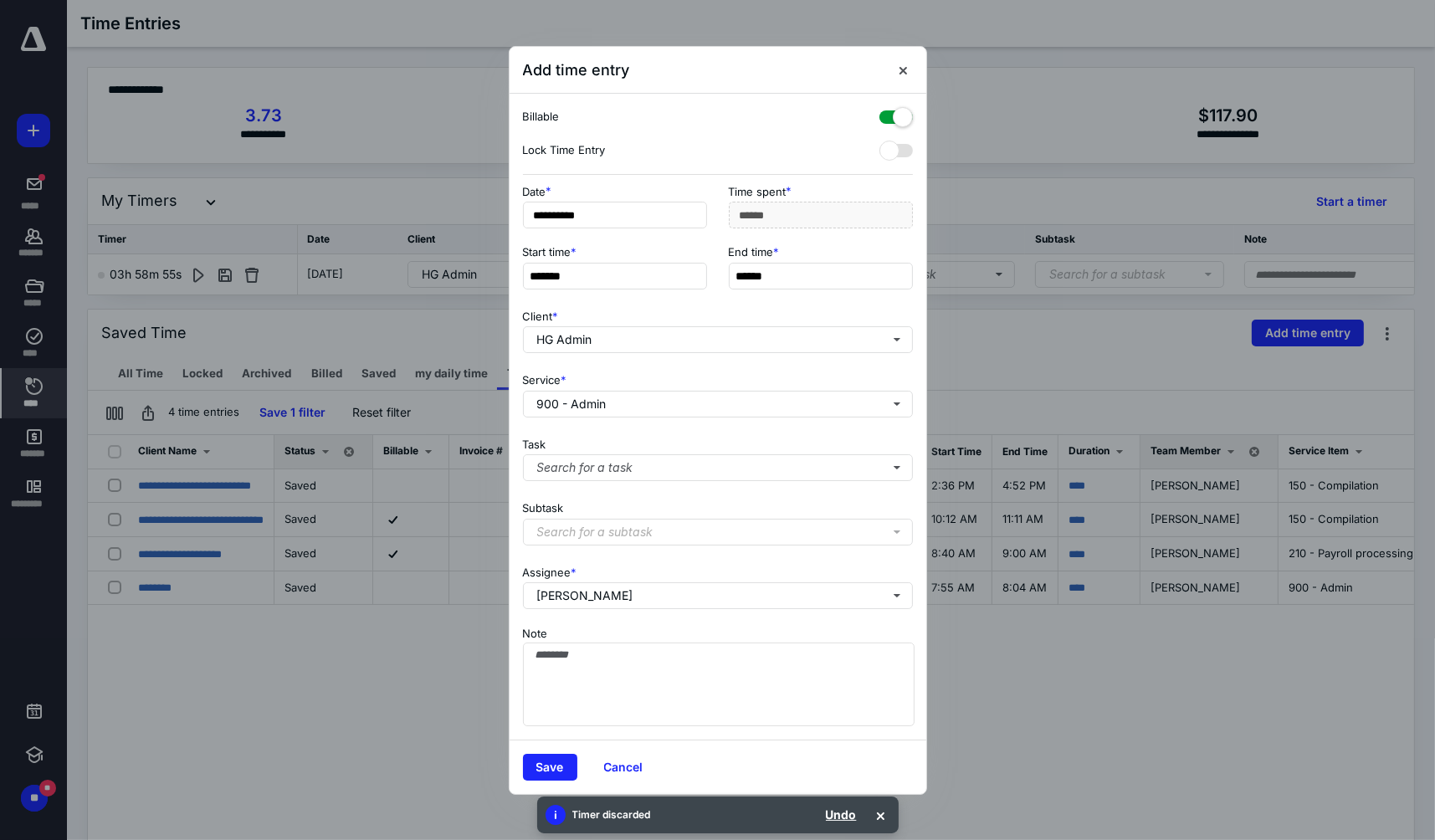 click at bounding box center [896, 114] 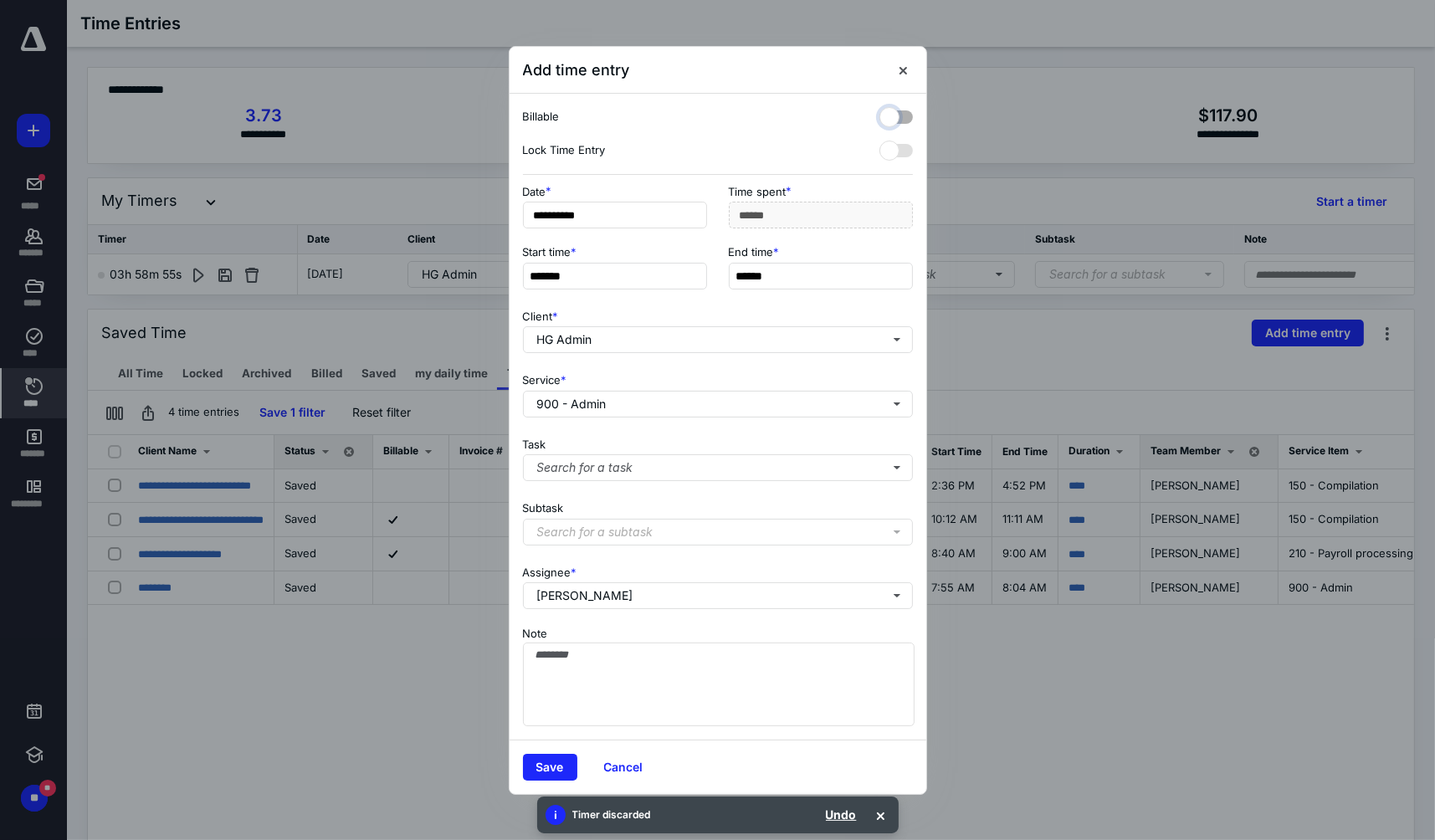 checkbox on "false" 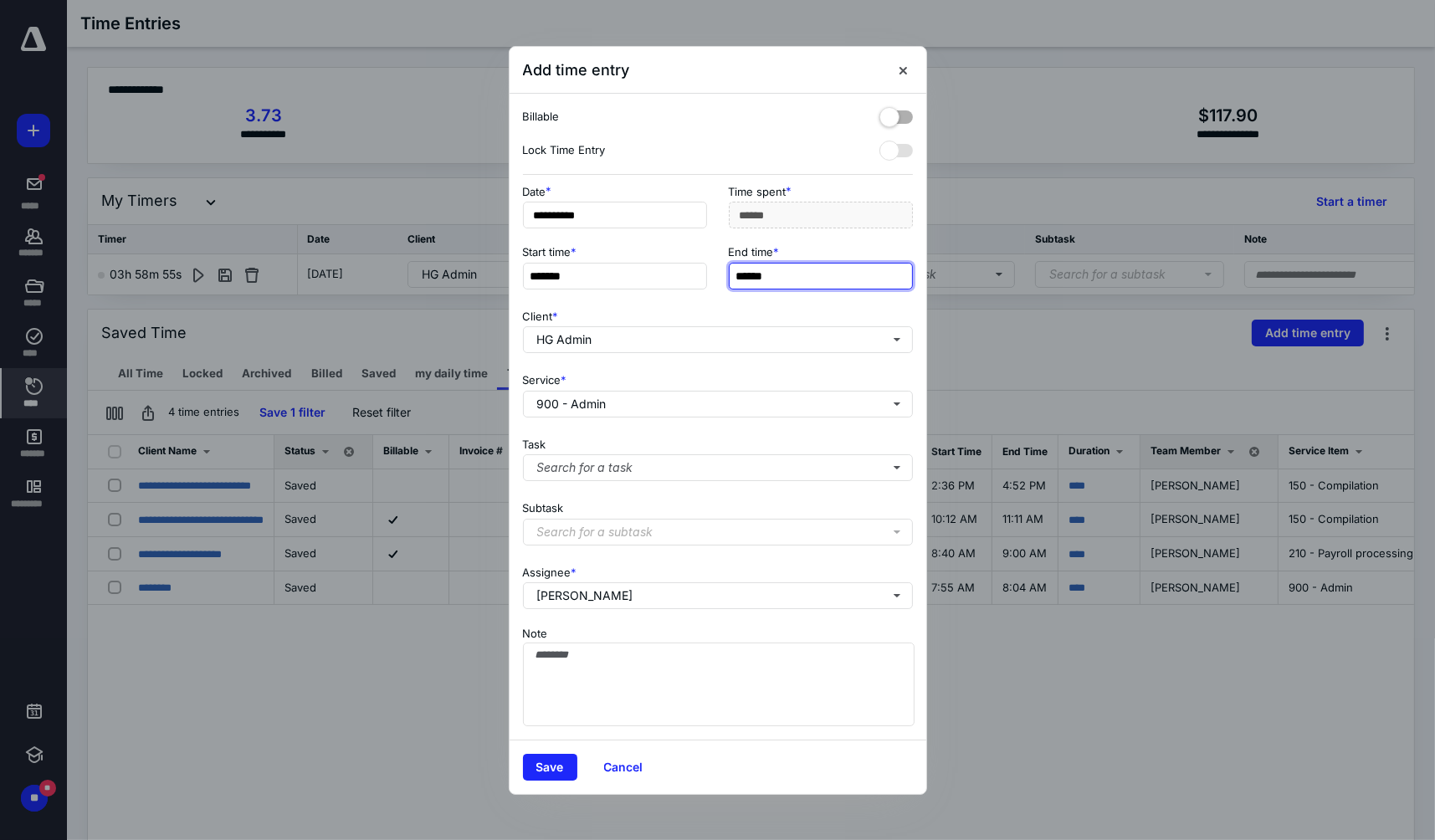 type on "*" 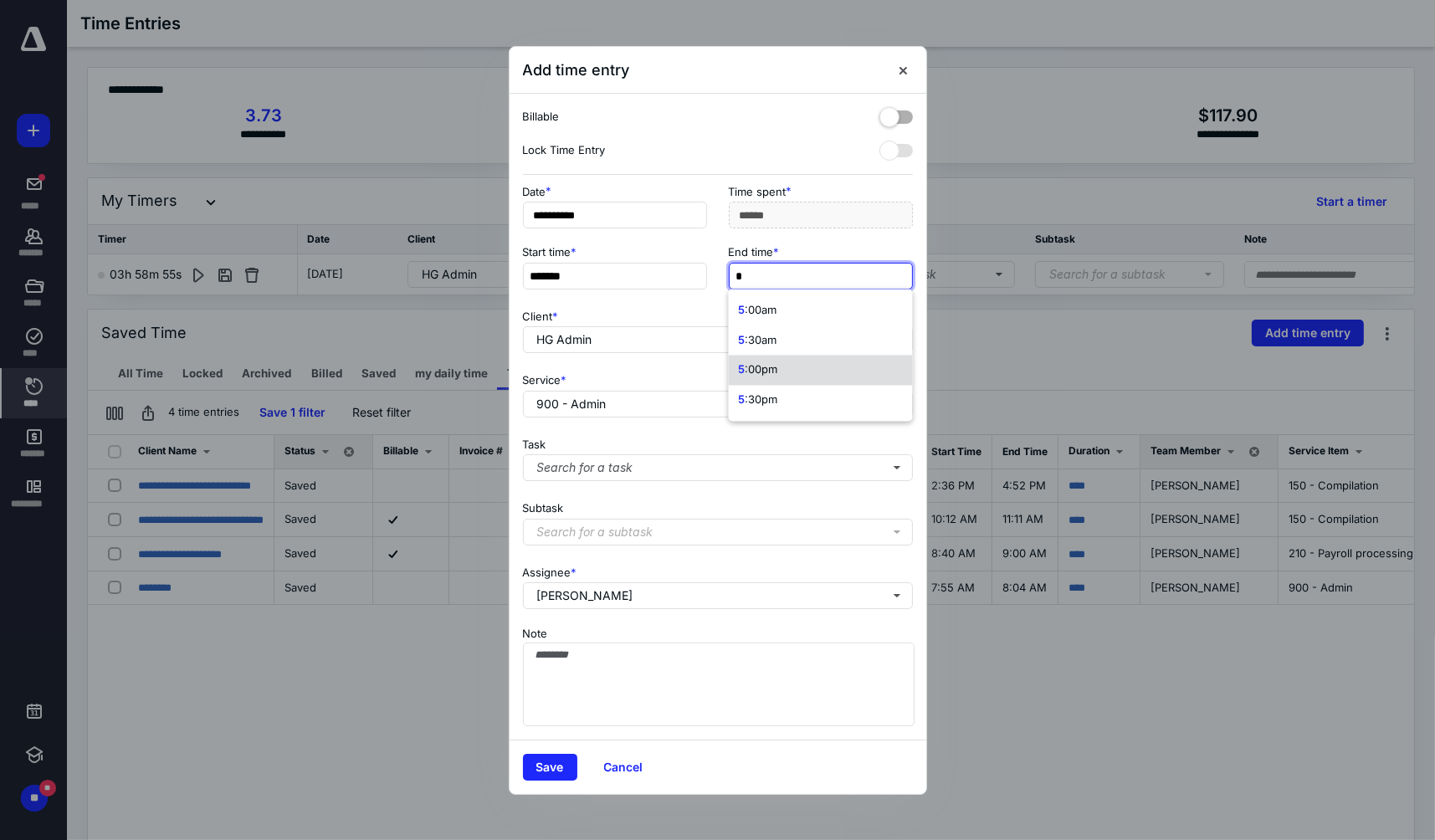 click on ":00pm" at bounding box center (761, 370) 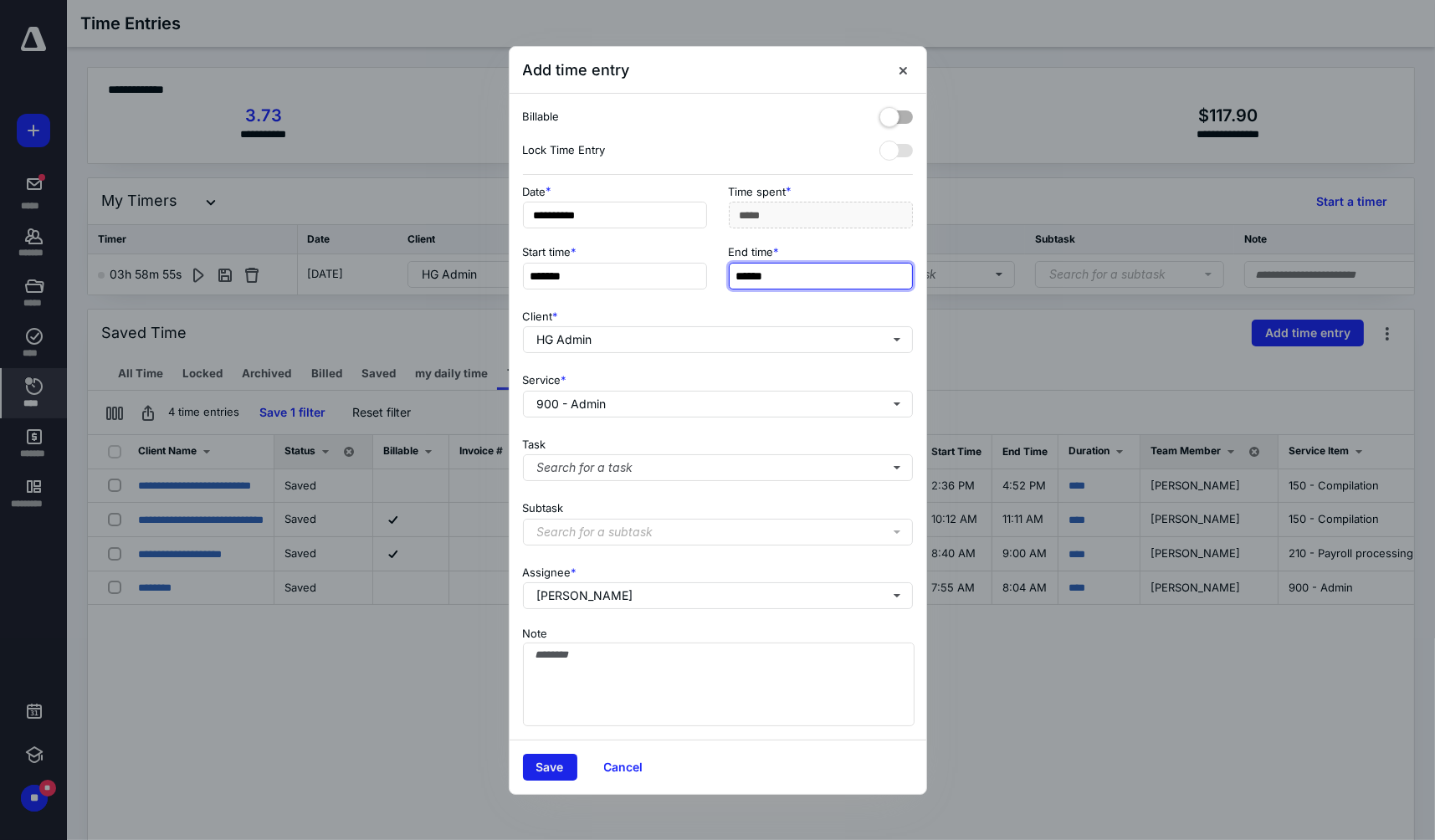 type on "******" 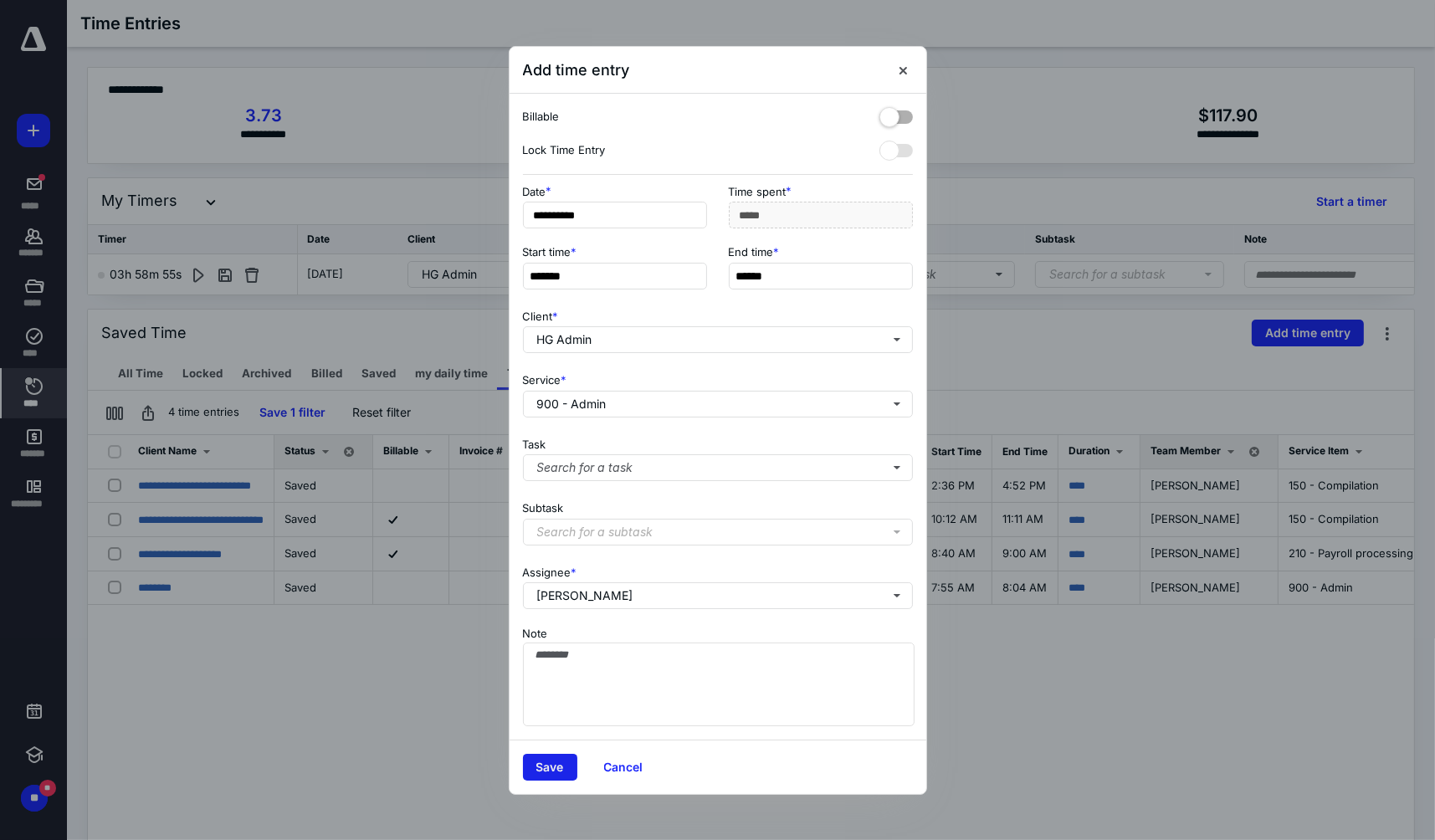 click on "Save" at bounding box center [550, 767] 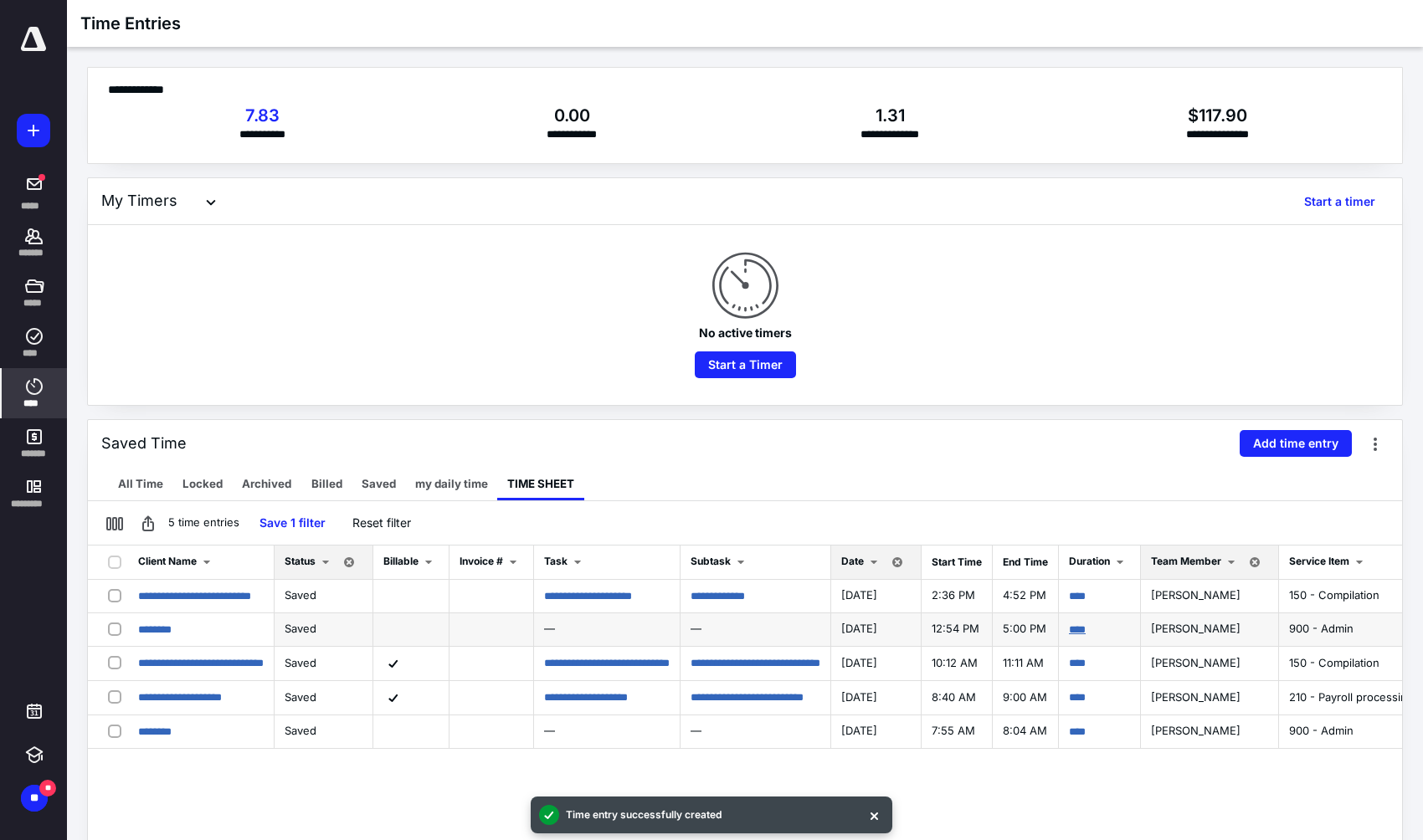 click on "****" at bounding box center [1077, 629] 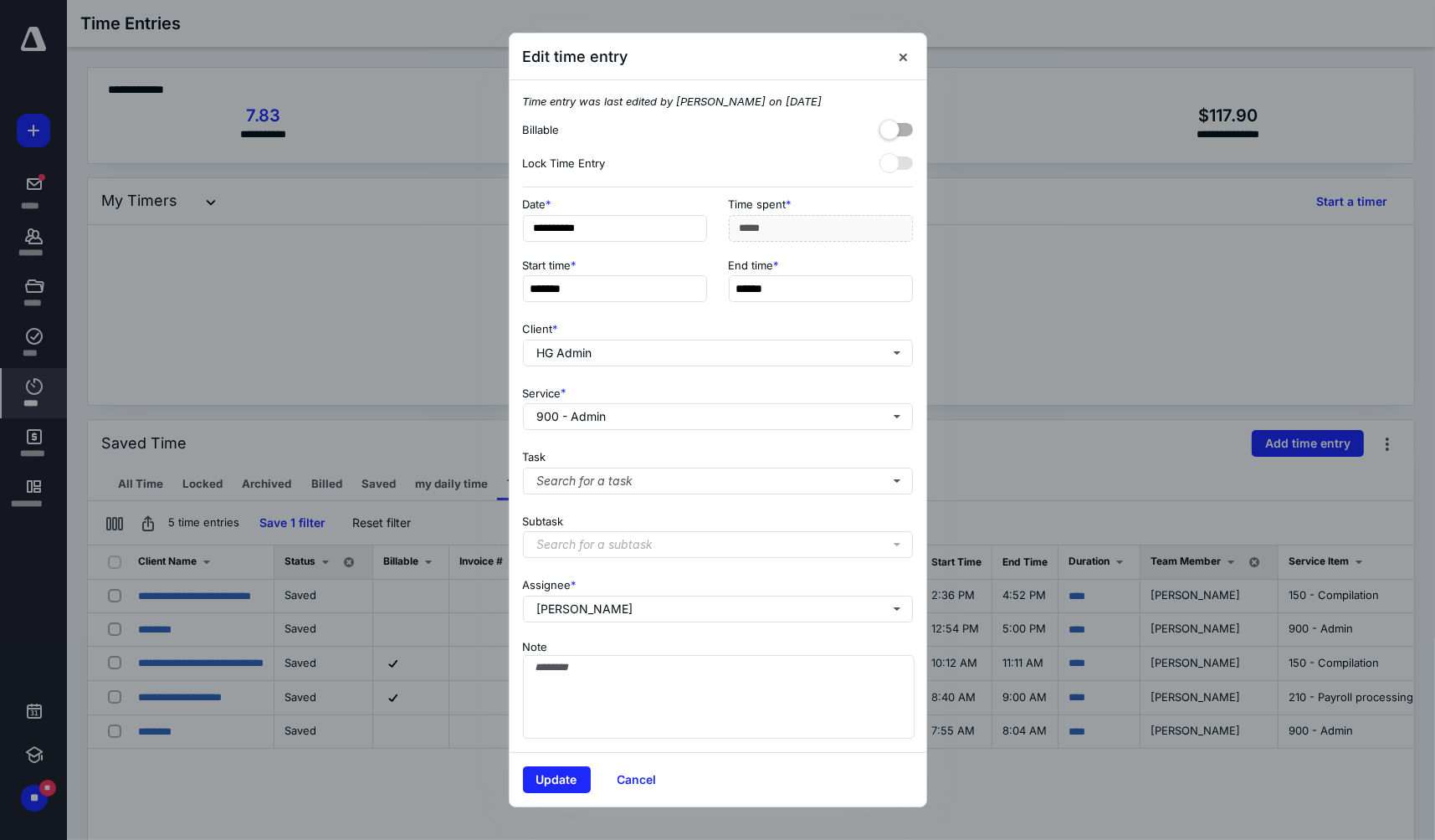 drag, startPoint x: 662, startPoint y: 775, endPoint x: 679, endPoint y: 766, distance: 19.23538 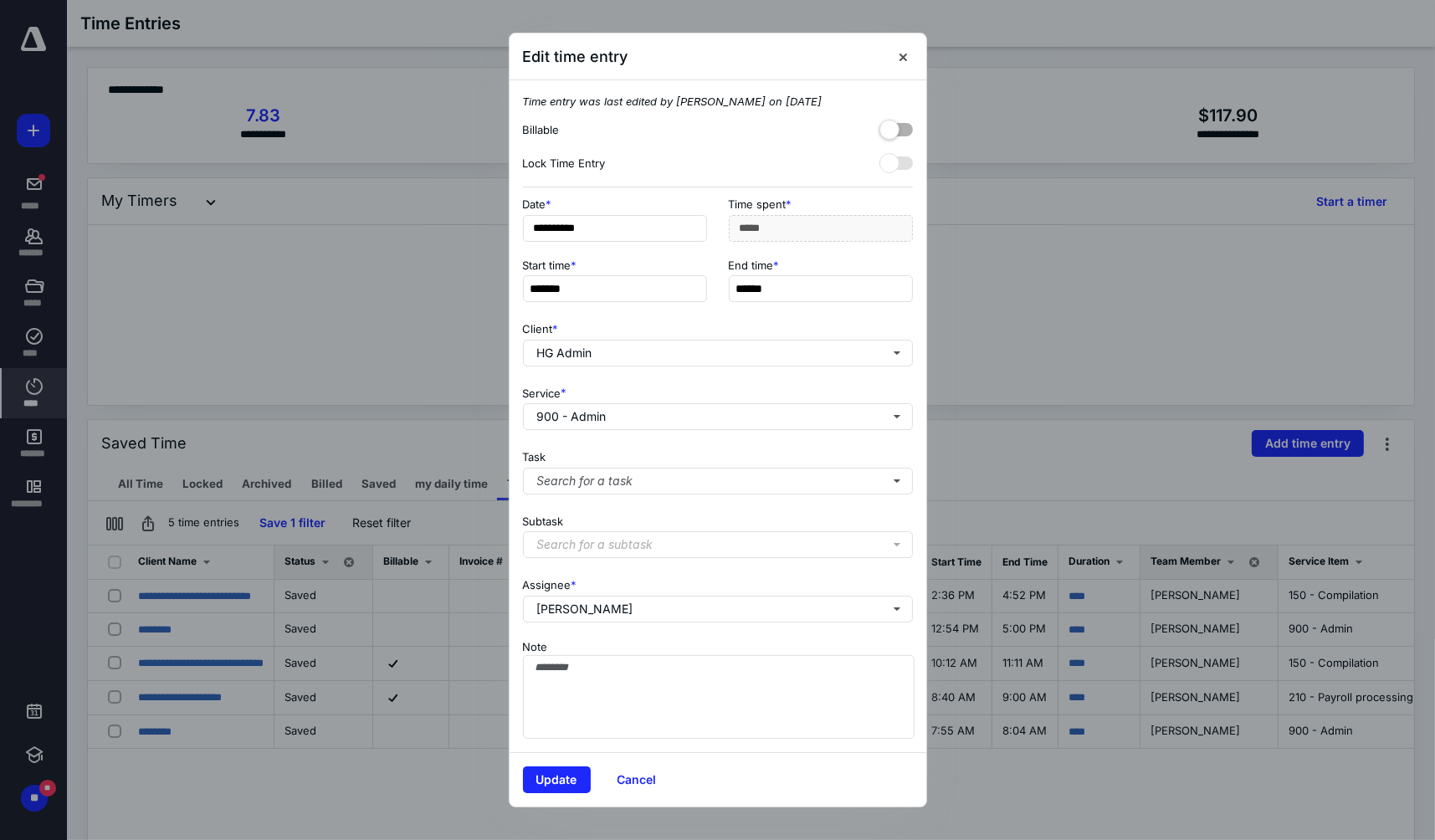 click on "Cancel" at bounding box center [637, 780] 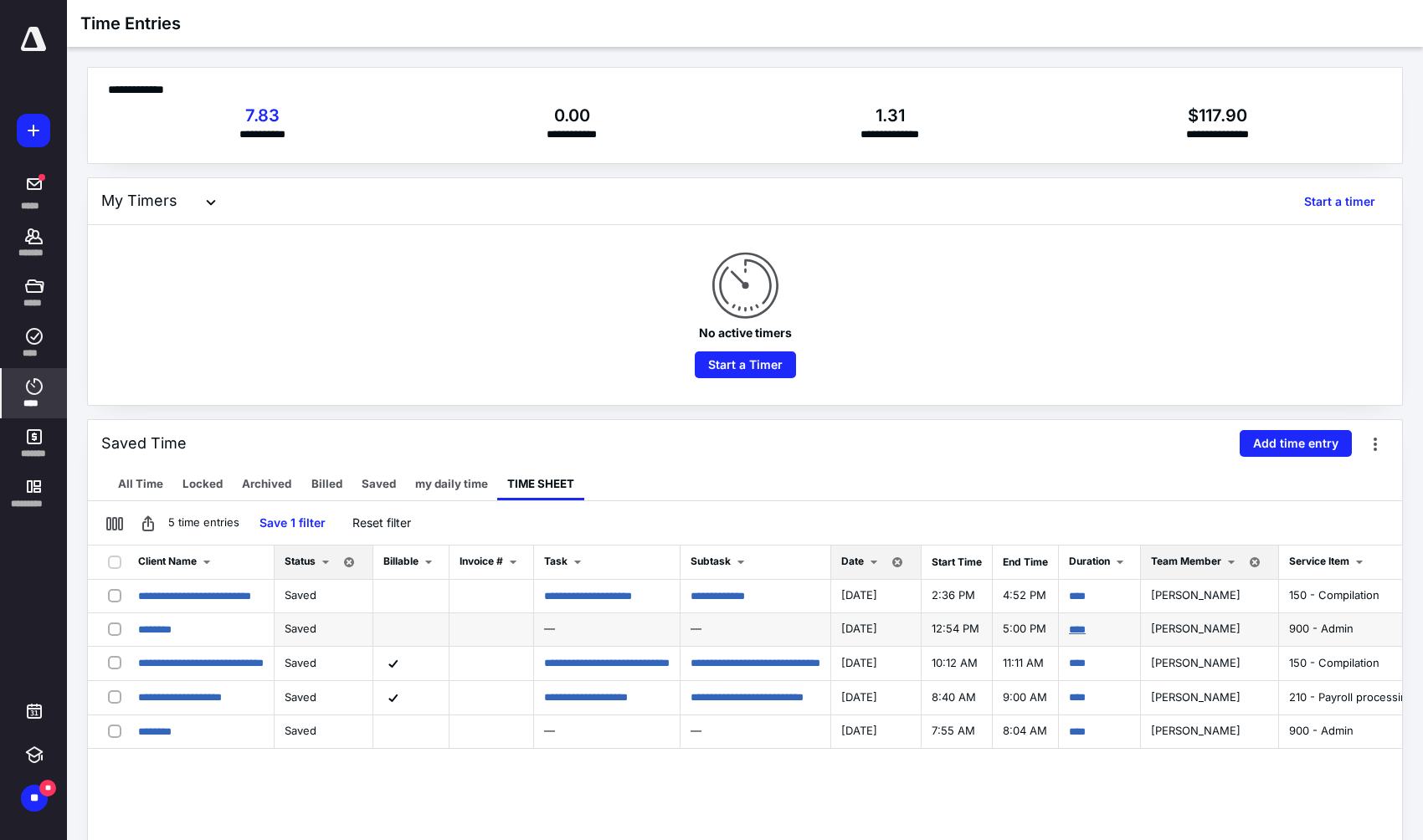 click on "****" at bounding box center [1077, 629] 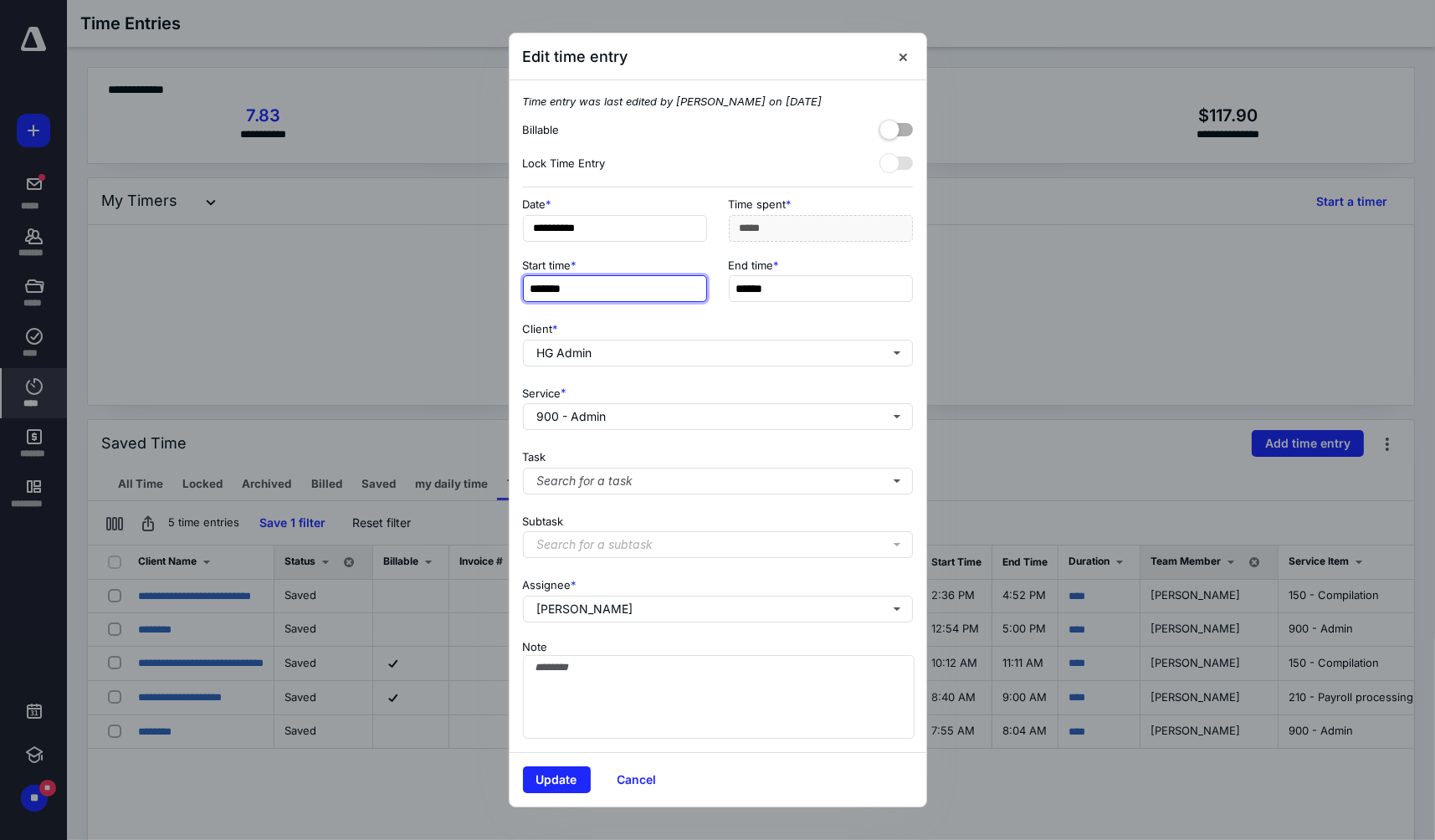 click on "*******" at bounding box center (615, 289) 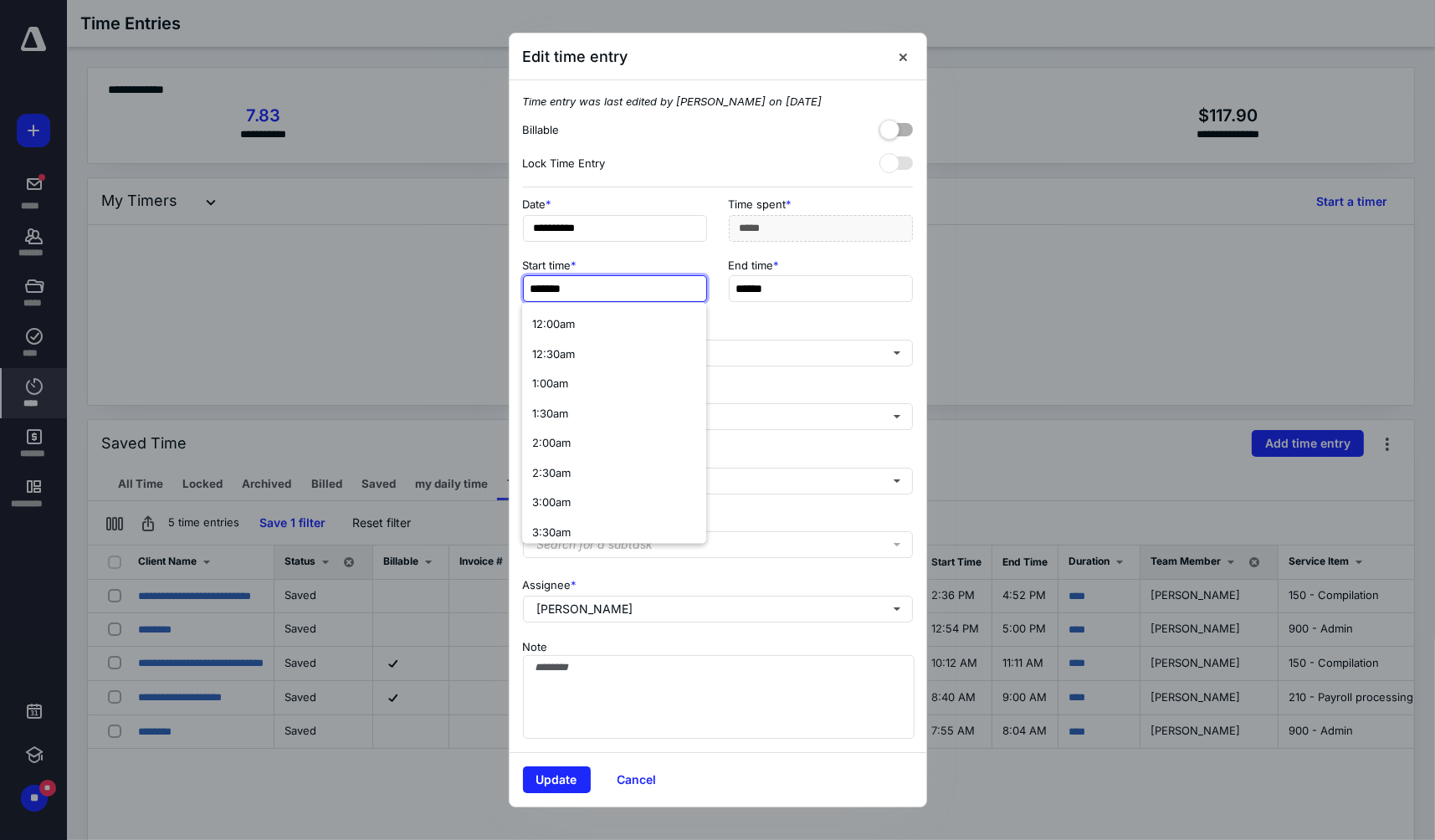 click on "*******" at bounding box center (615, 289) 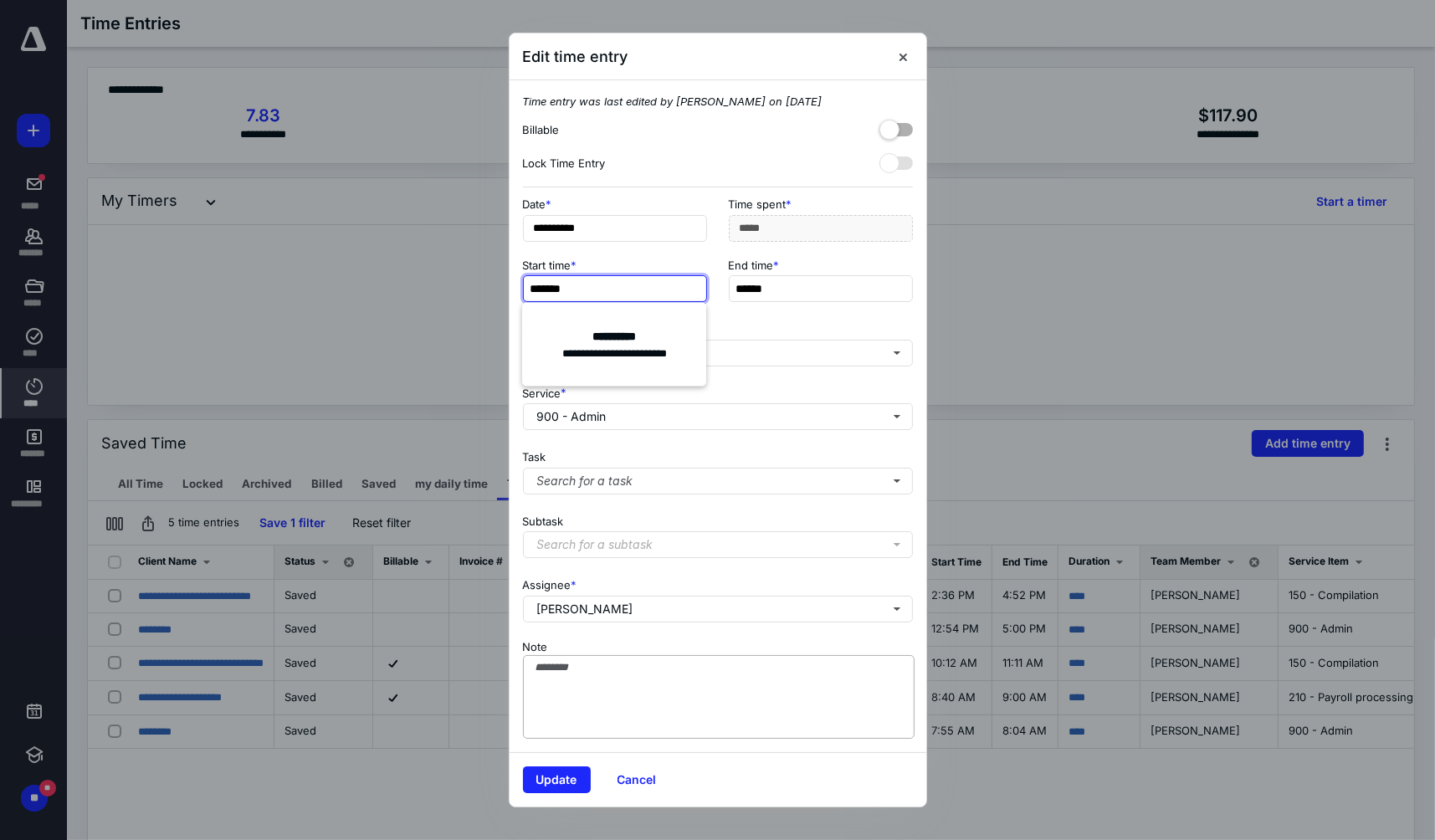 type on "*******" 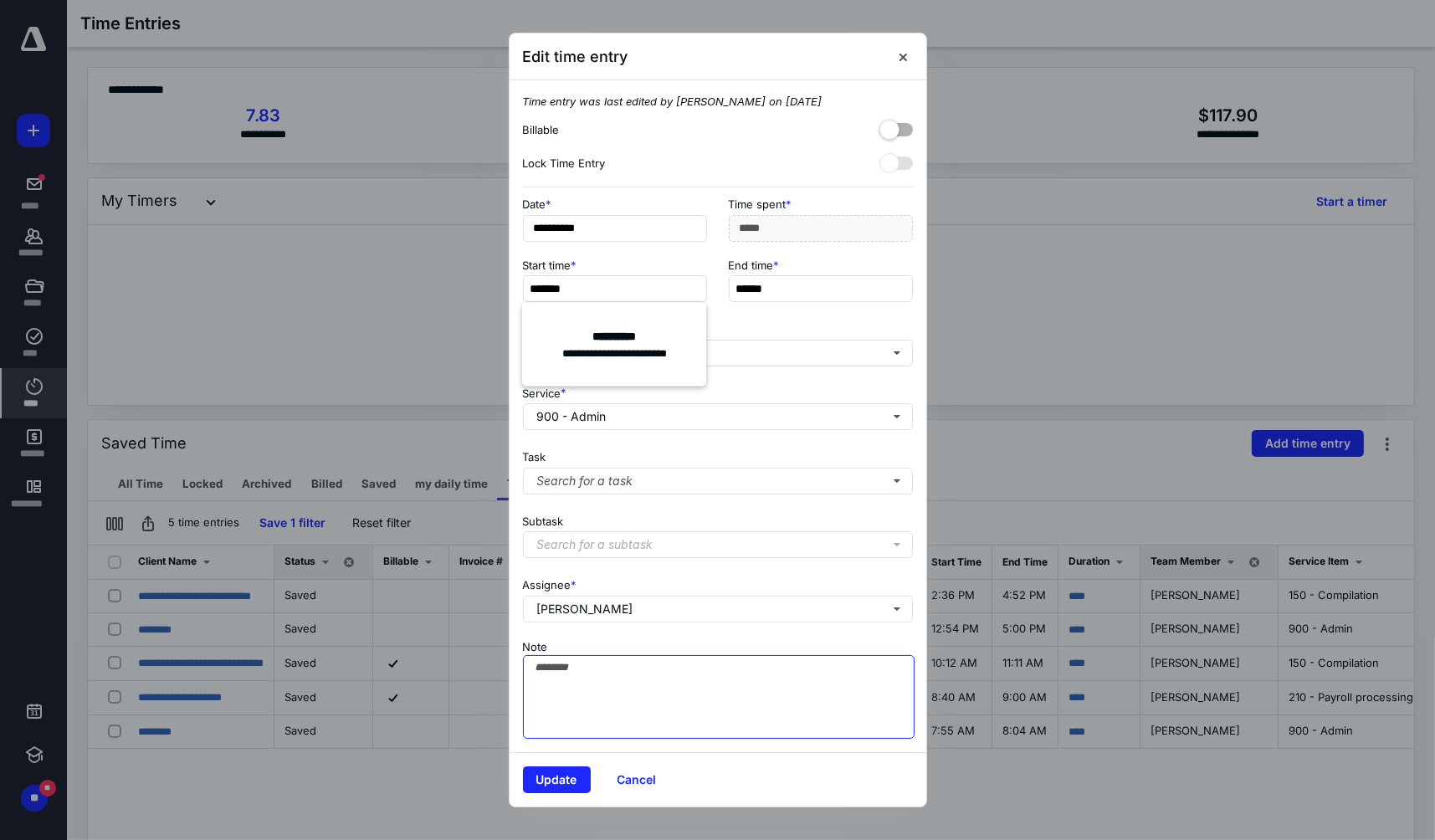 type on "******" 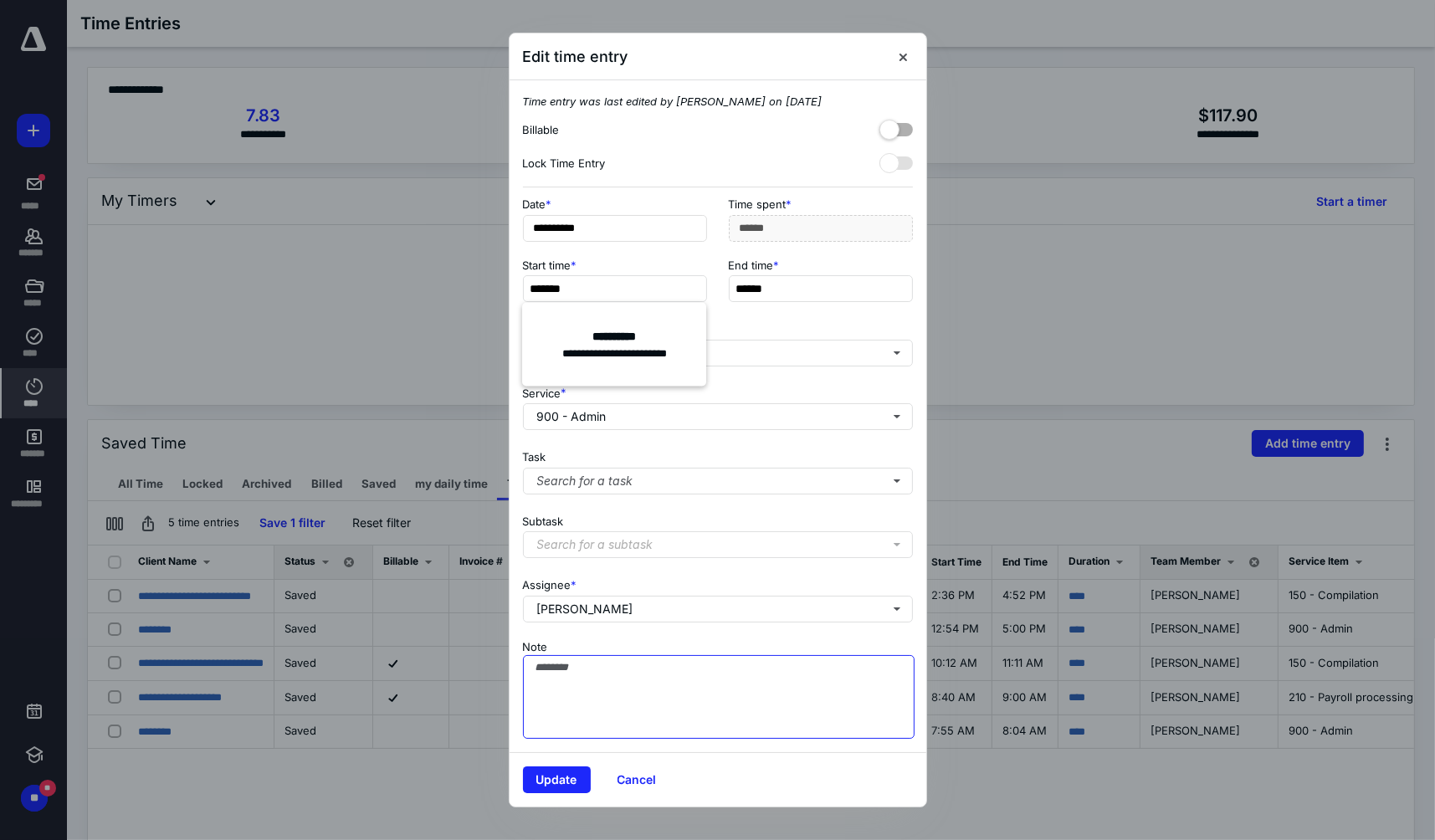 click on "Note" at bounding box center [719, 697] 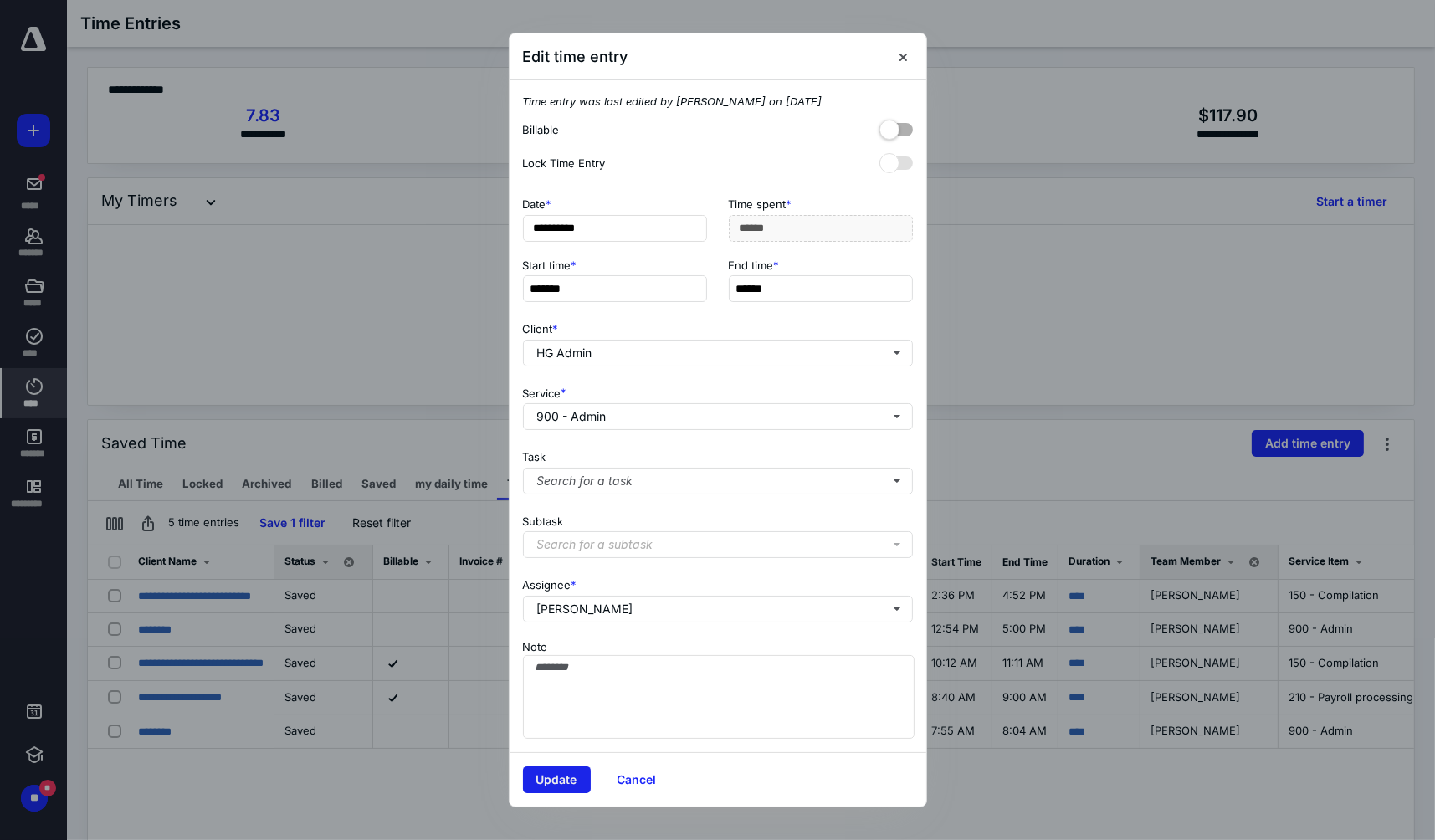 click on "Update" at bounding box center (556, 780) 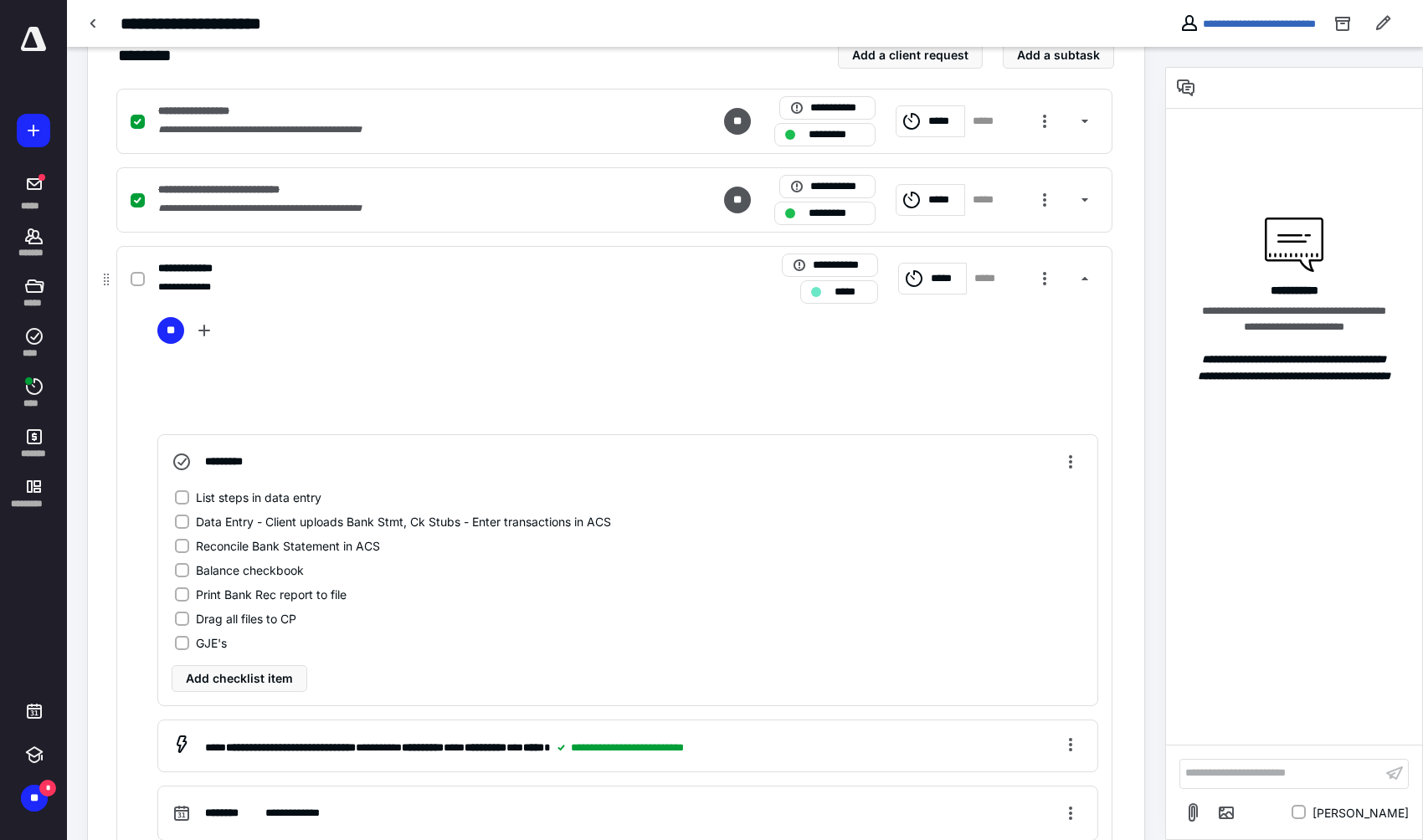 scroll, scrollTop: 0, scrollLeft: 0, axis: both 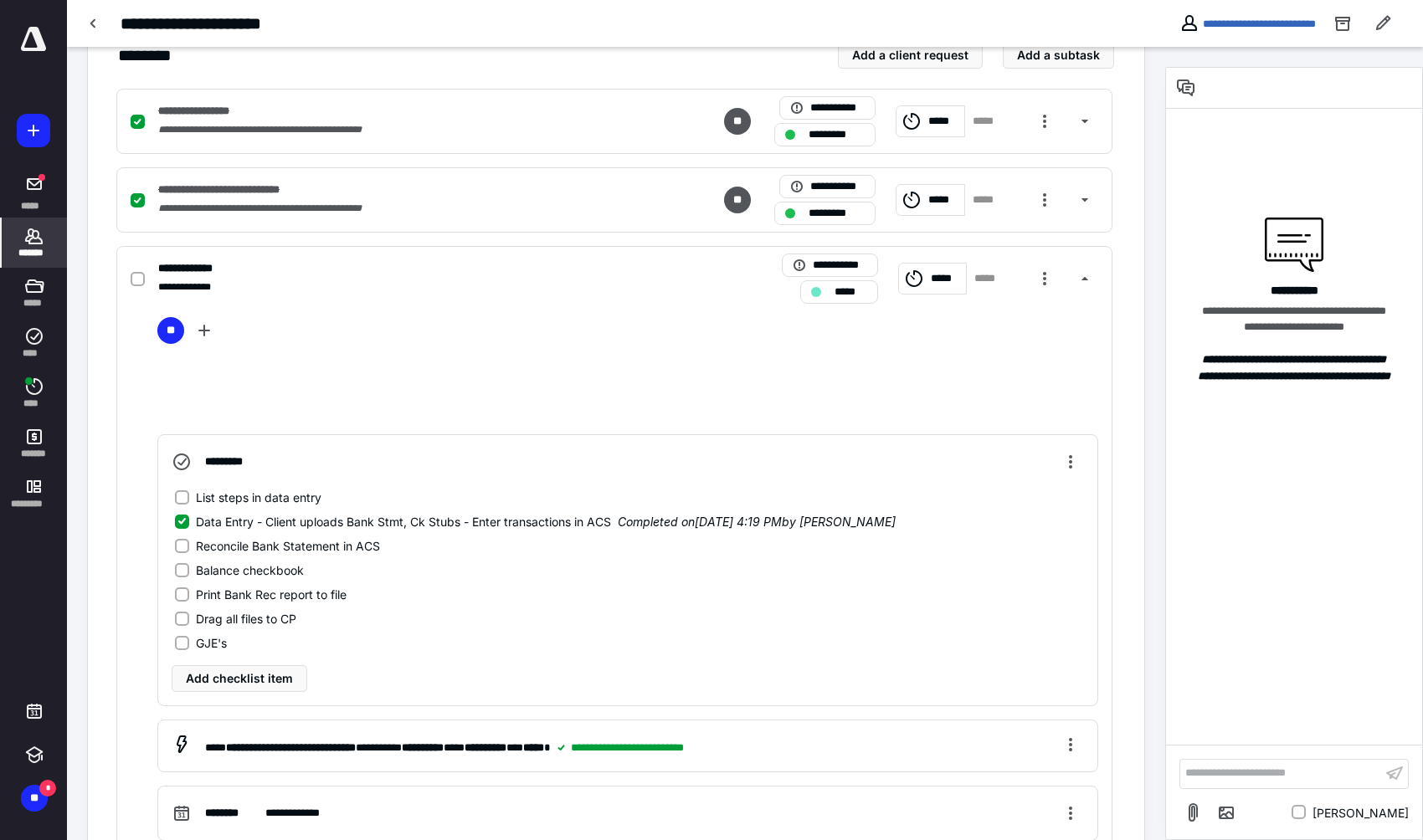 click on "*******" at bounding box center (34, 253) 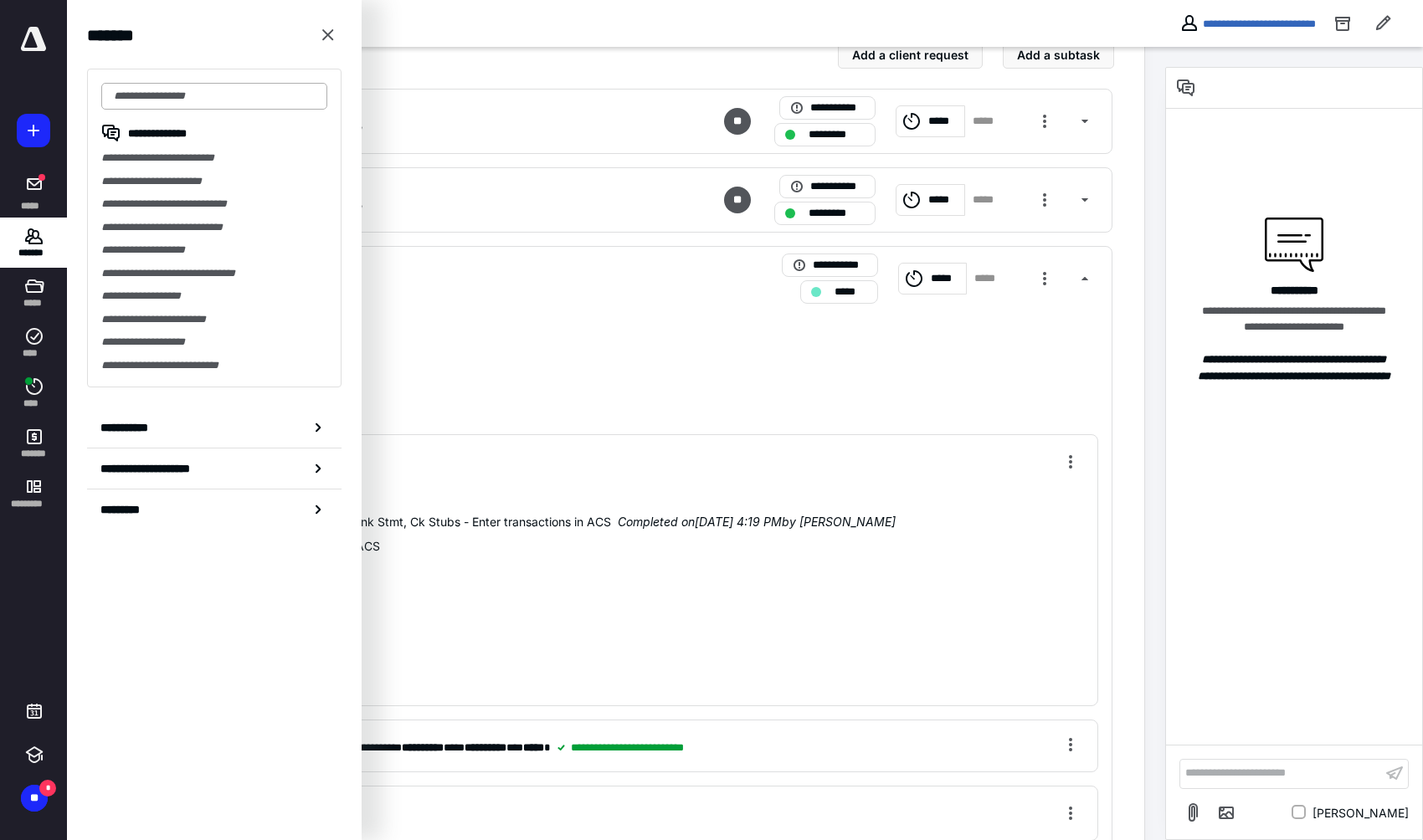 click at bounding box center (214, 96) 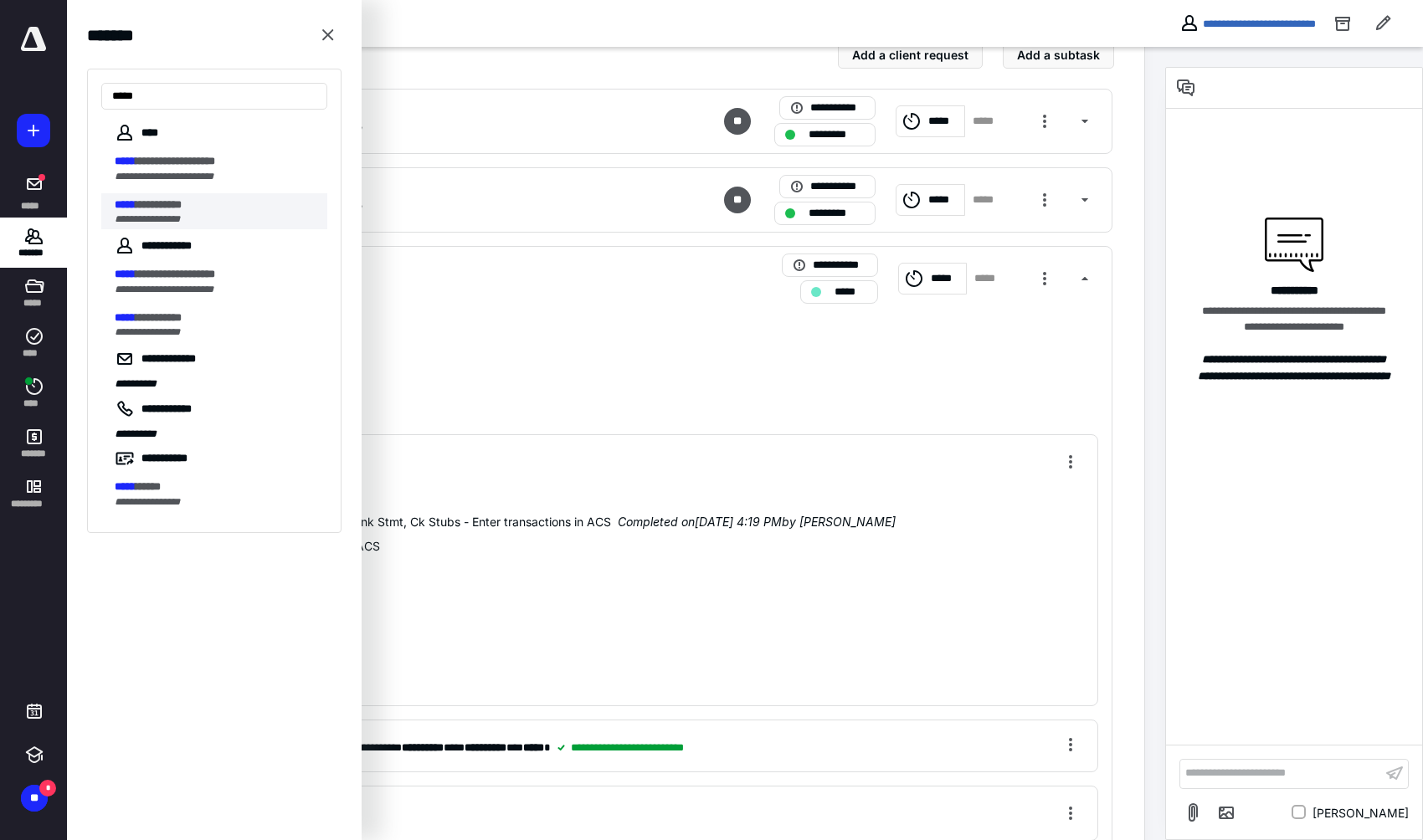 type on "*****" 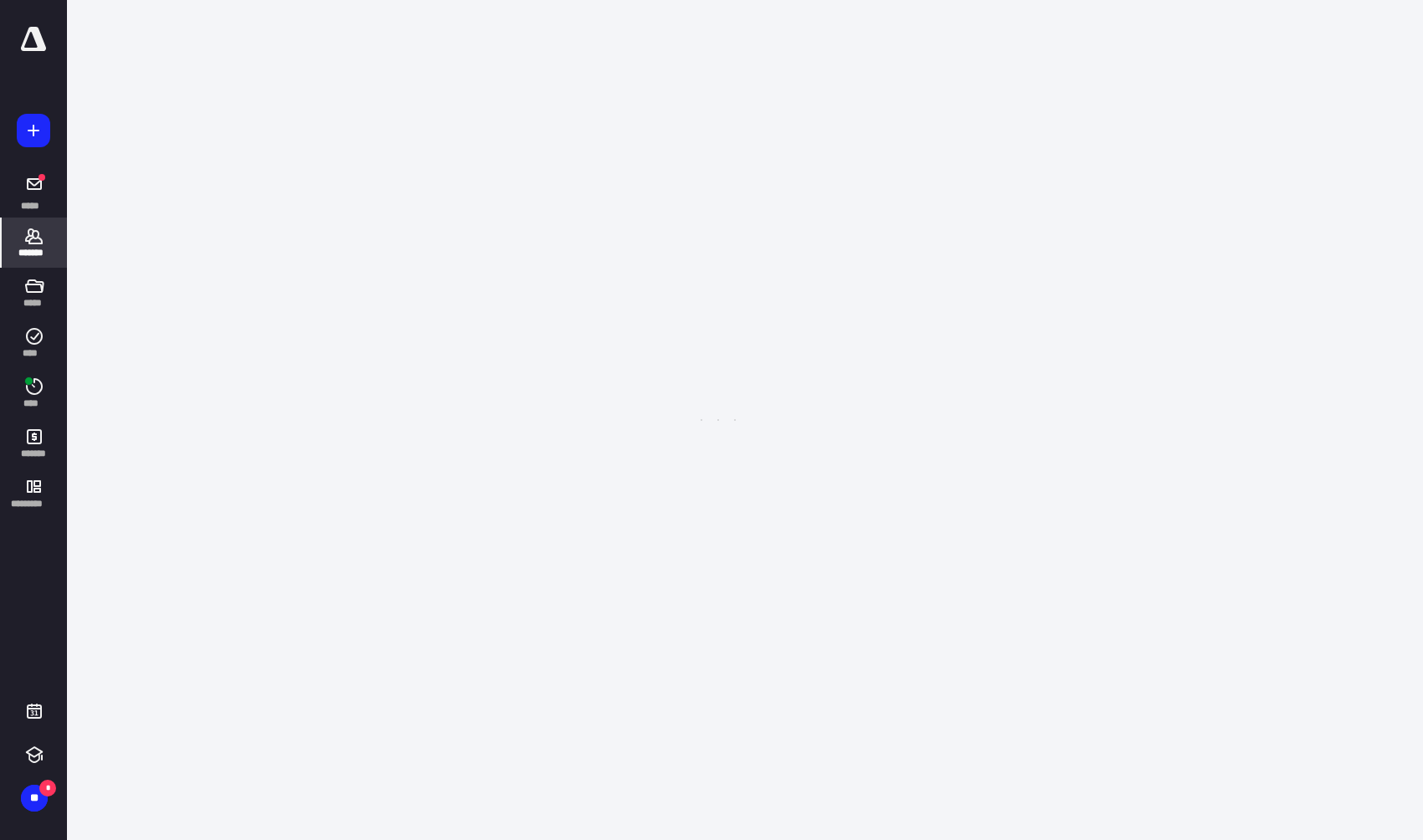 scroll, scrollTop: 0, scrollLeft: 0, axis: both 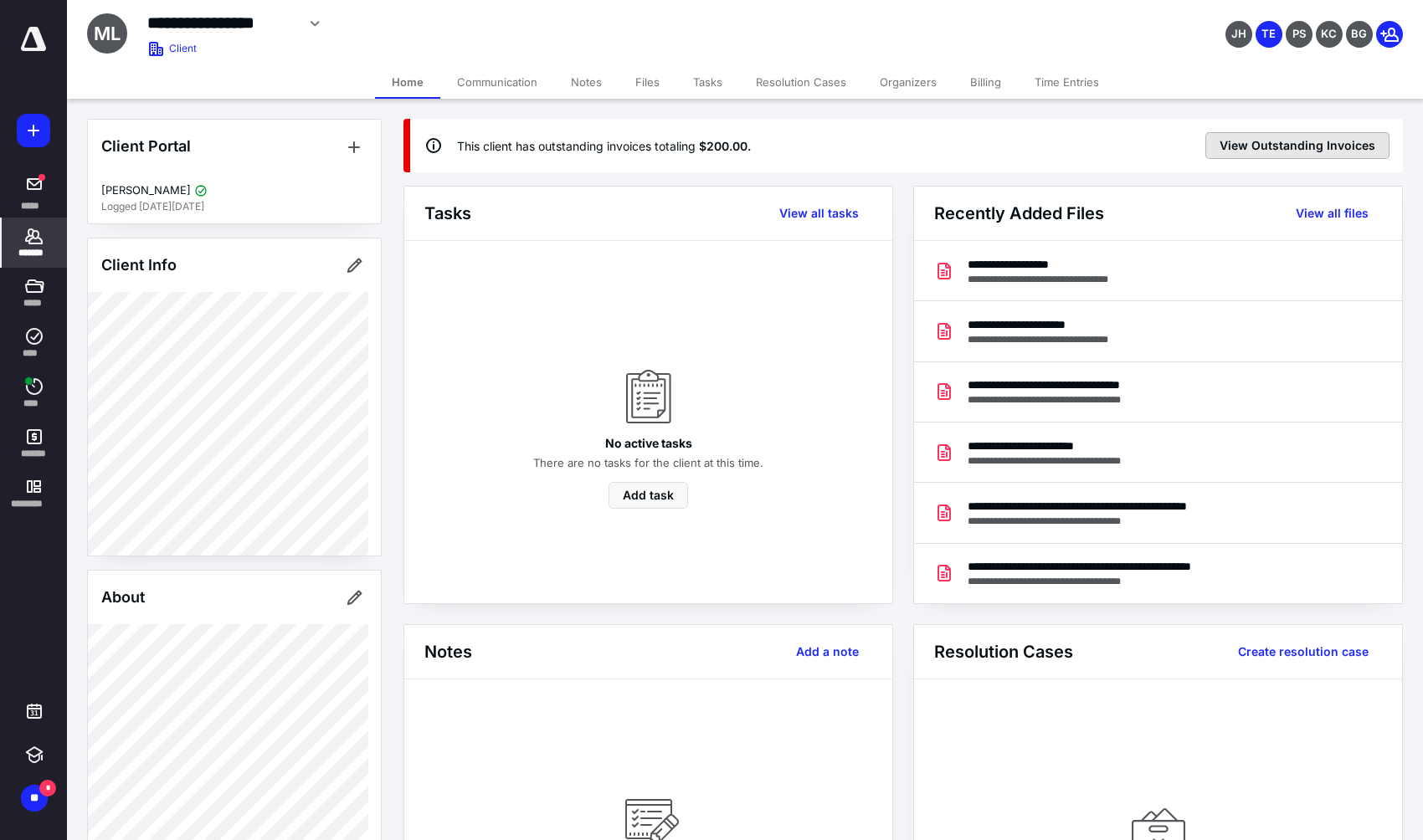 click on "View Outstanding Invoices" at bounding box center (1297, 146) 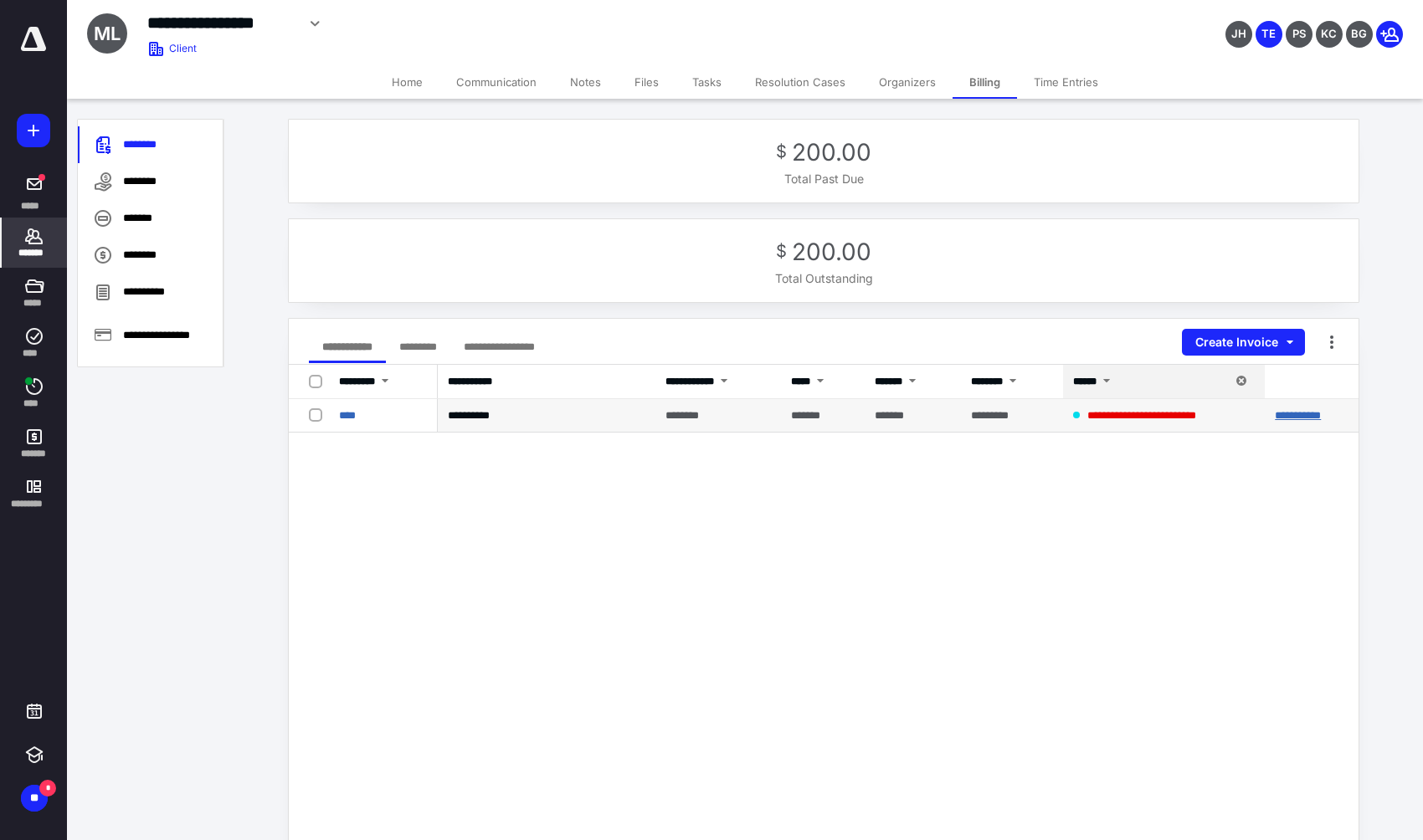 click on "**********" at bounding box center (1297, 415) 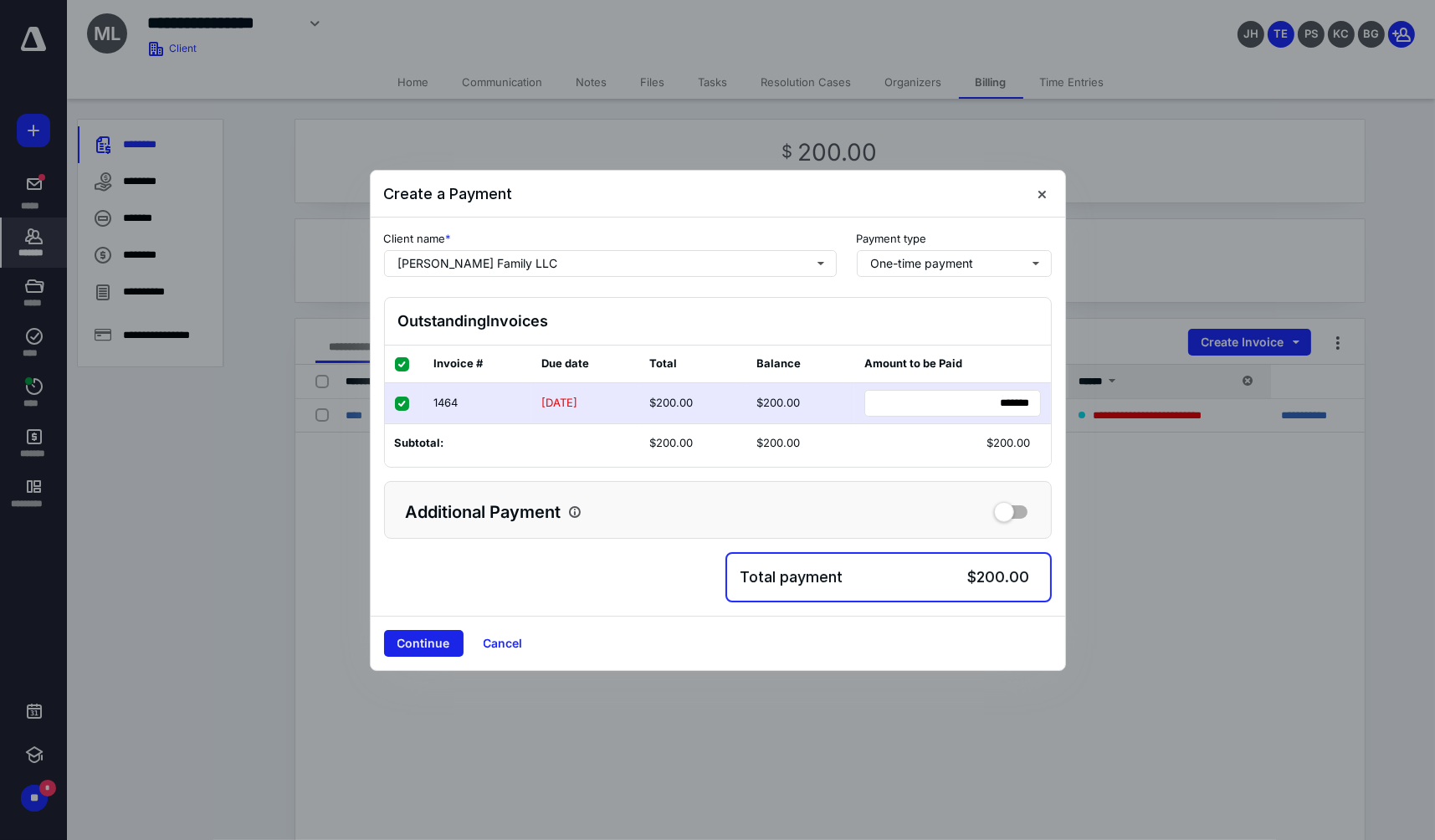 click on "Continue" at bounding box center (423, 643) 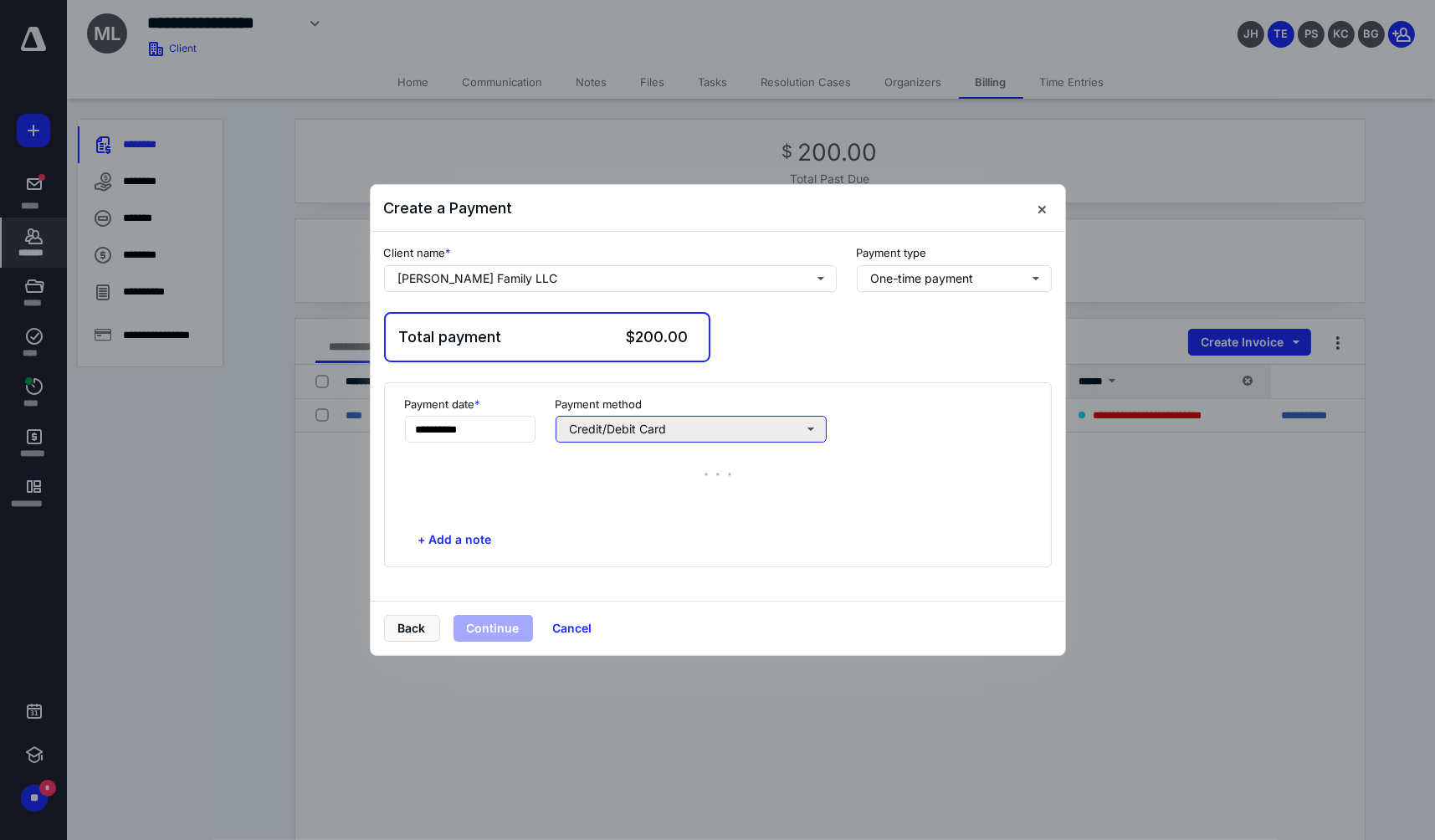click on "Credit/Debit Card" at bounding box center (691, 429) 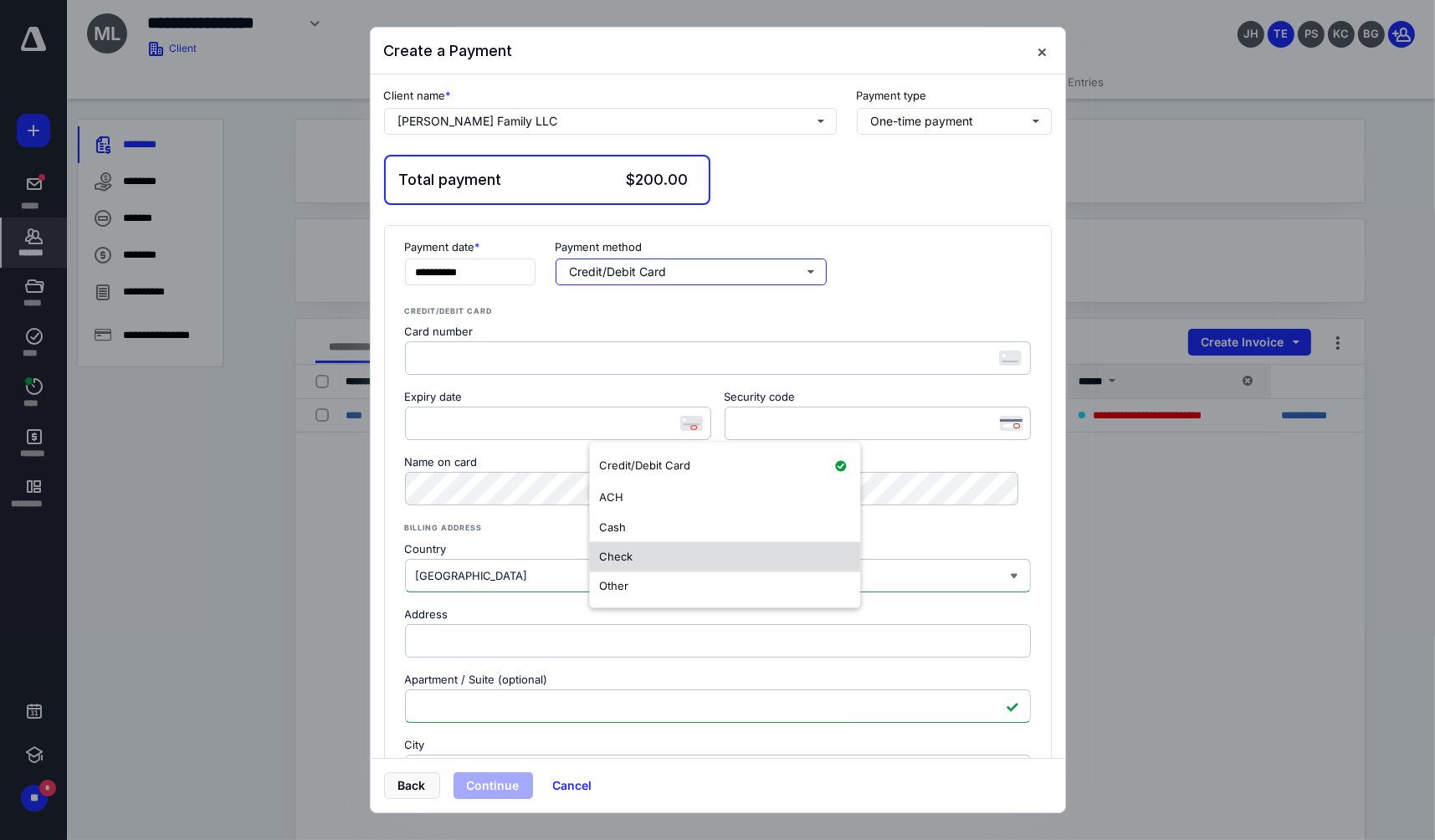 click on "Check" at bounding box center [725, 557] 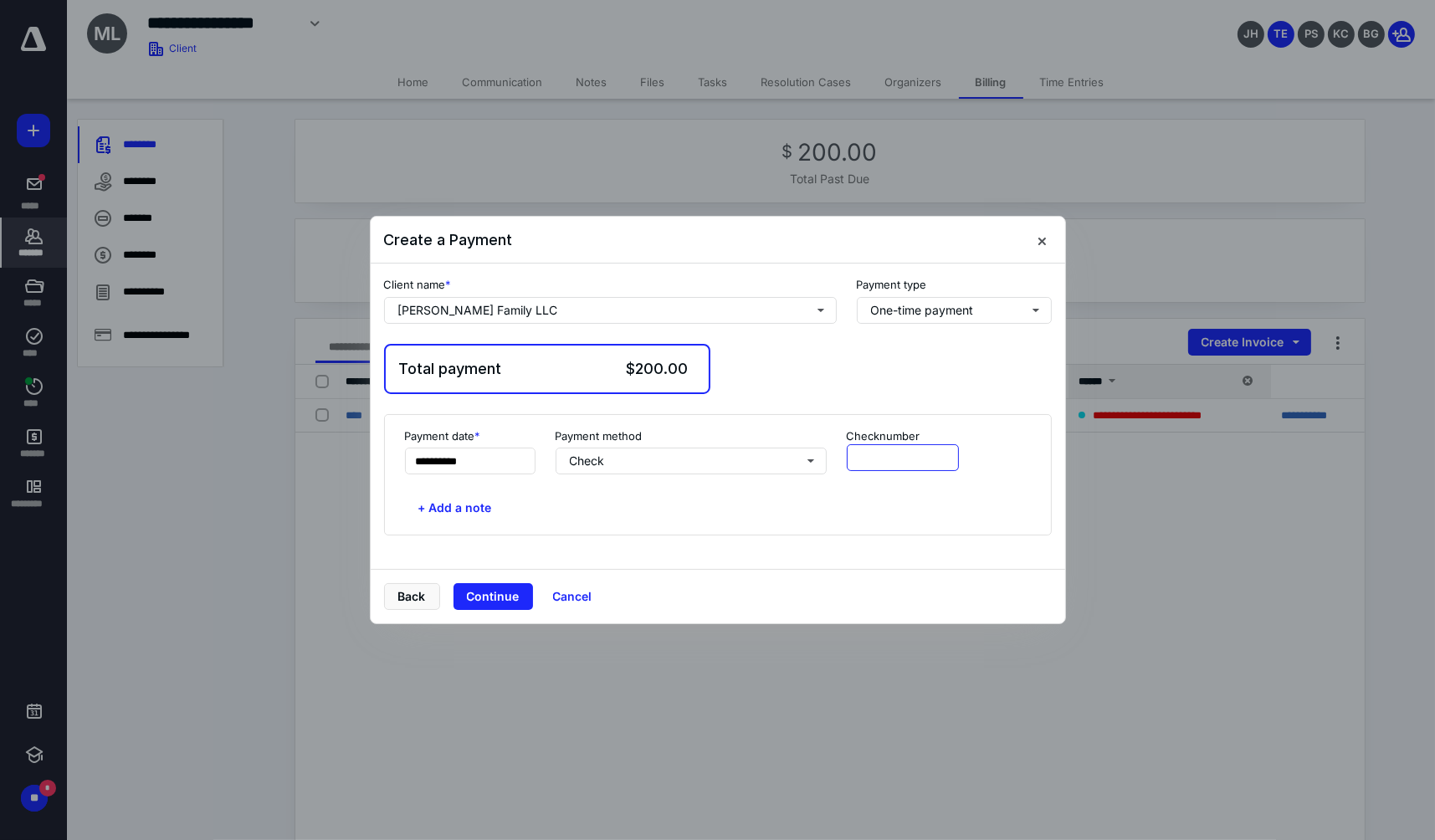 click at bounding box center [903, 458] 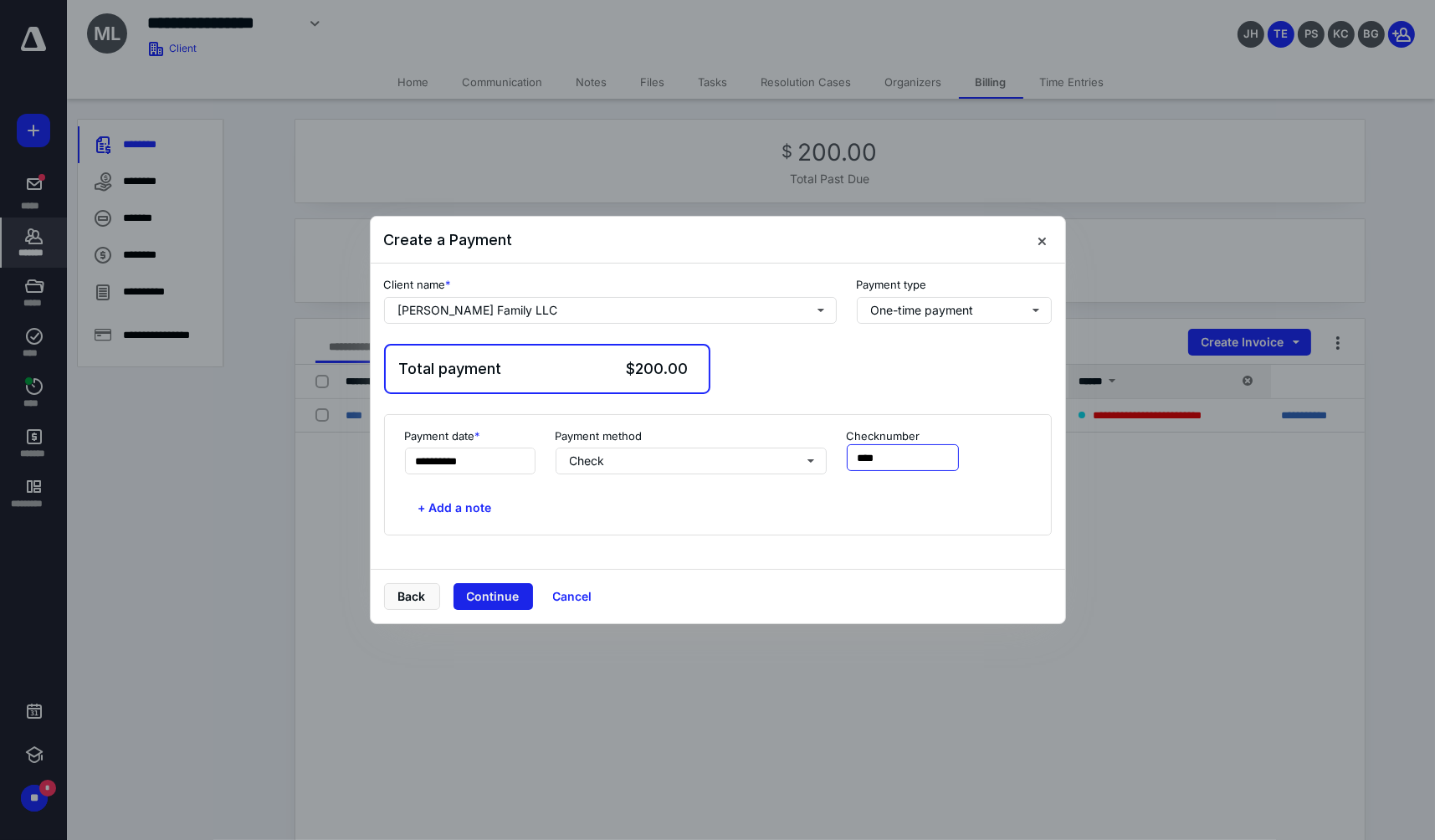 type on "****" 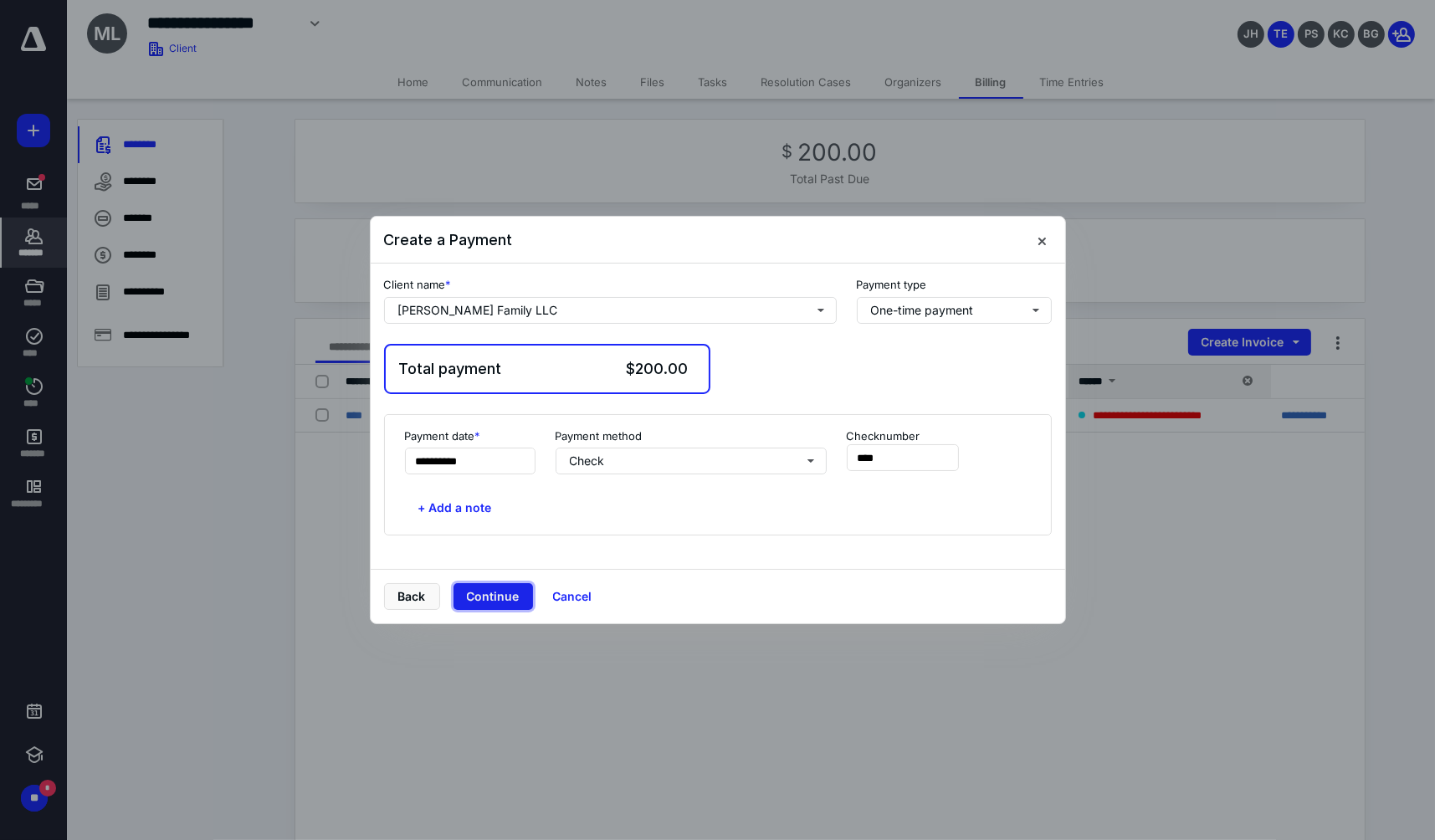 click on "Continue" at bounding box center [493, 597] 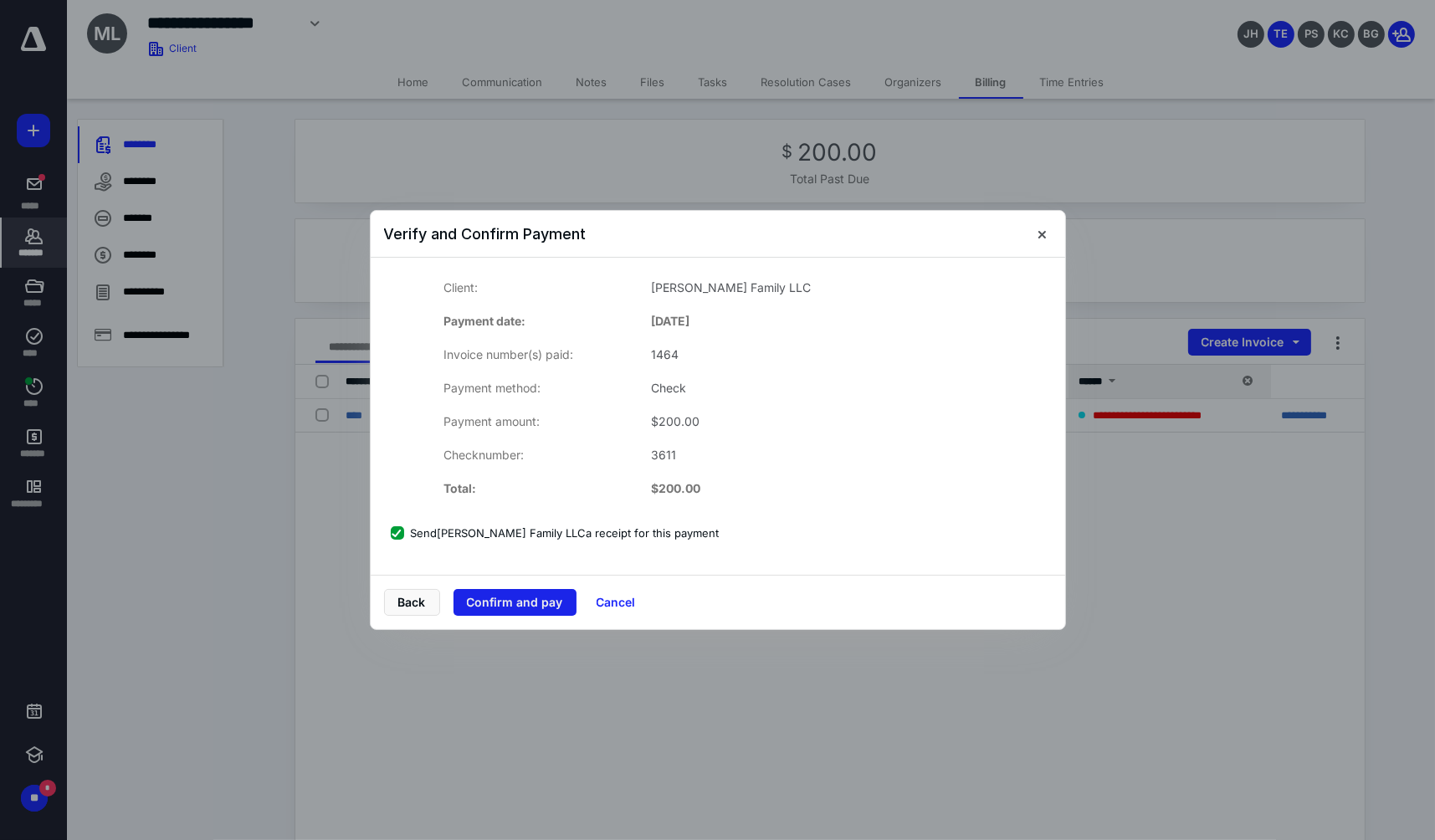 click on "Confirm and pay" at bounding box center [515, 602] 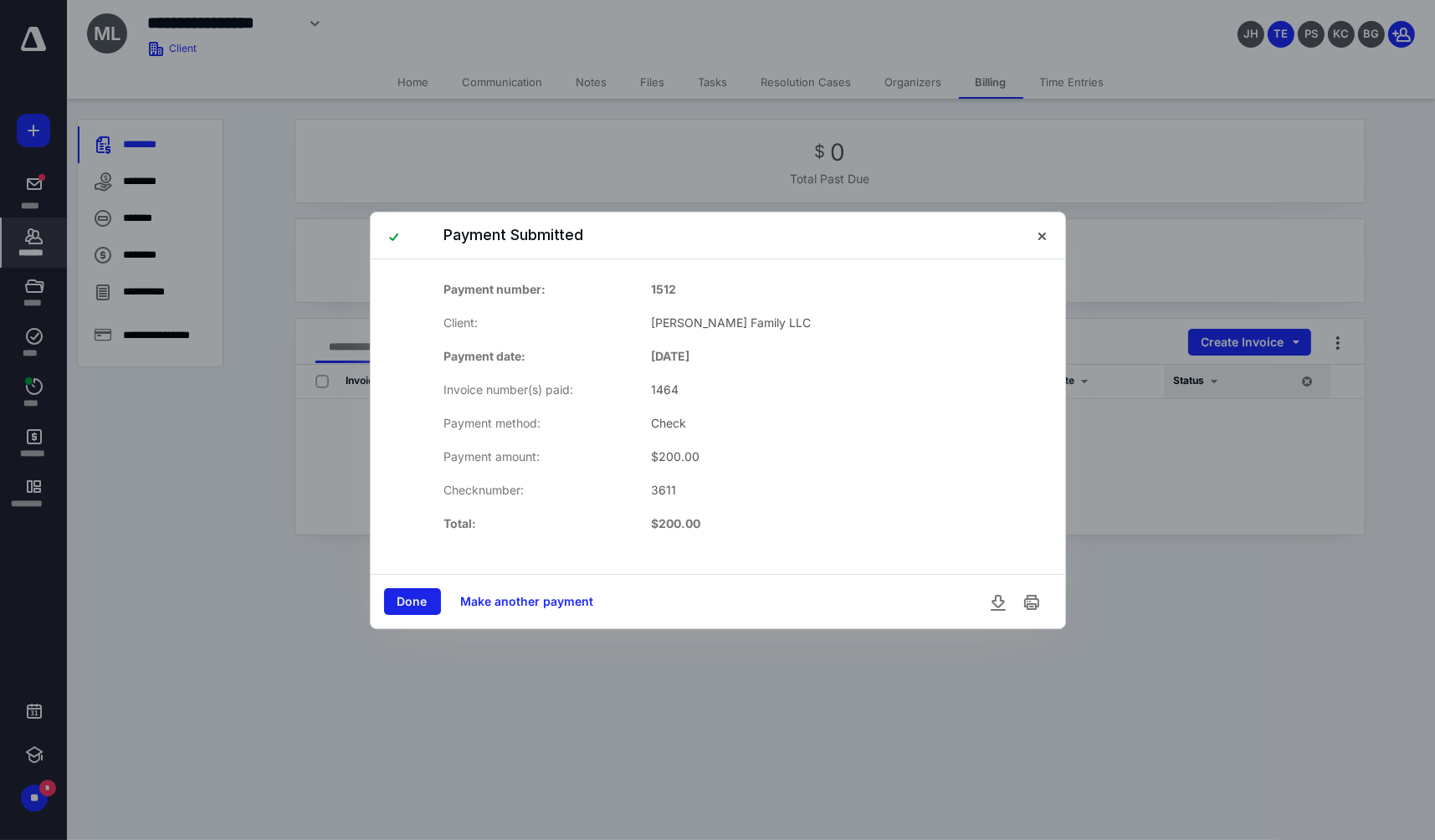 click on "Done" at bounding box center (413, 602) 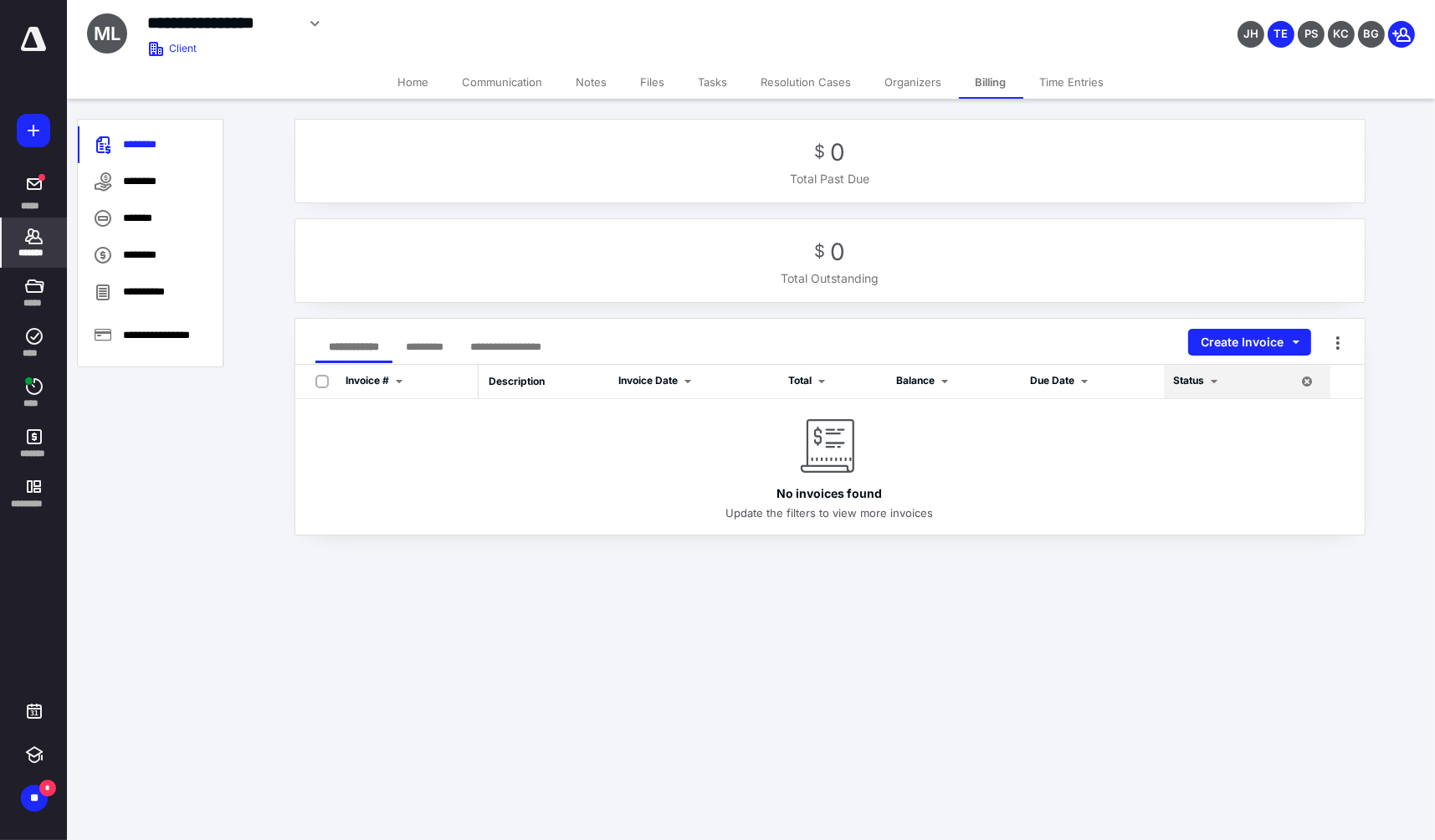 click 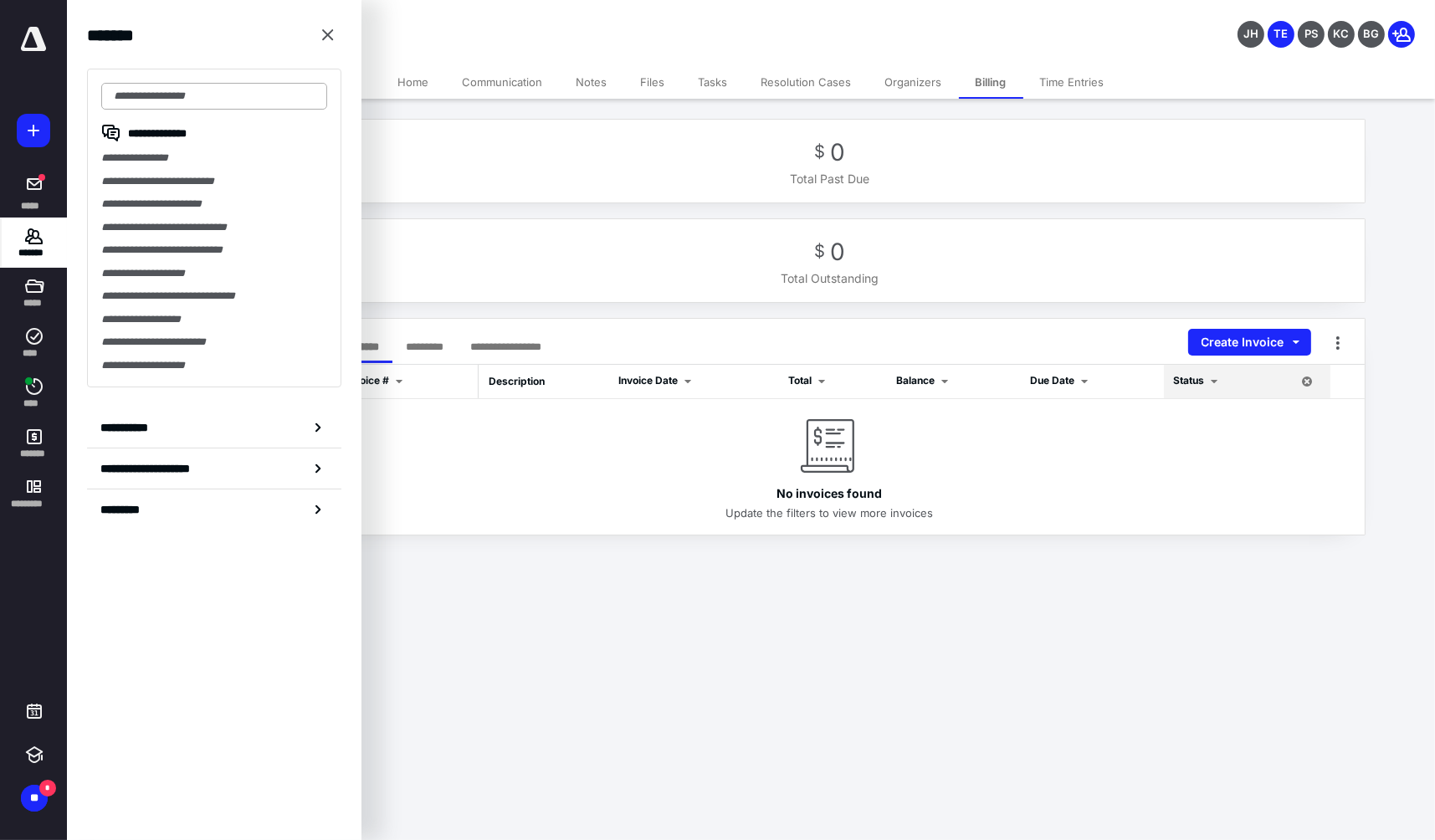 click at bounding box center (214, 96) 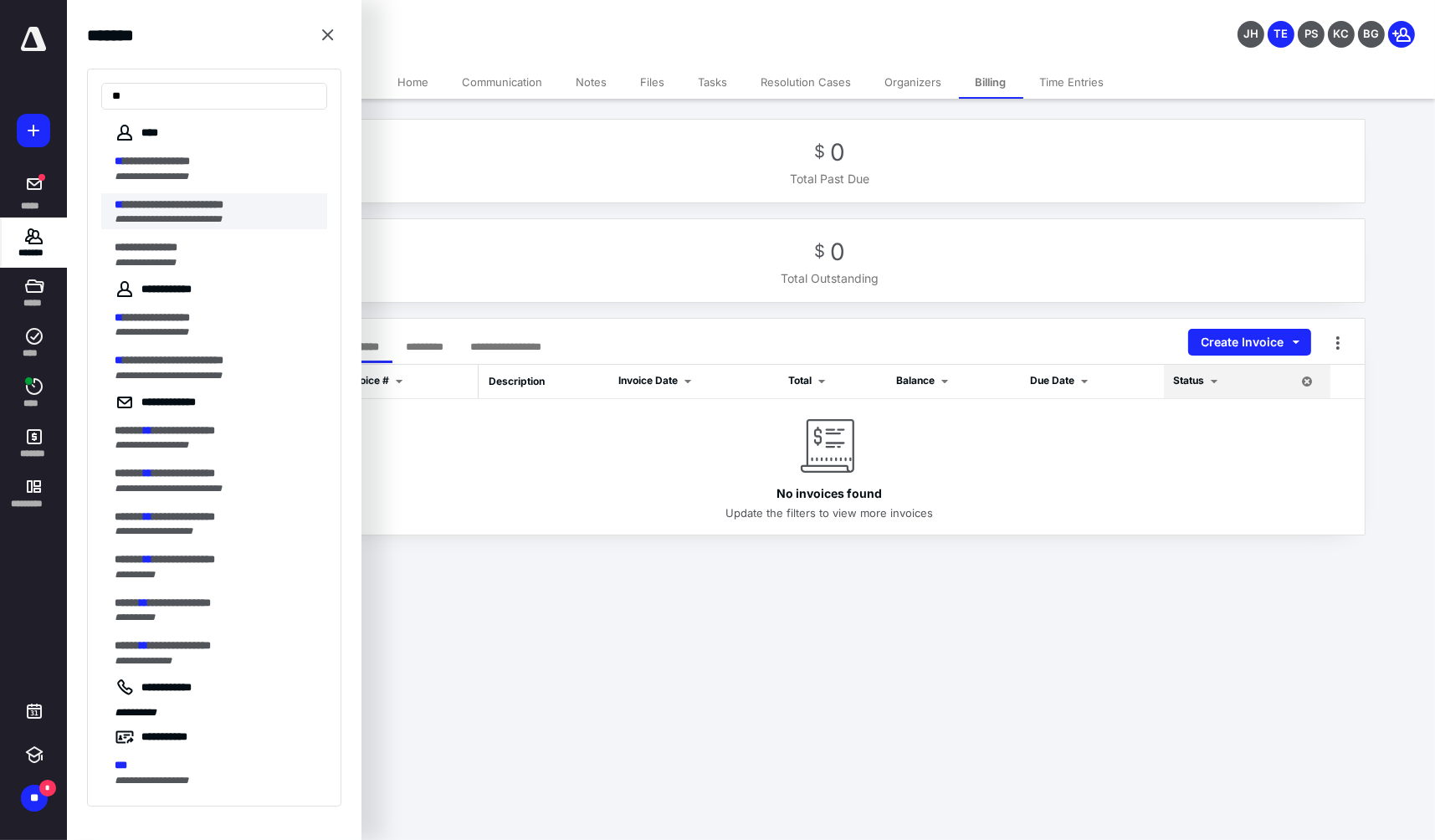 type on "**" 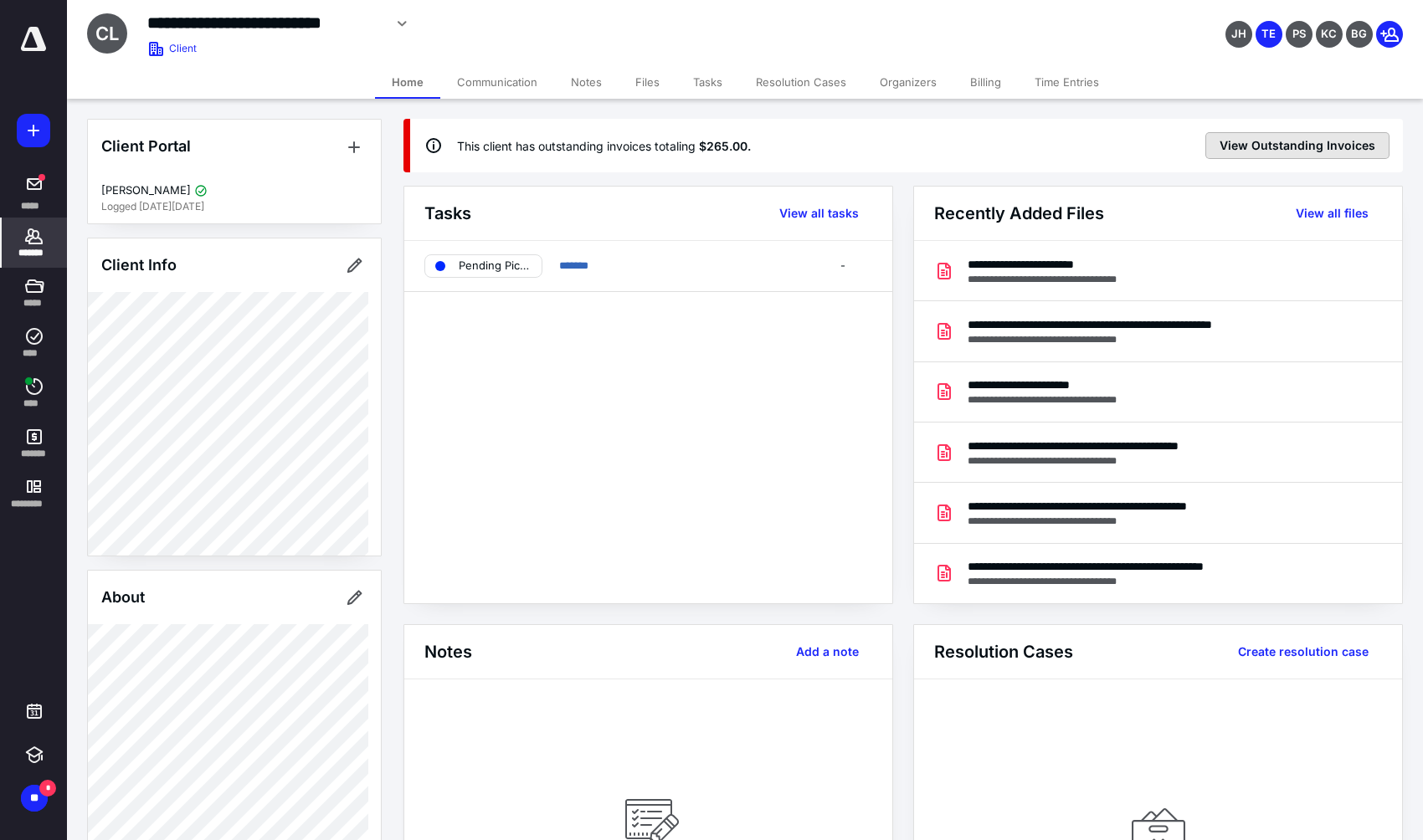 click on "View Outstanding Invoices" at bounding box center [1297, 146] 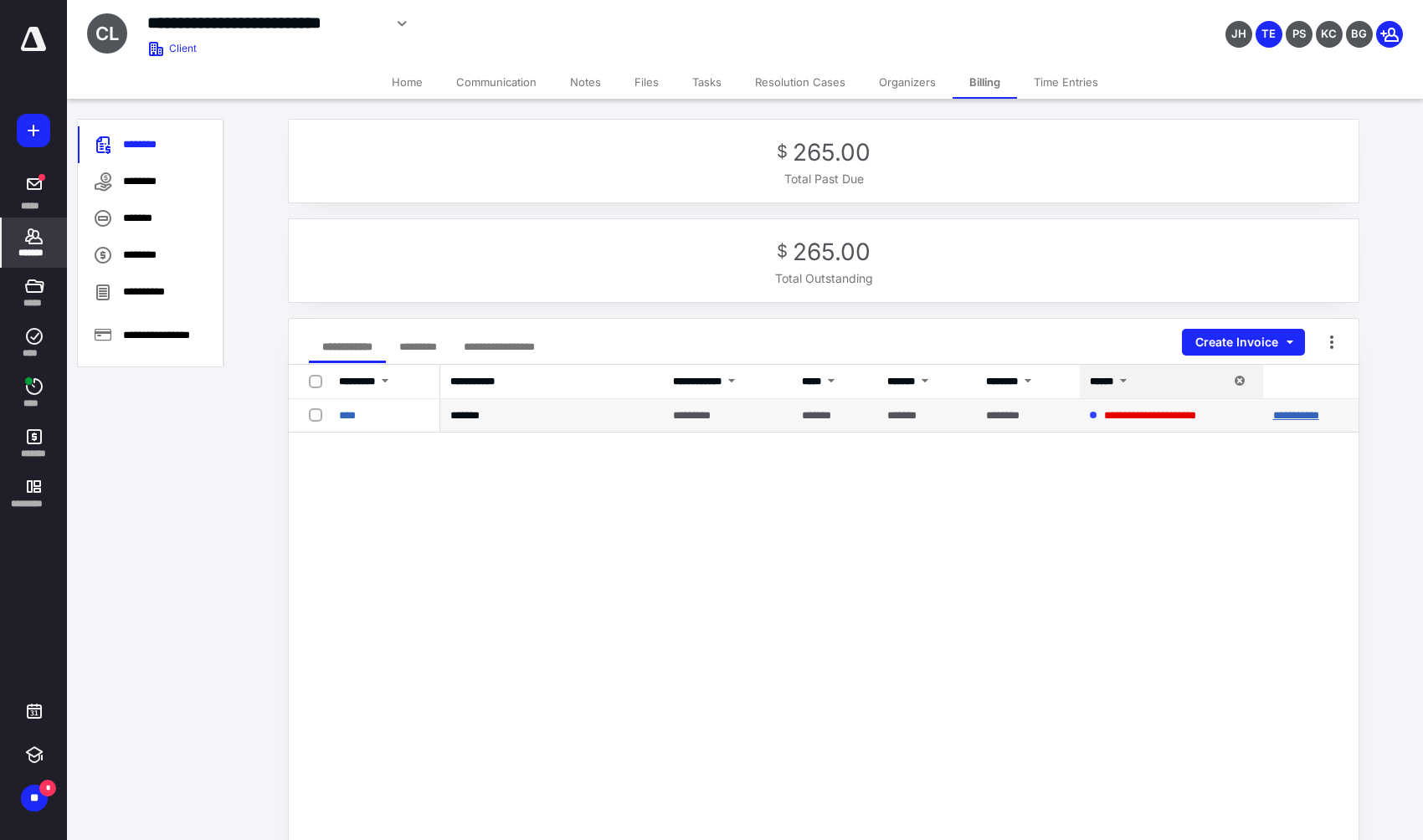 click on "**********" at bounding box center (1296, 415) 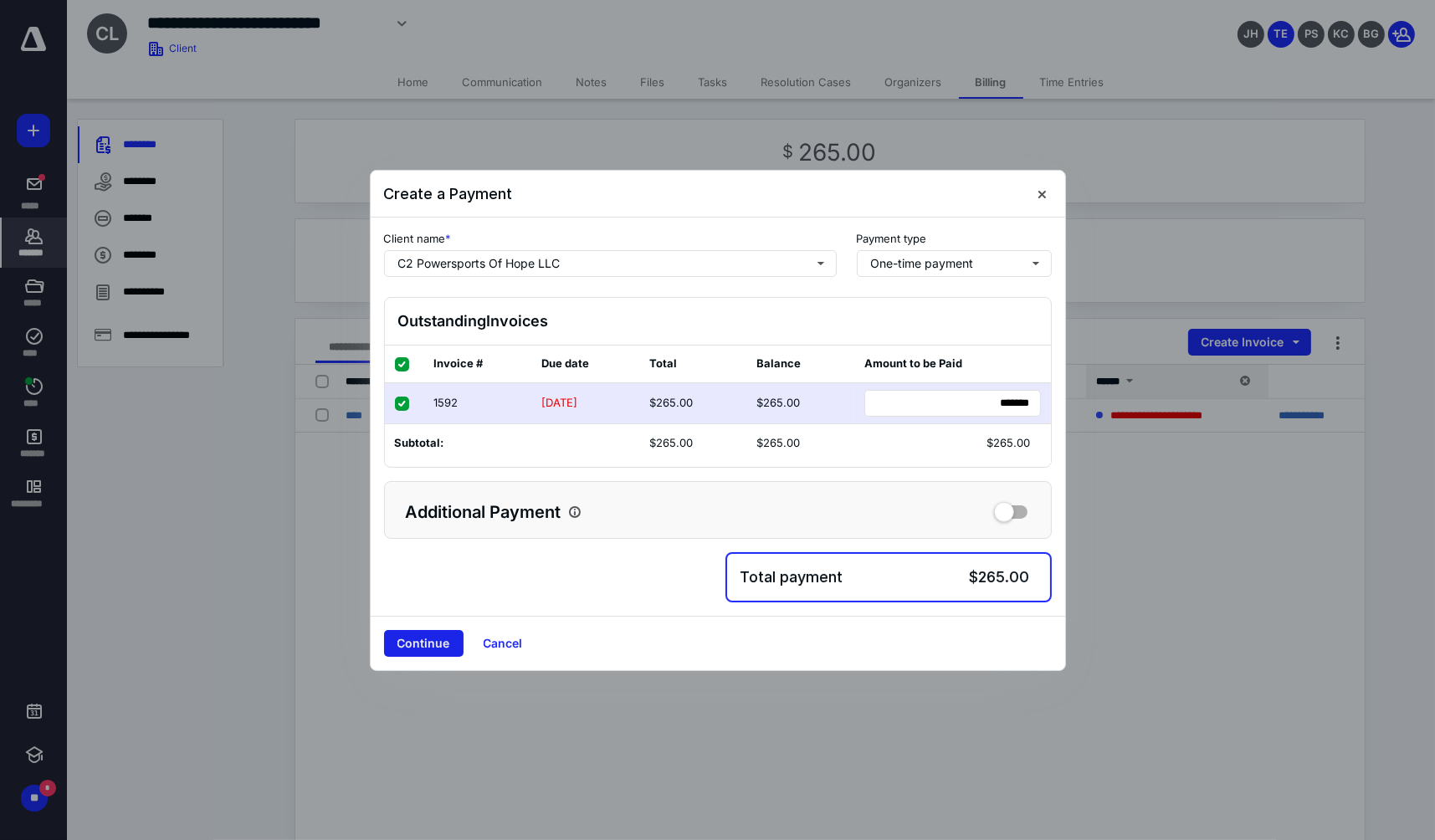 click on "Continue" at bounding box center (423, 643) 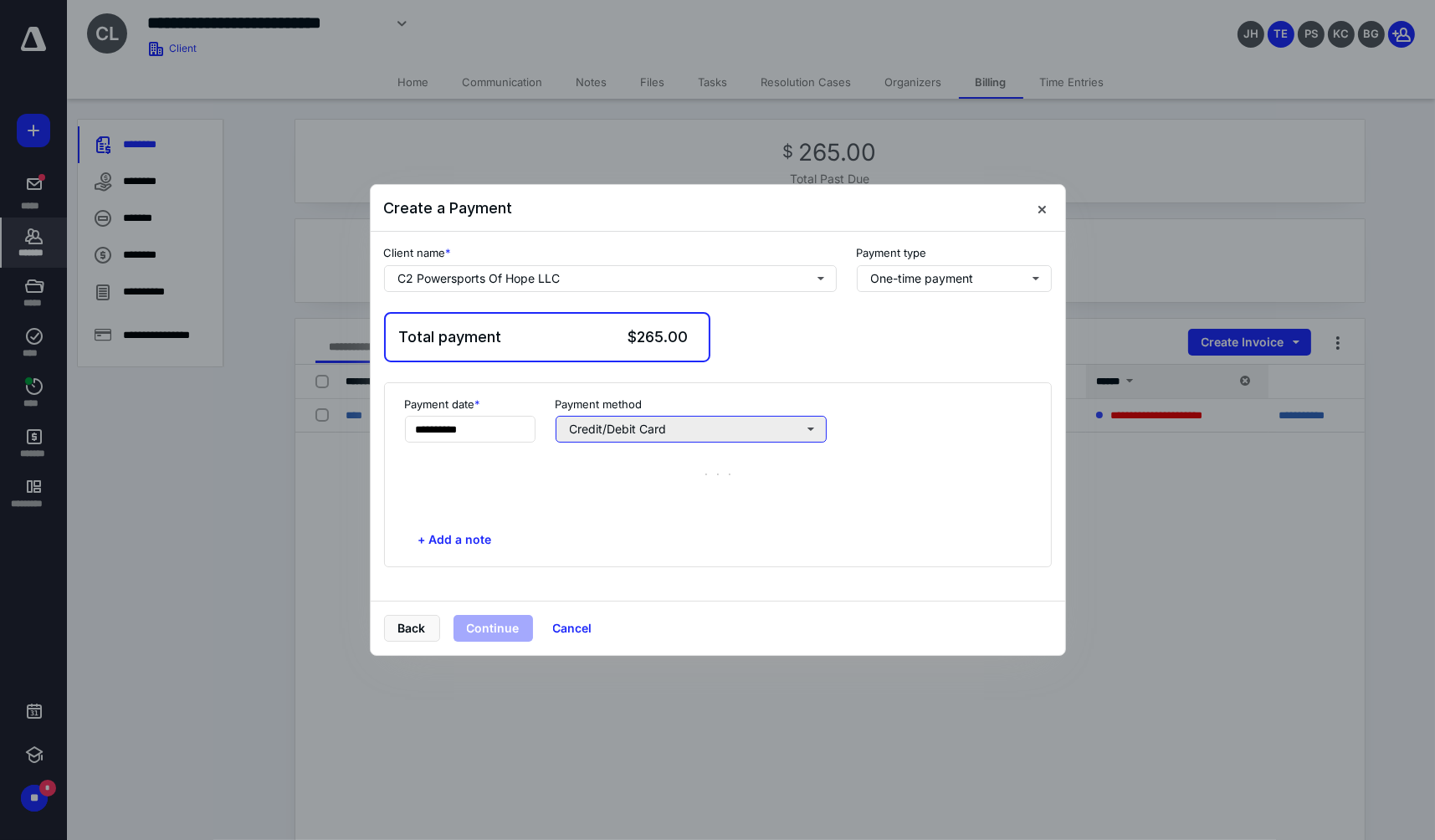click on "Credit/Debit Card" at bounding box center [691, 429] 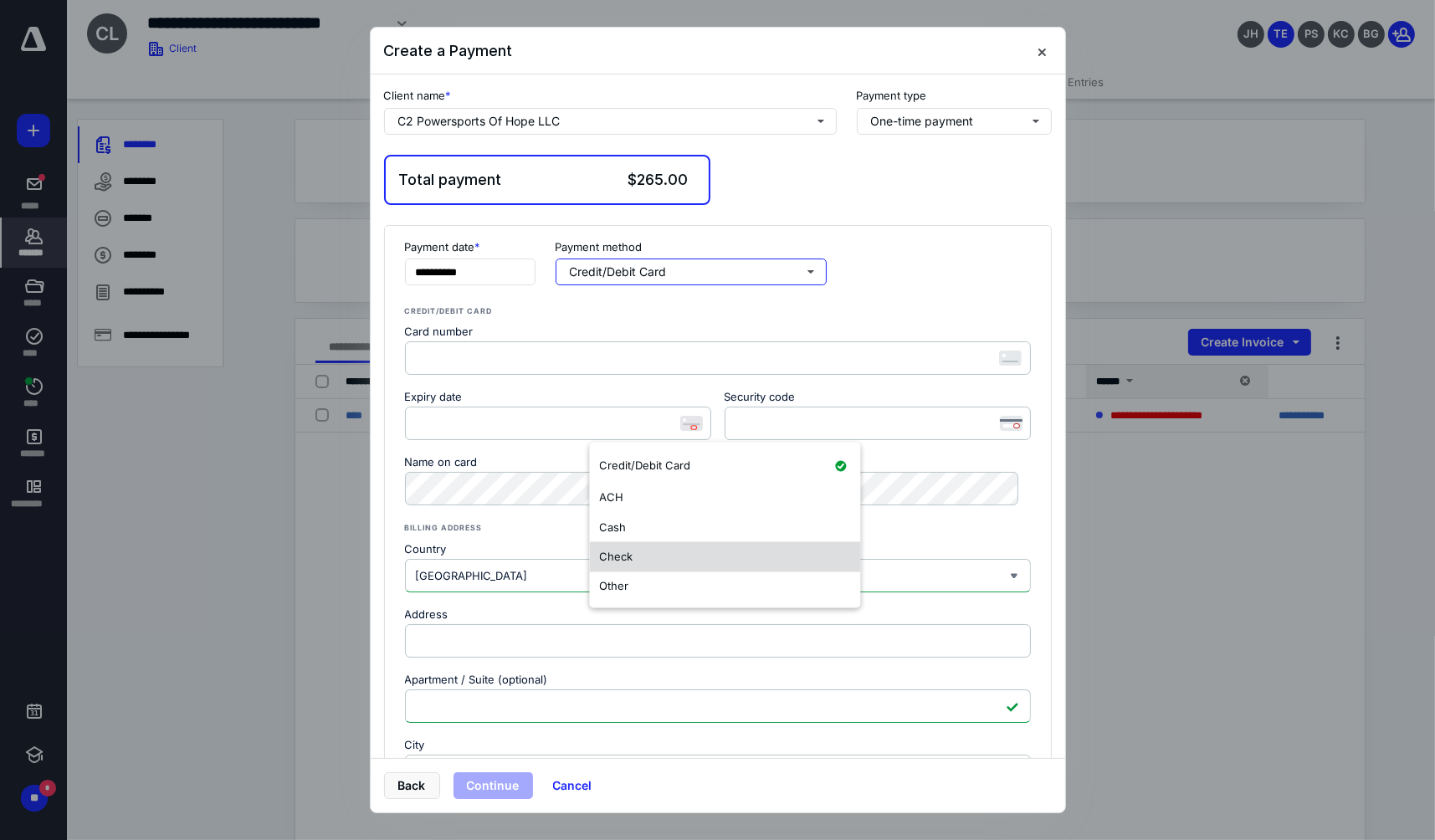 click on "Check" at bounding box center (725, 557) 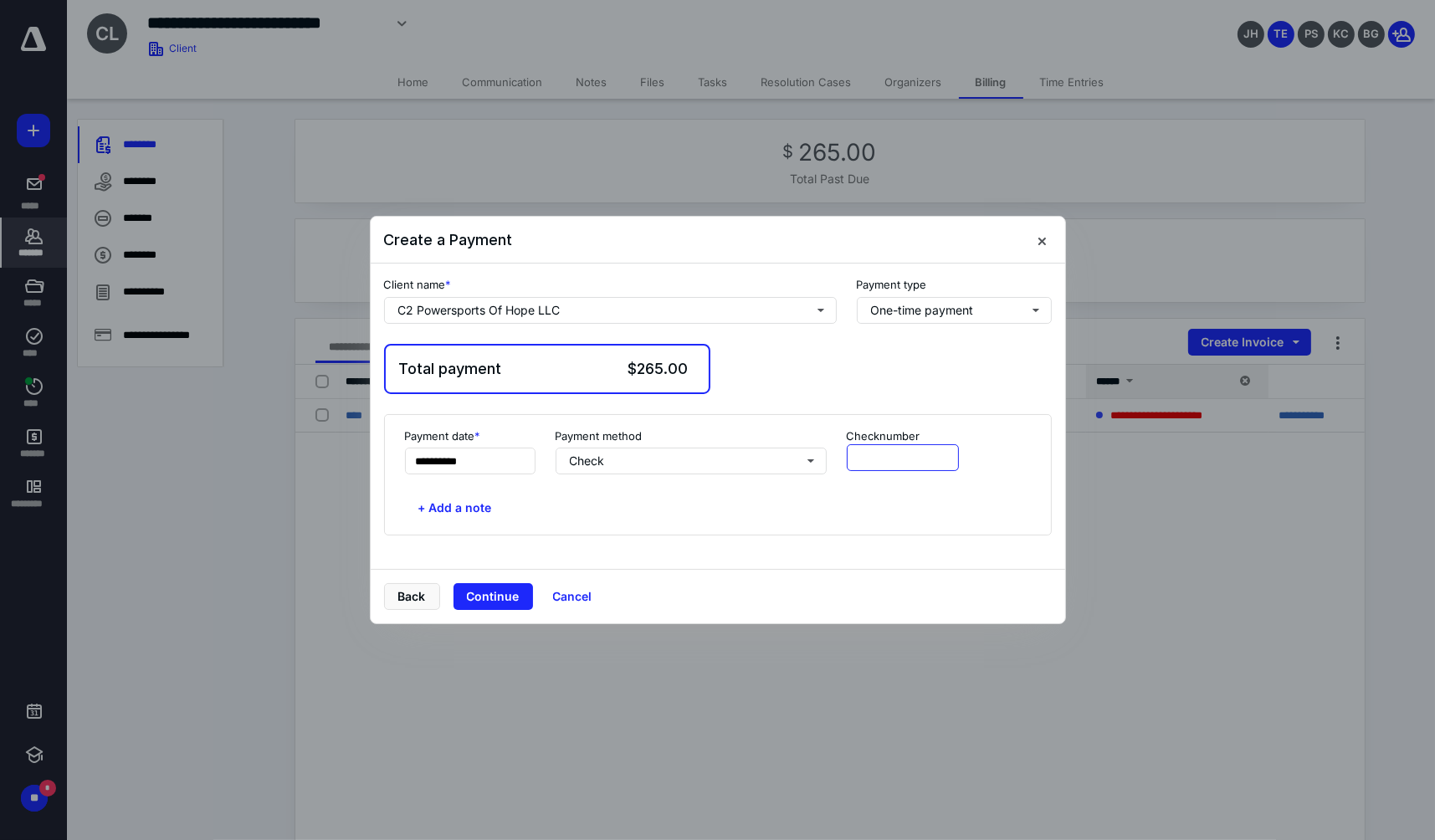 click at bounding box center (903, 458) 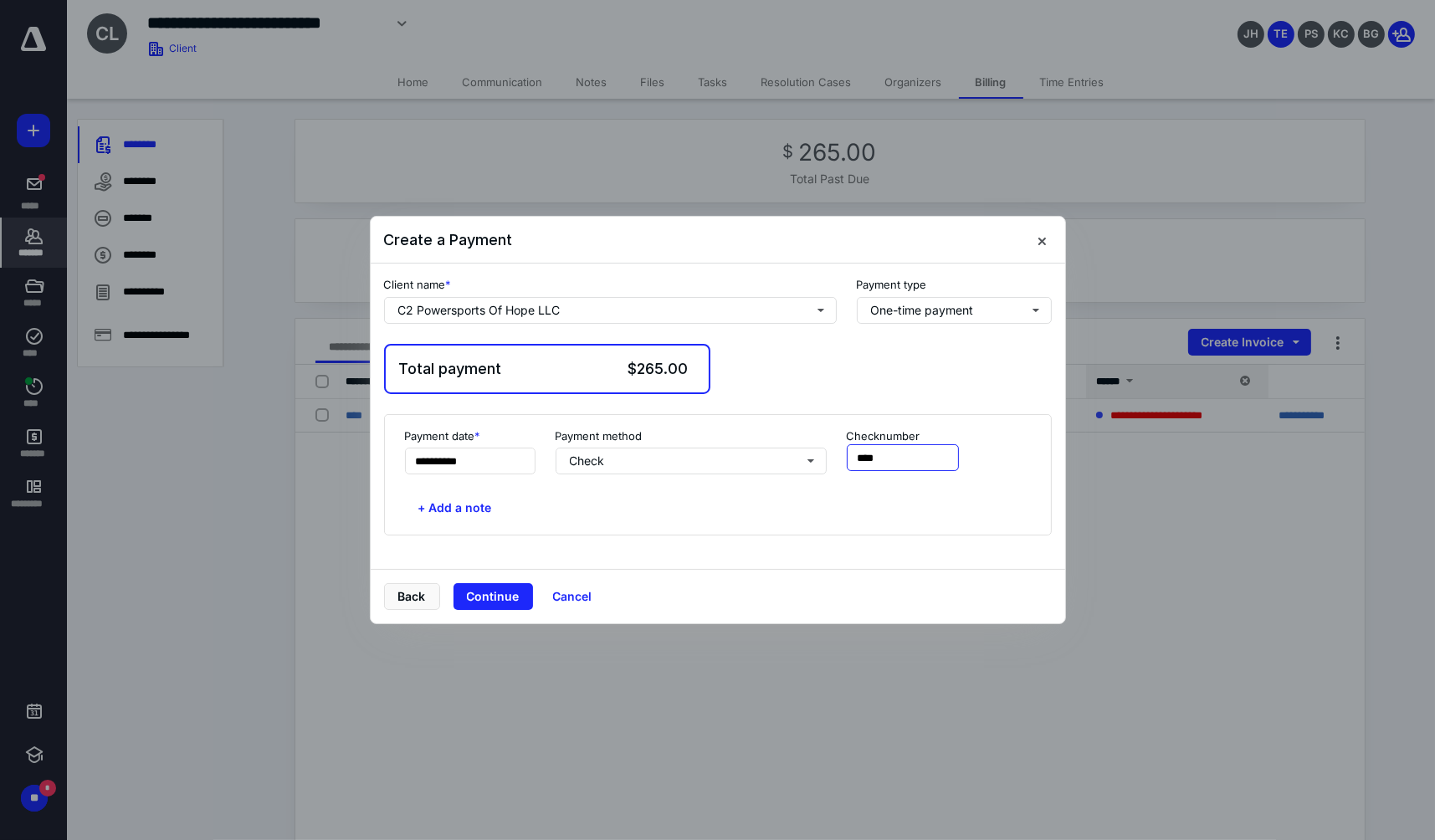 type on "****" 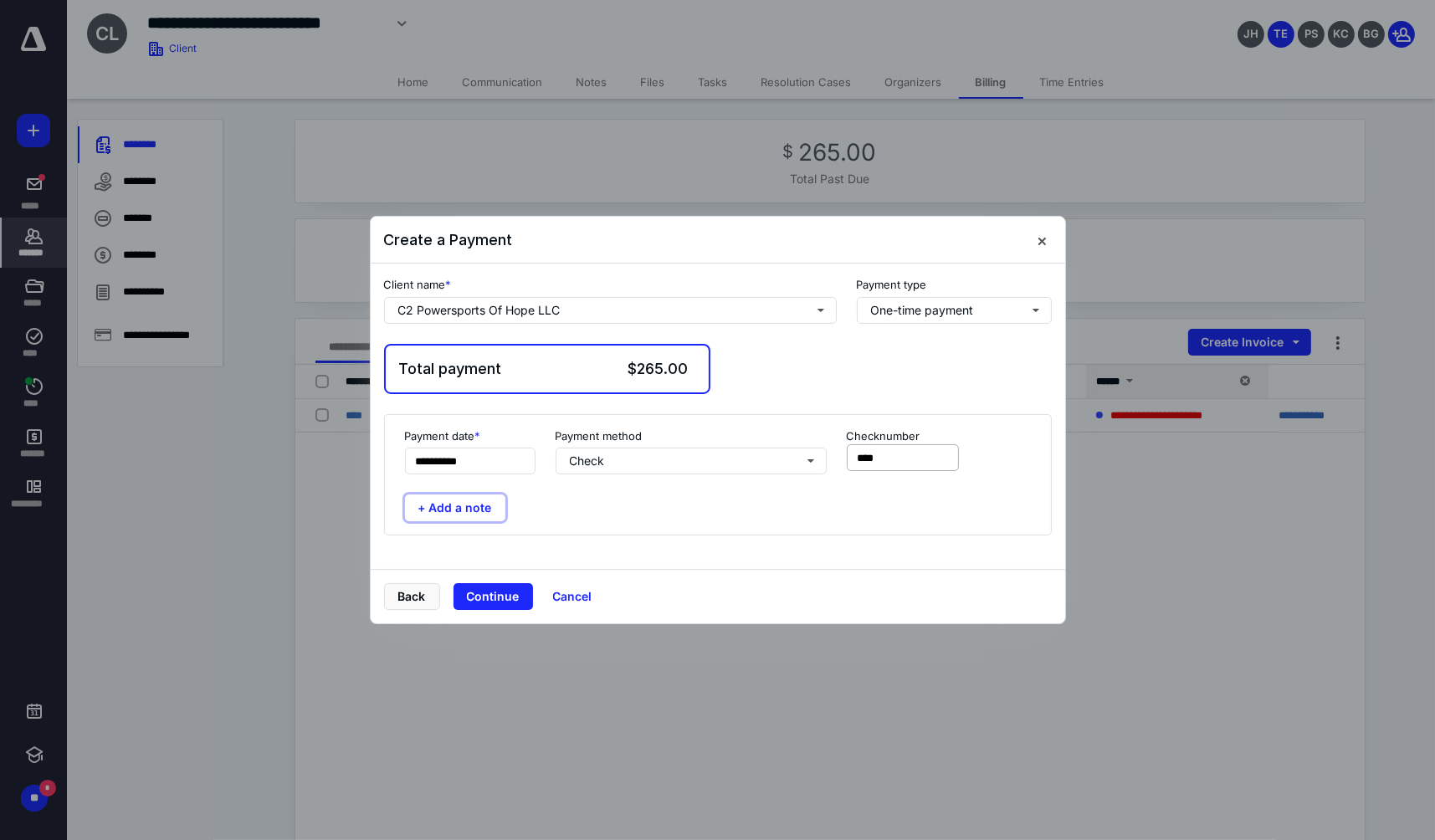 type 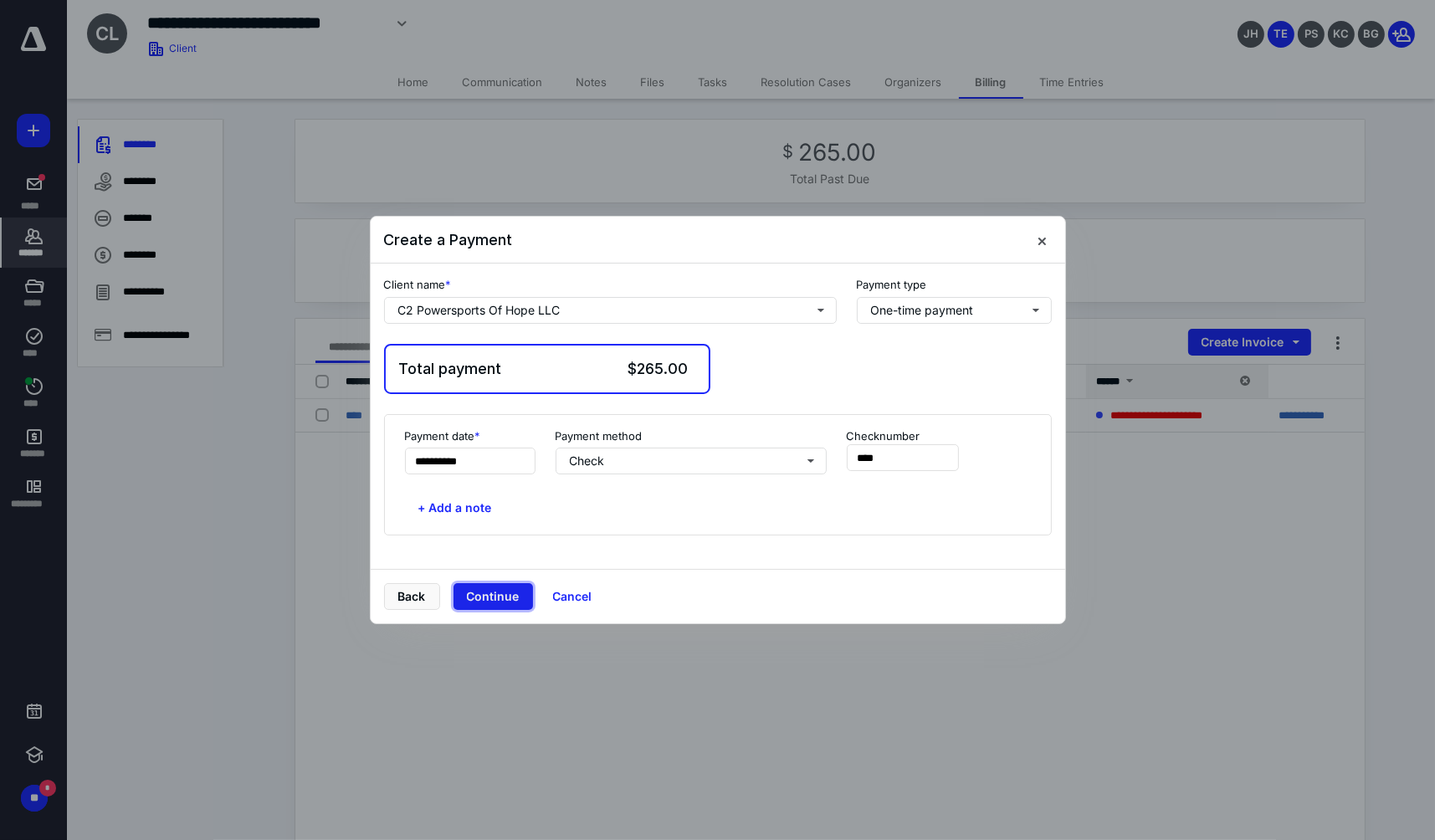 click on "Continue" at bounding box center [493, 597] 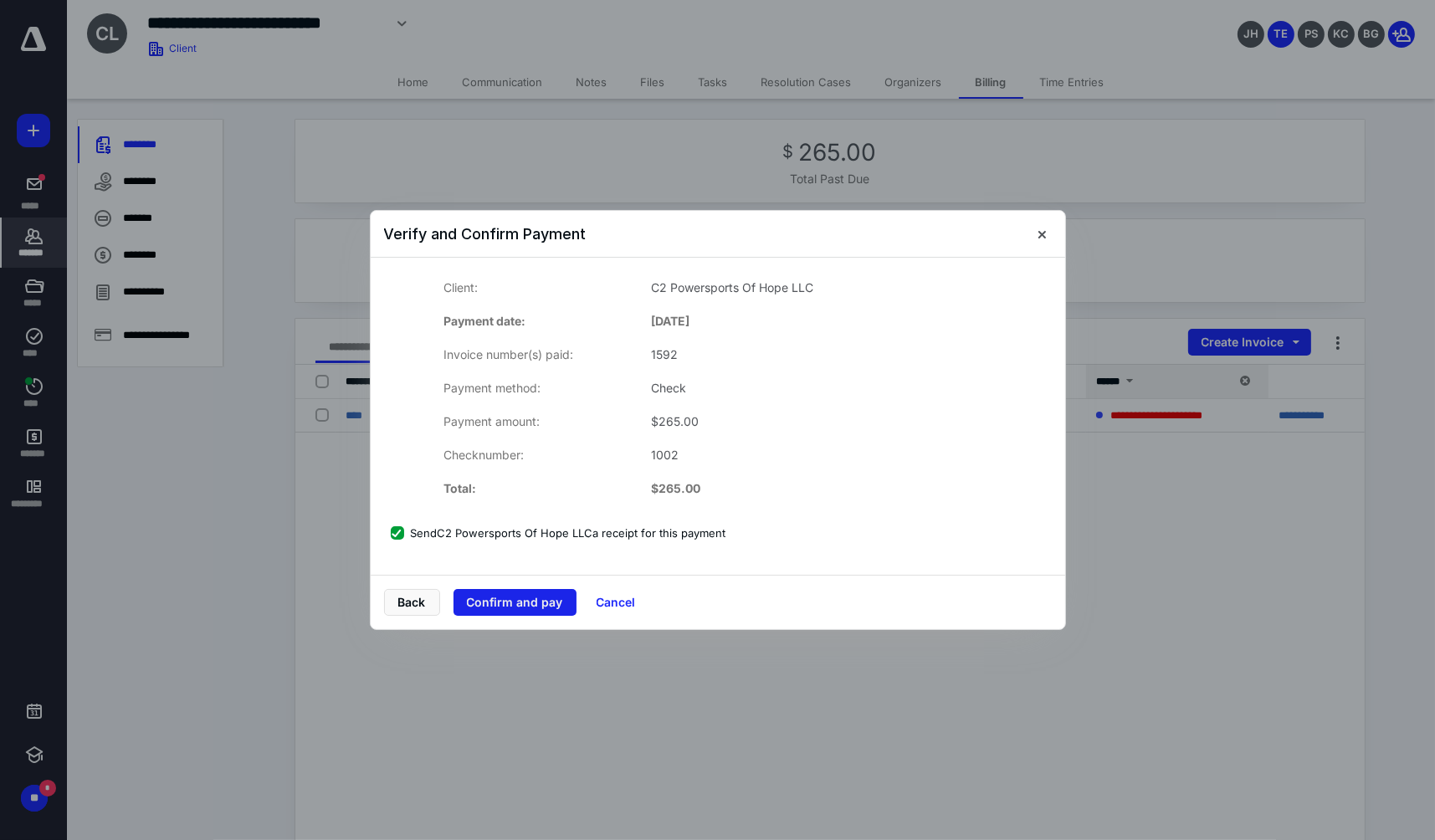 click on "Confirm and pay" at bounding box center [515, 602] 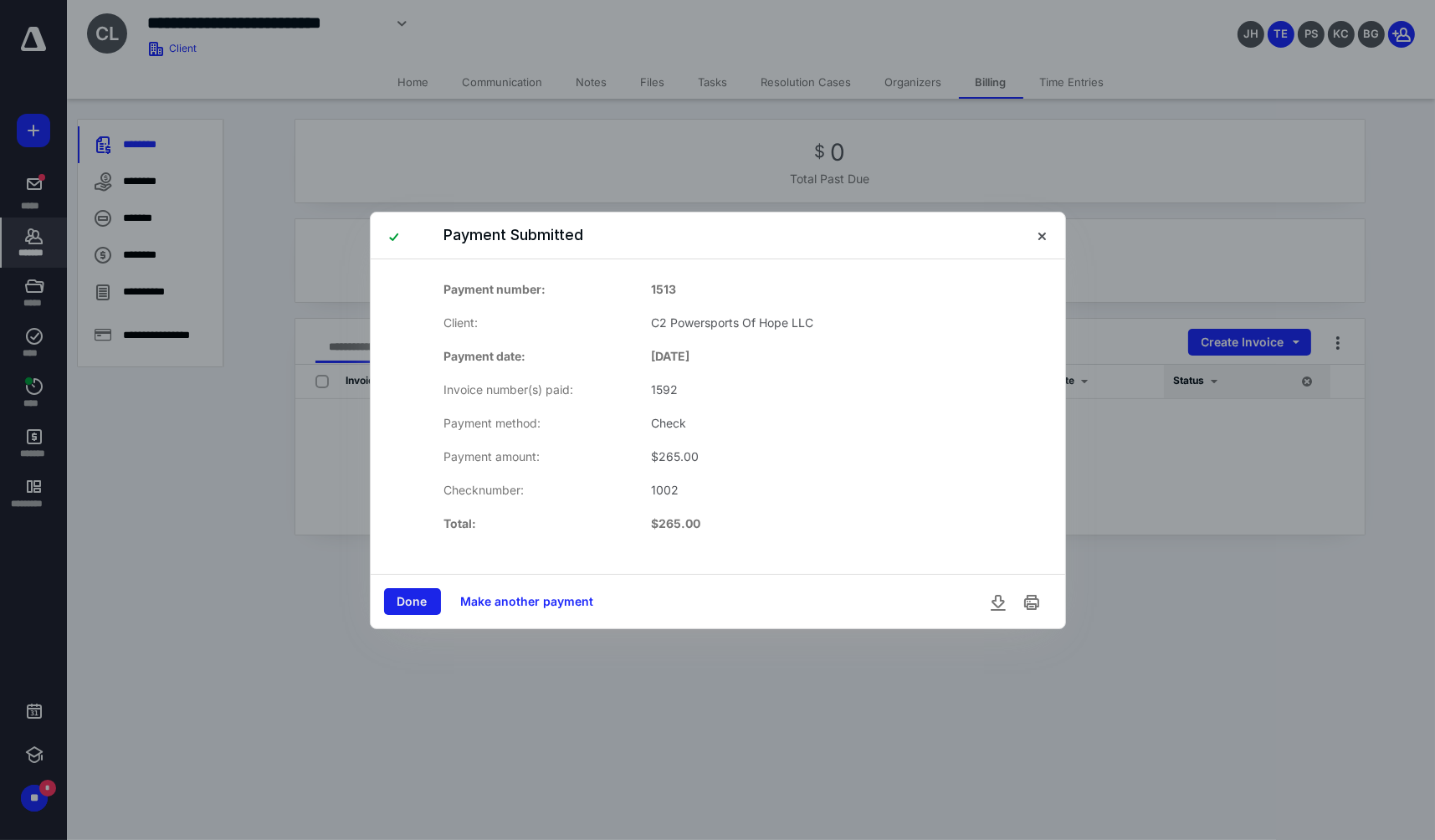 click on "Done" at bounding box center [413, 602] 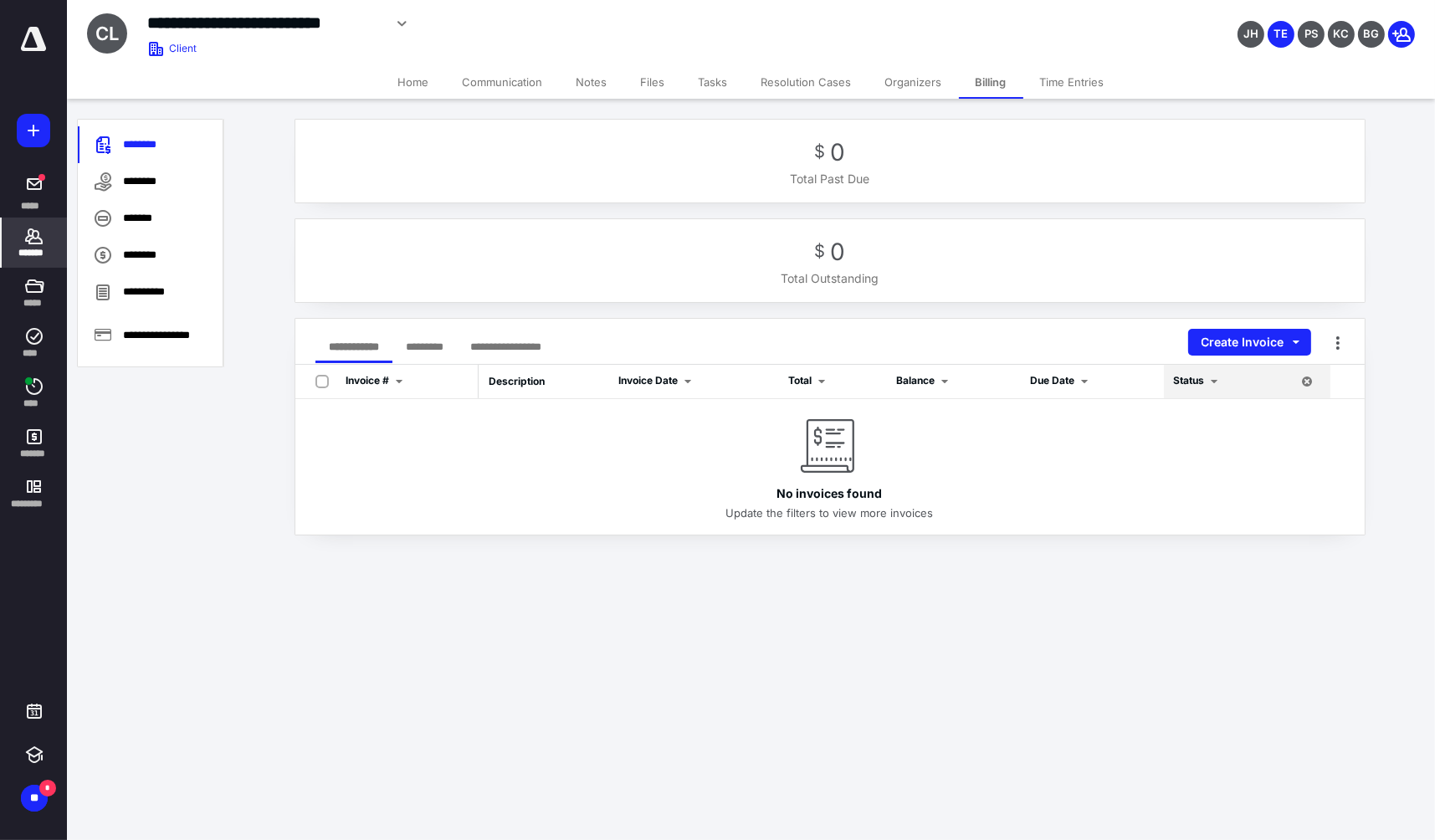 click 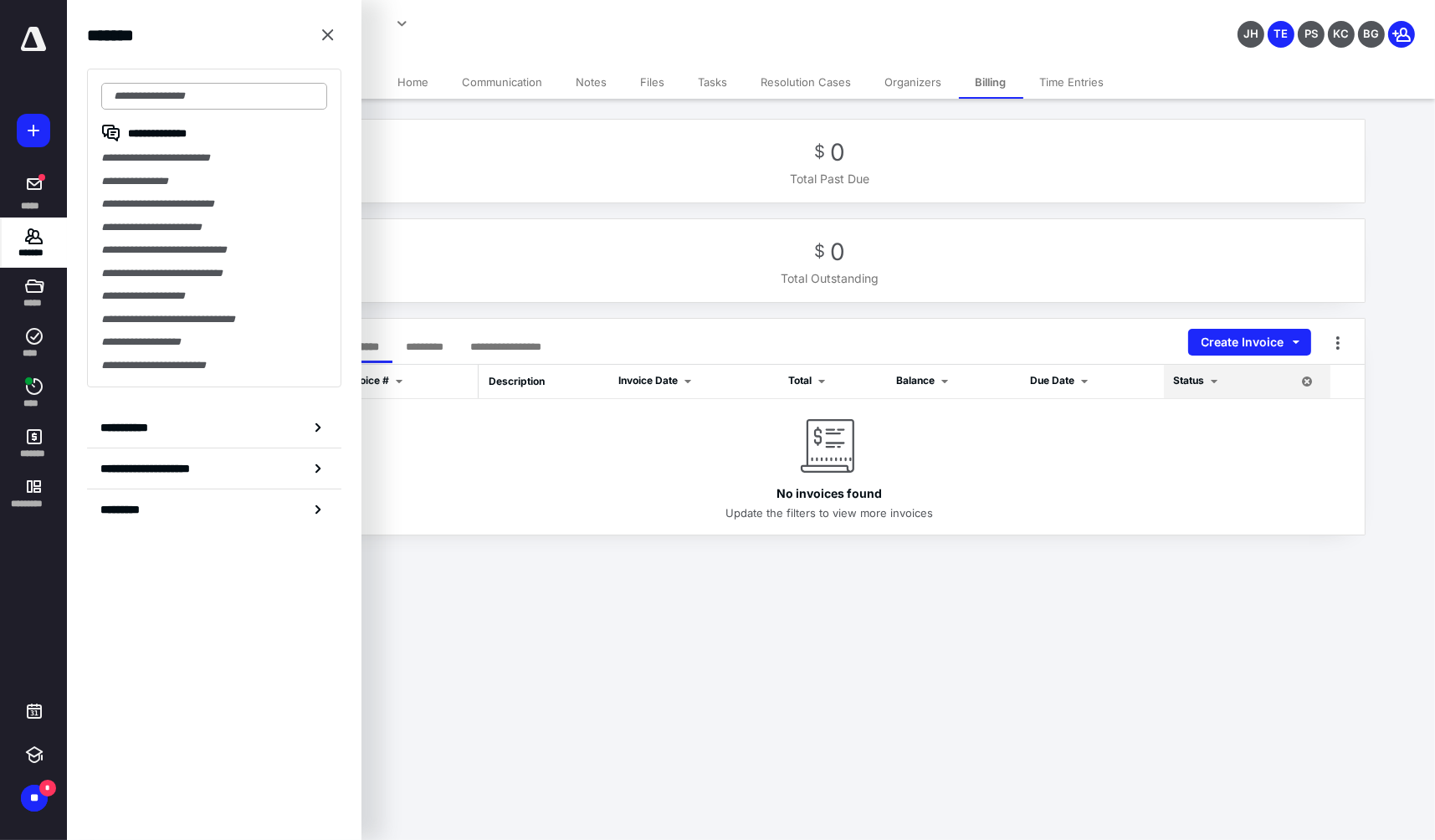 click at bounding box center (214, 96) 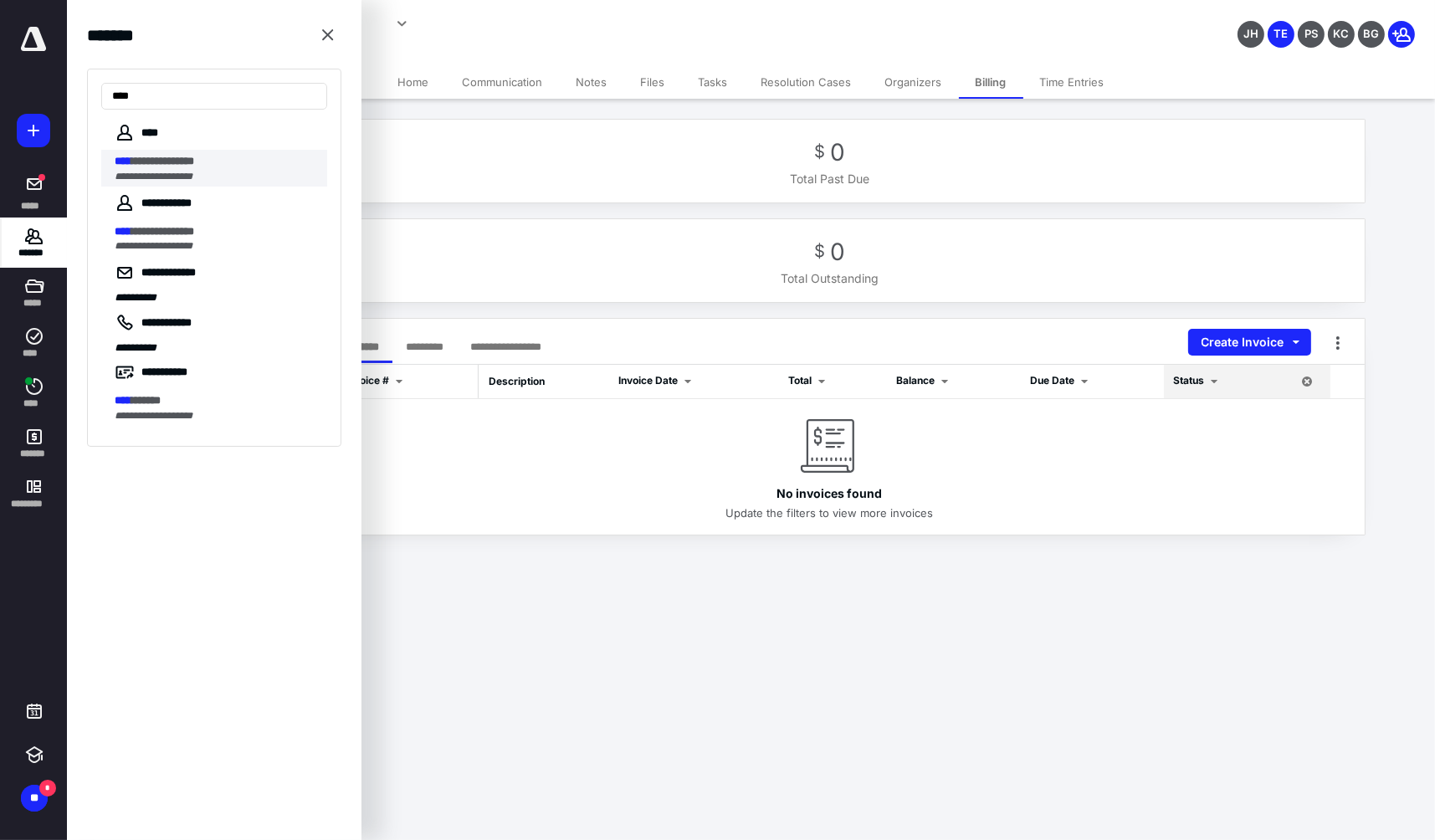 type on "****" 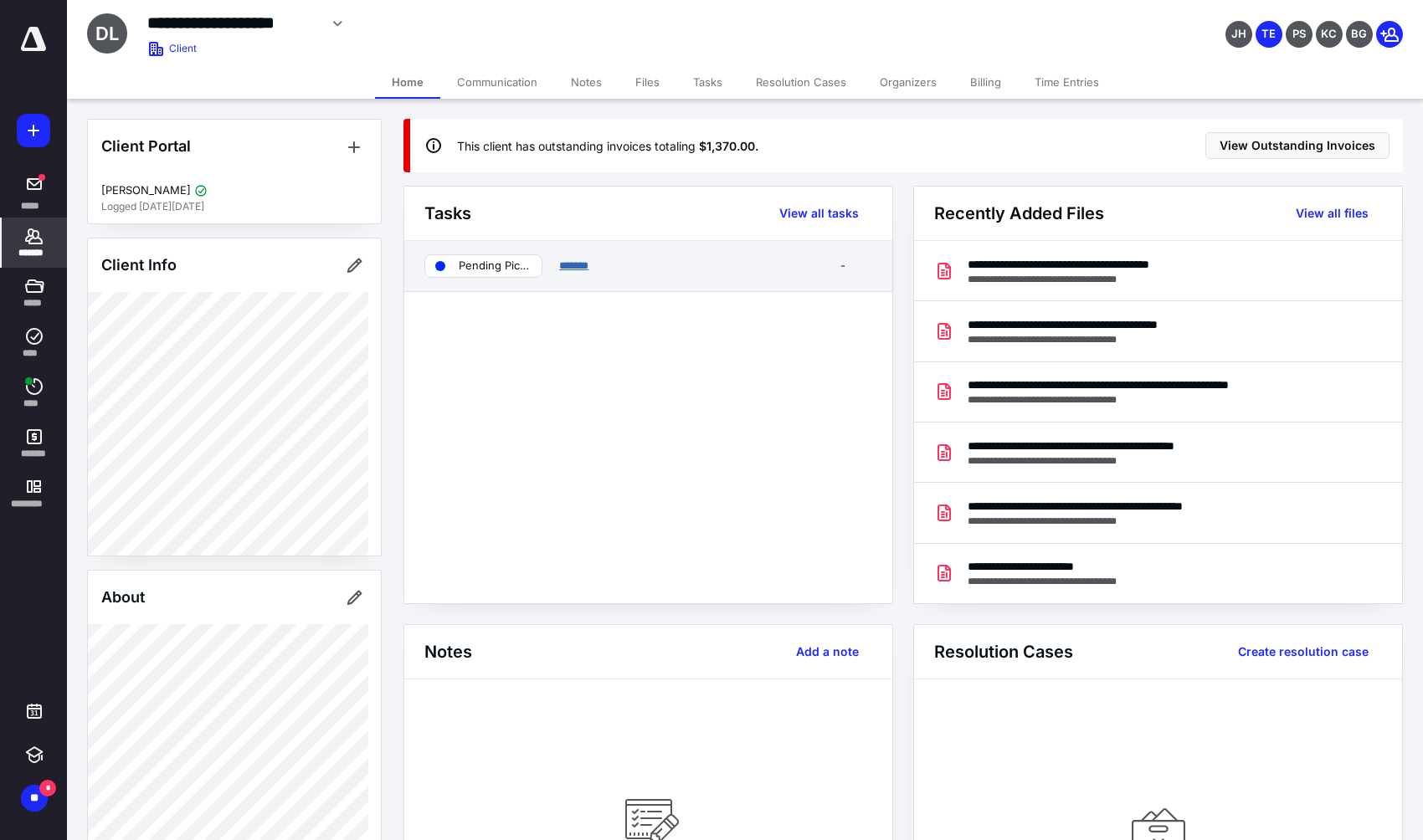 click on "*******" at bounding box center [573, 265] 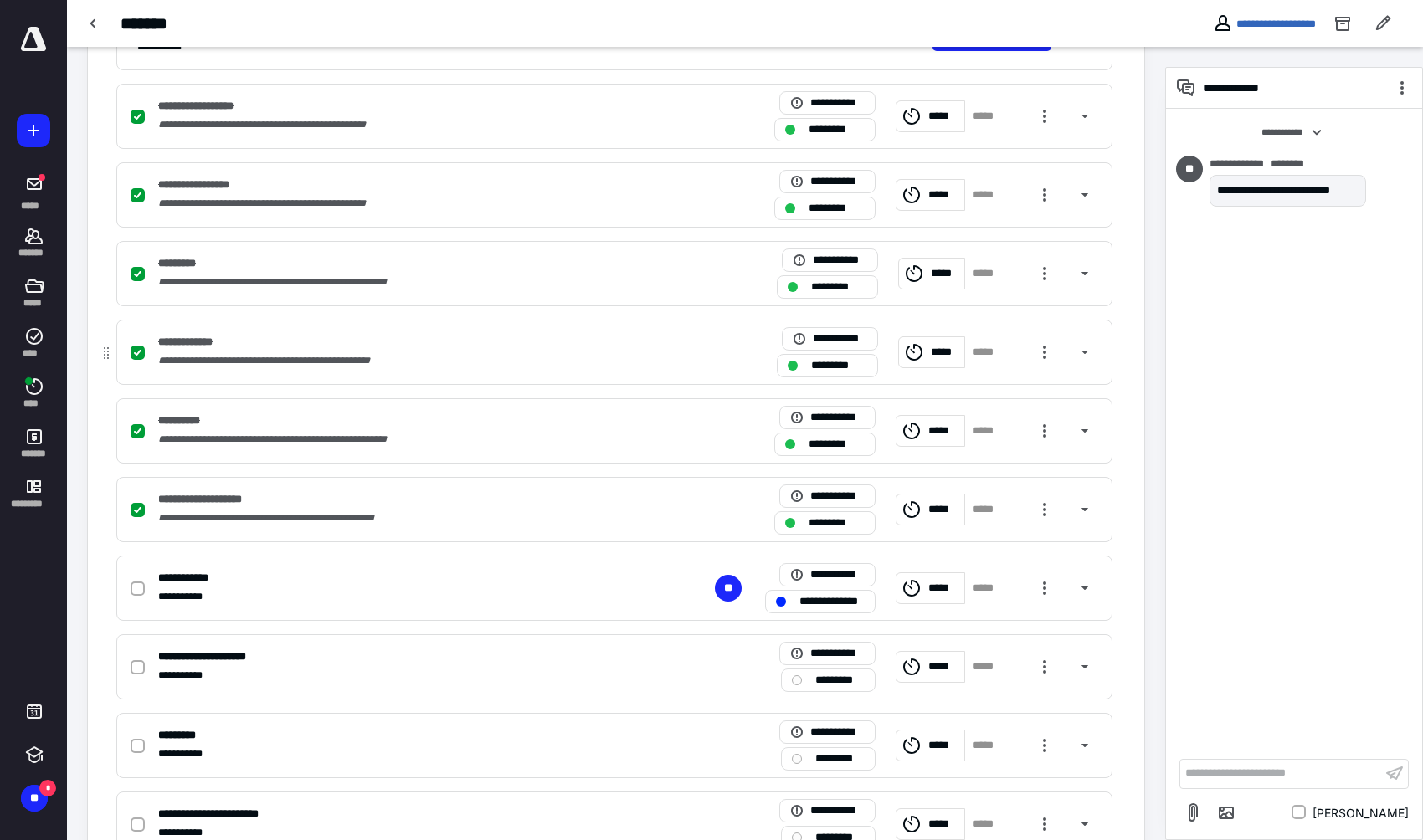 scroll, scrollTop: 614, scrollLeft: 0, axis: vertical 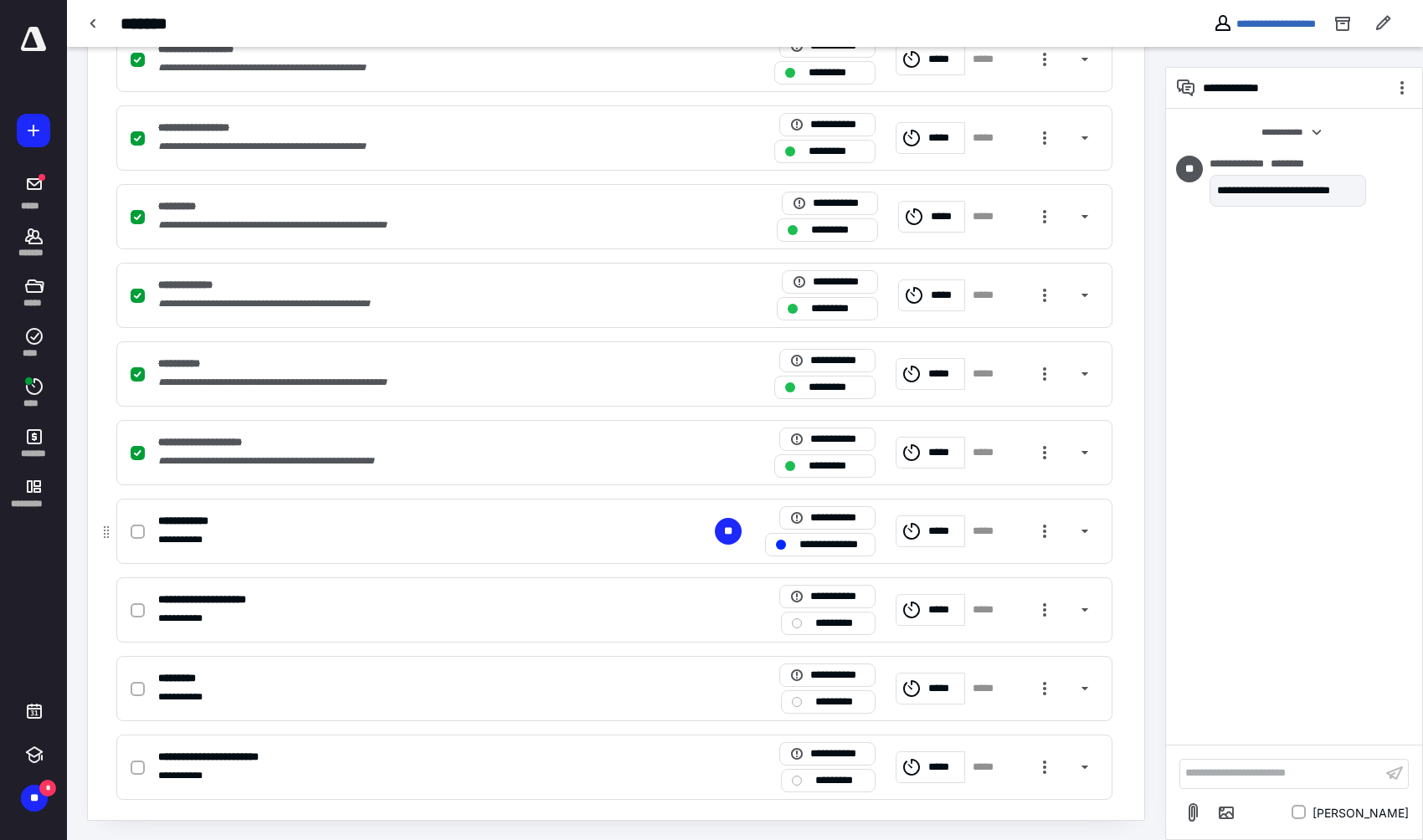 click 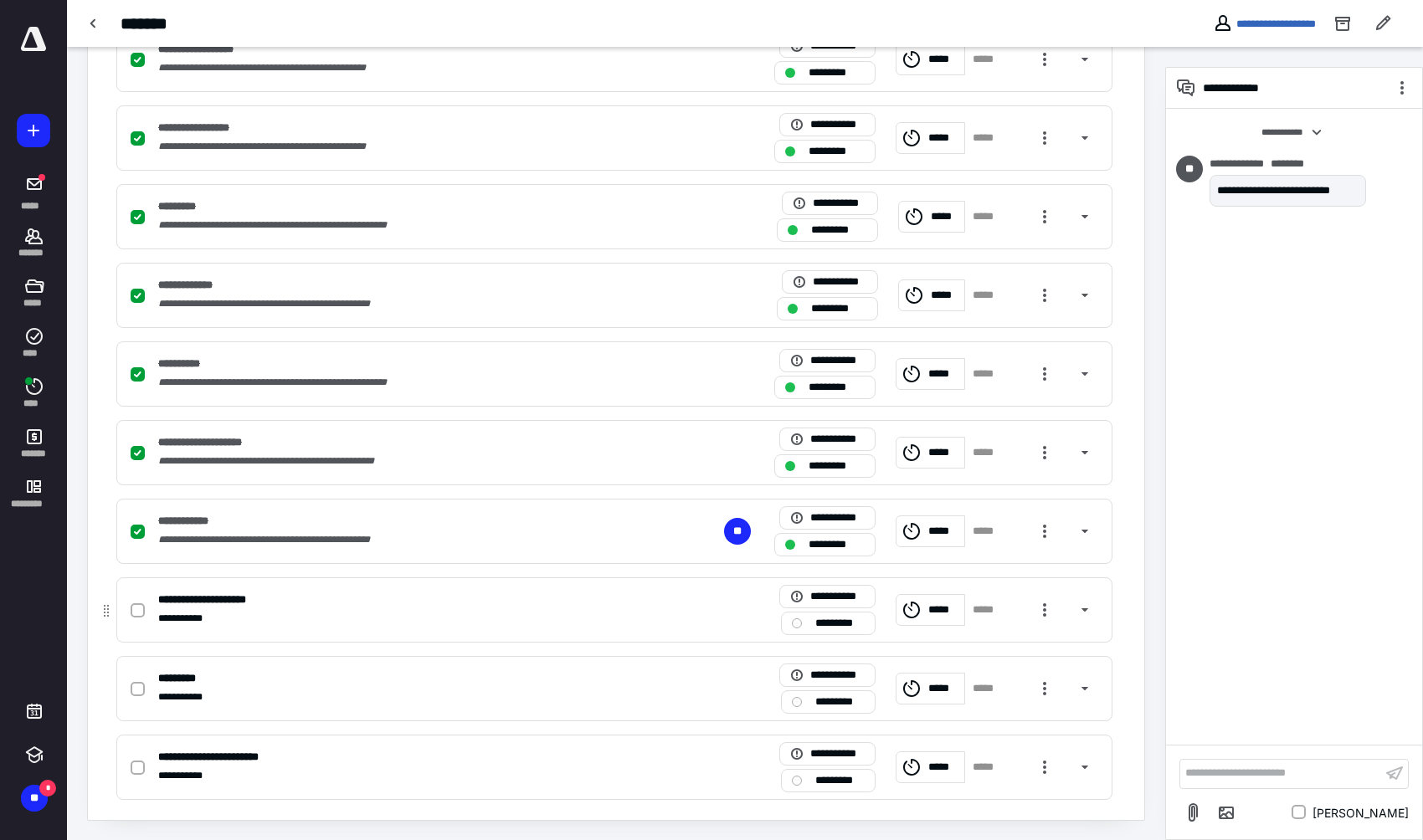 click 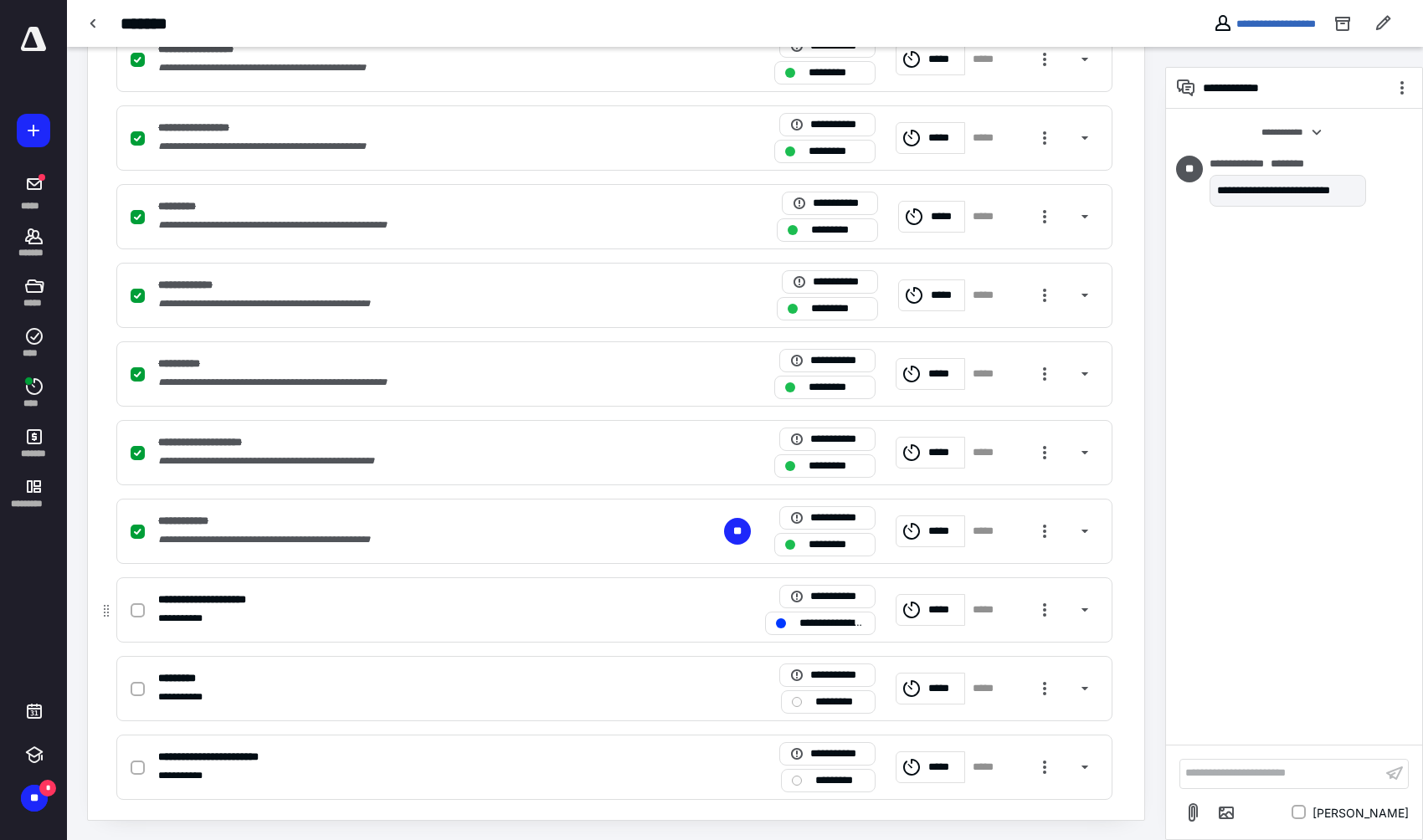 click 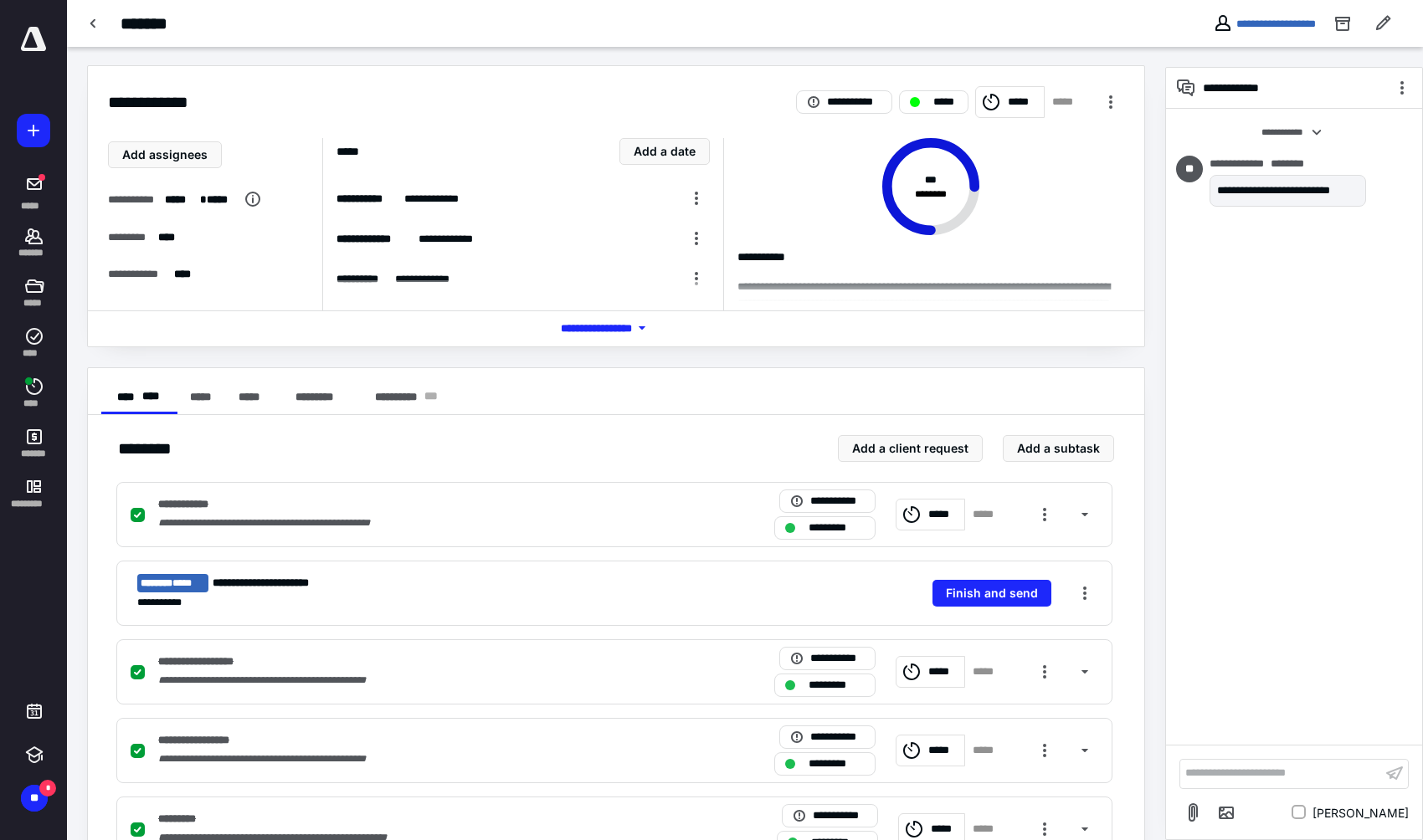 scroll, scrollTop: 0, scrollLeft: 0, axis: both 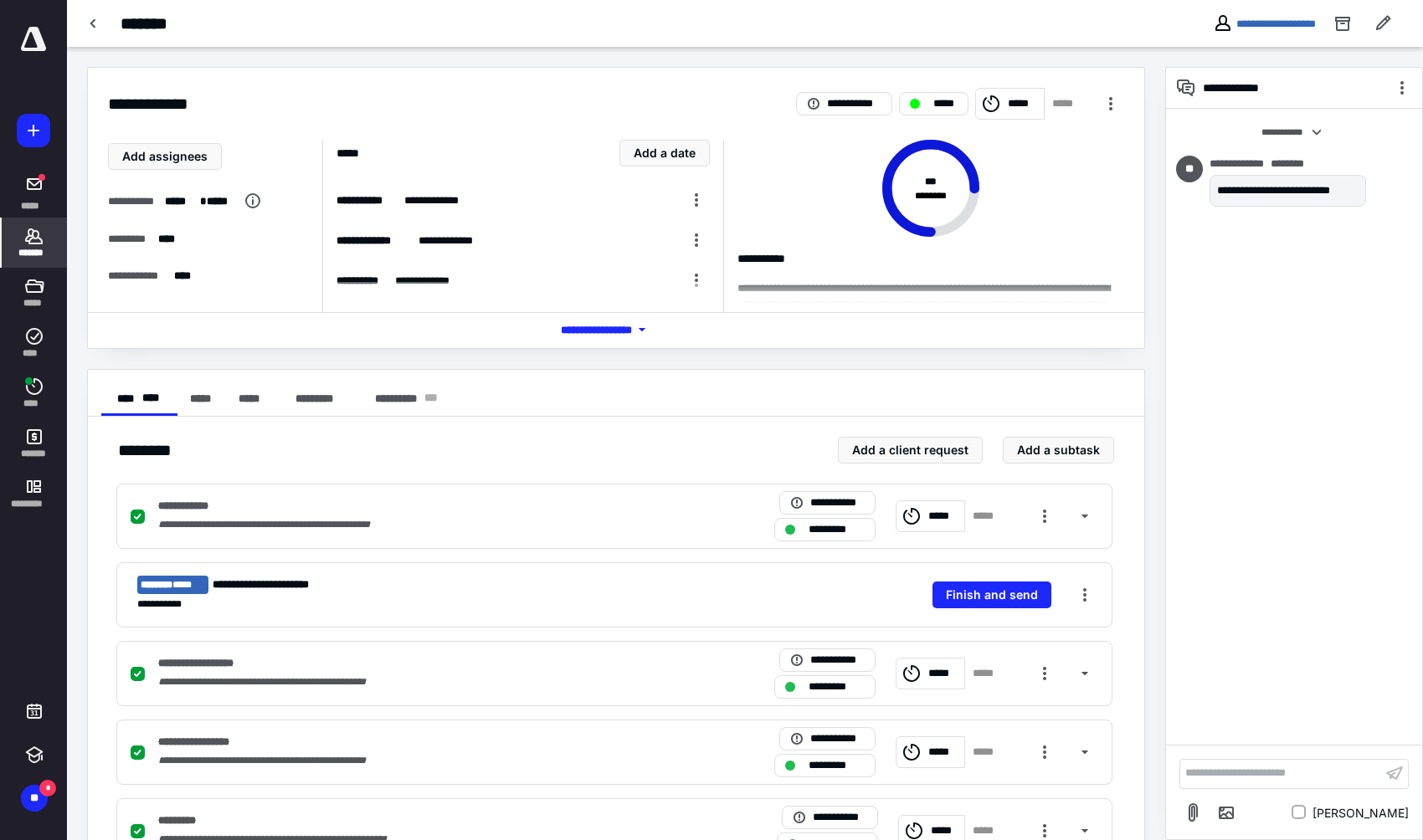 click 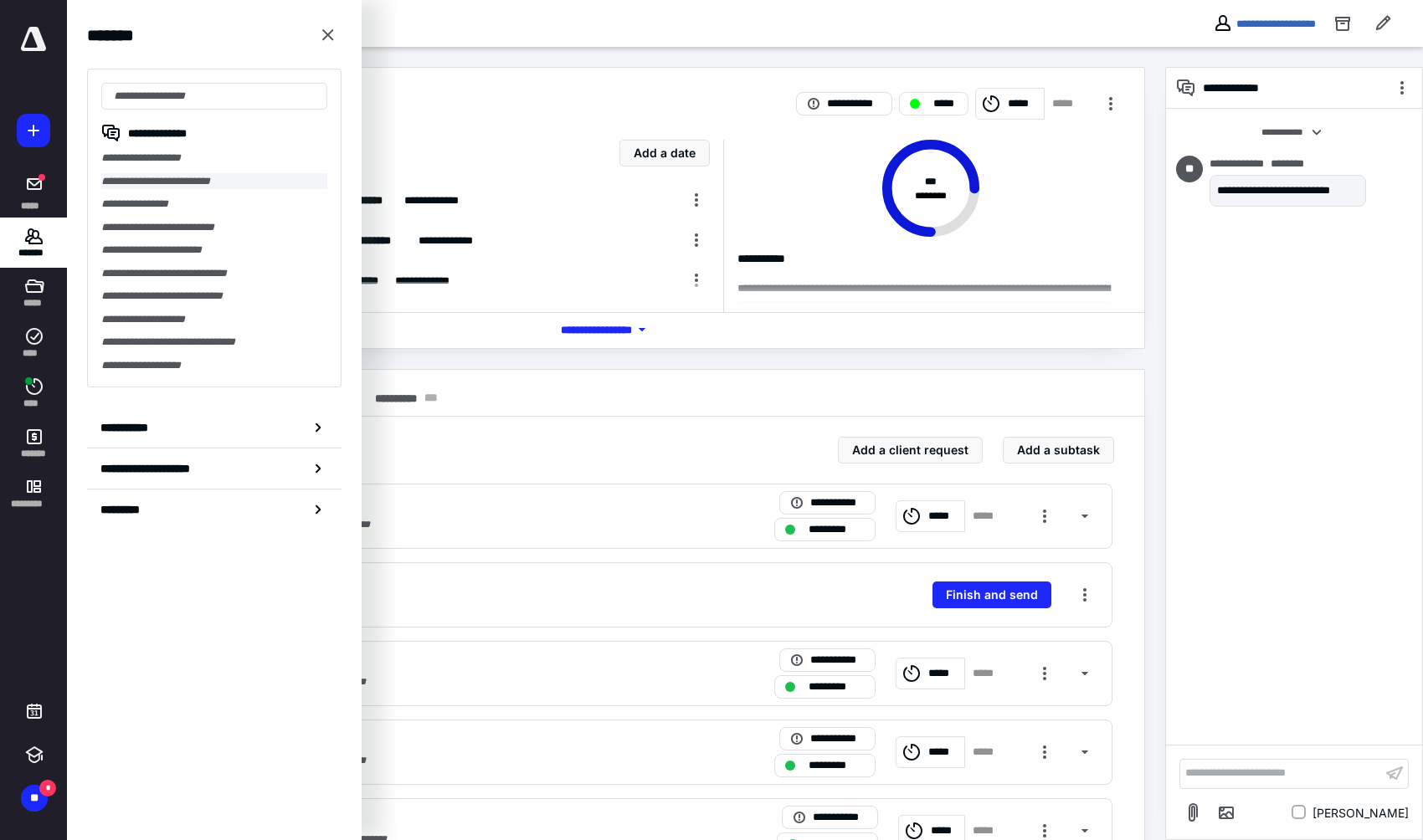 click on "**********" at bounding box center [214, 182] 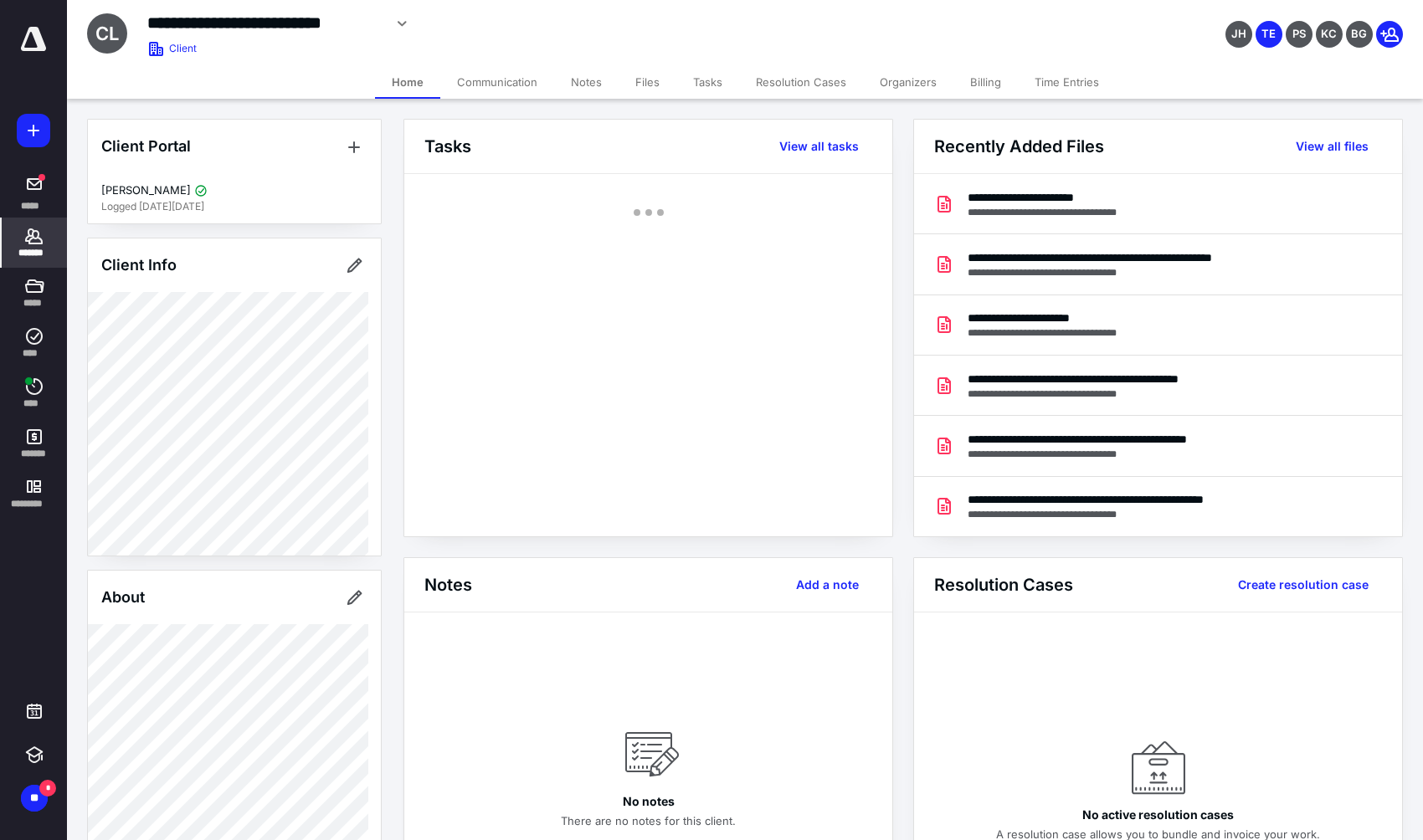 click at bounding box center [648, 213] 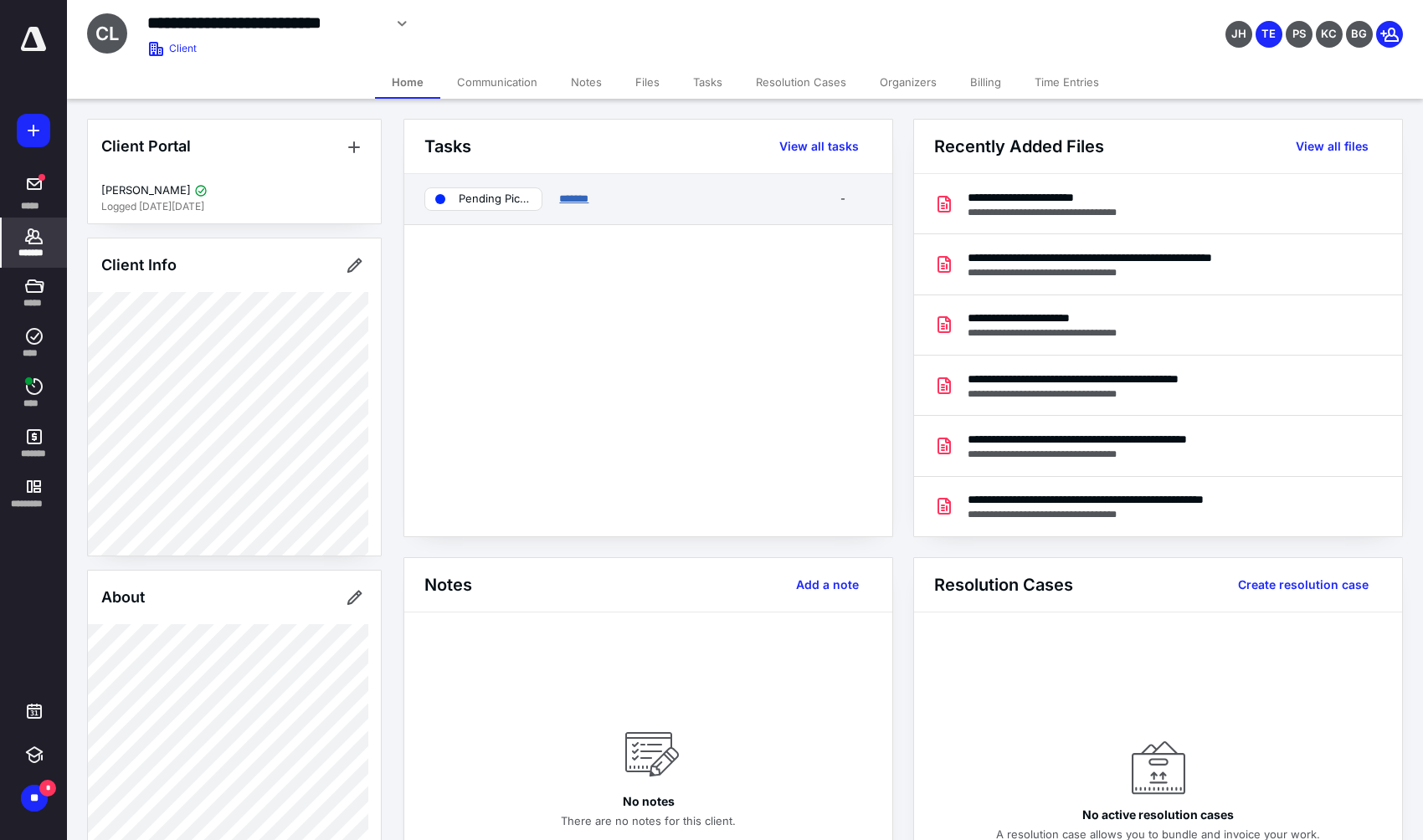 click on "*******" at bounding box center [573, 198] 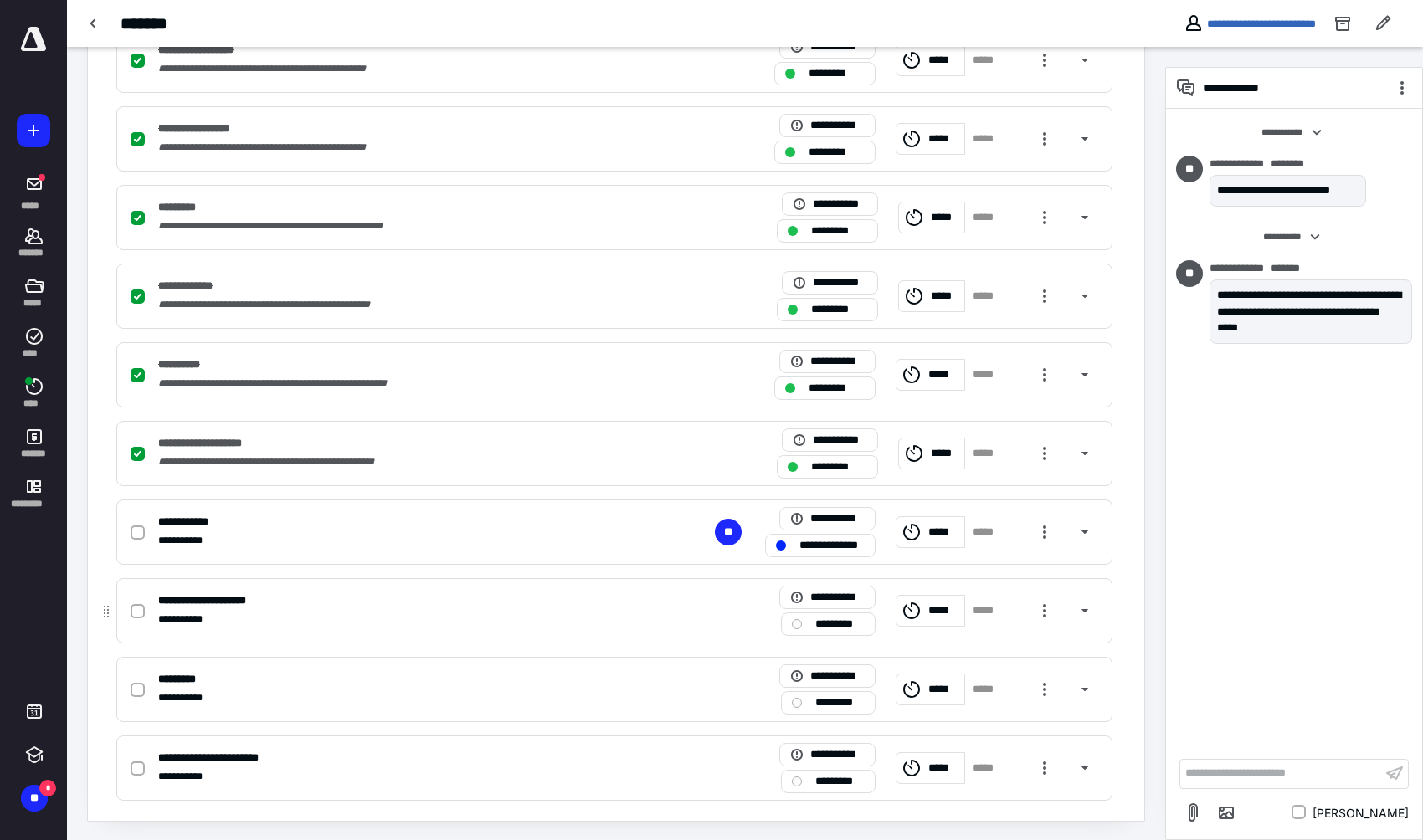 scroll, scrollTop: 614, scrollLeft: 0, axis: vertical 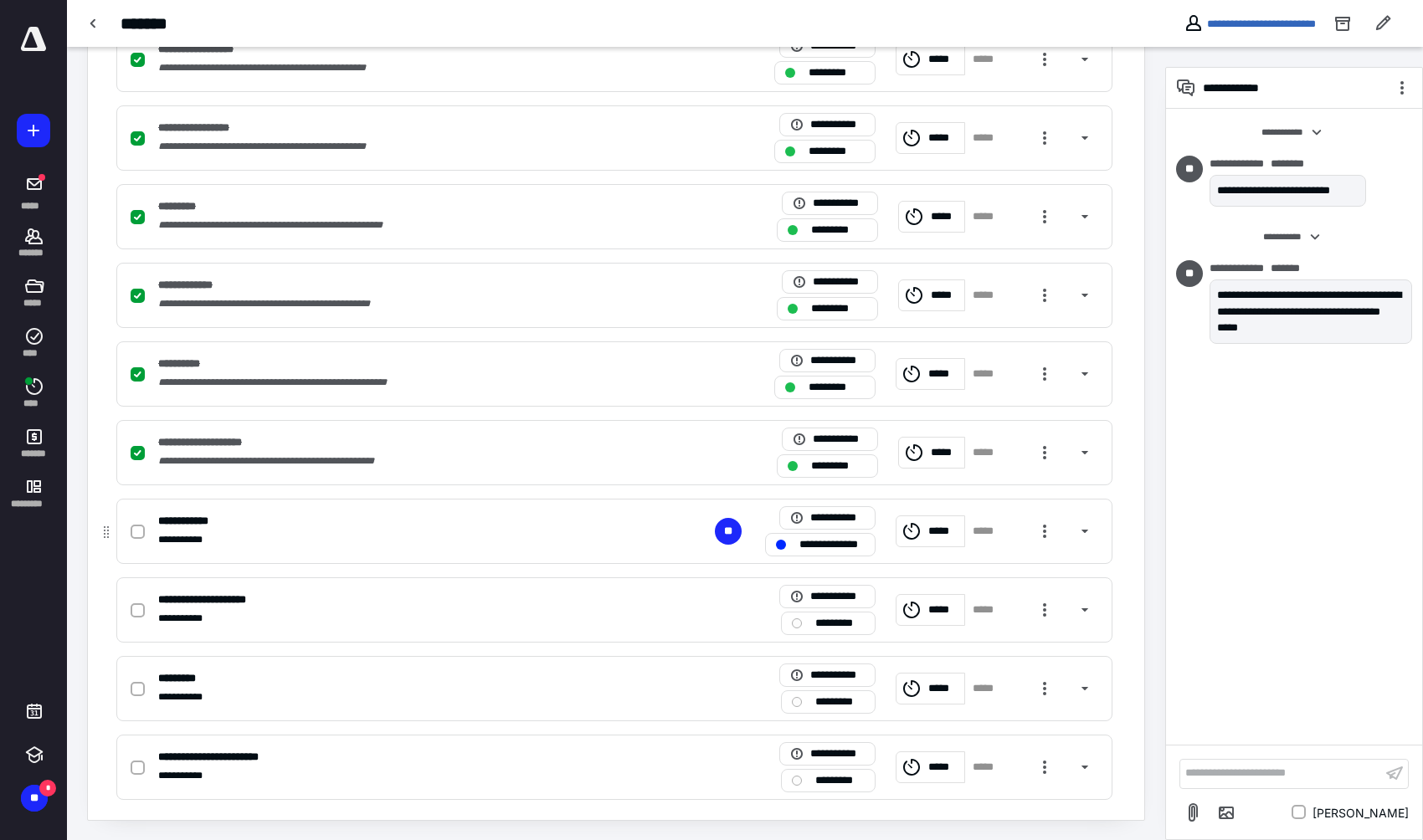 click 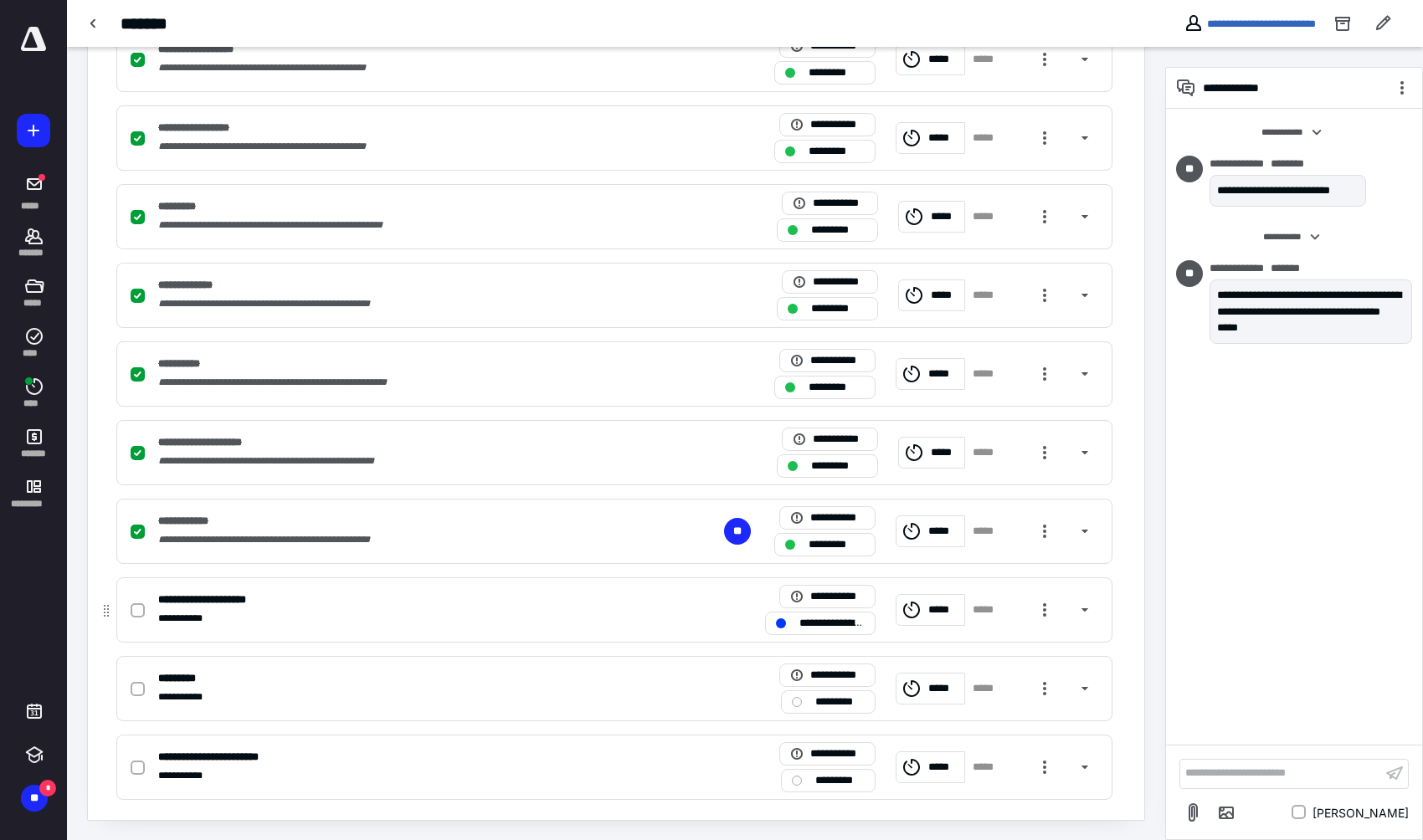 click 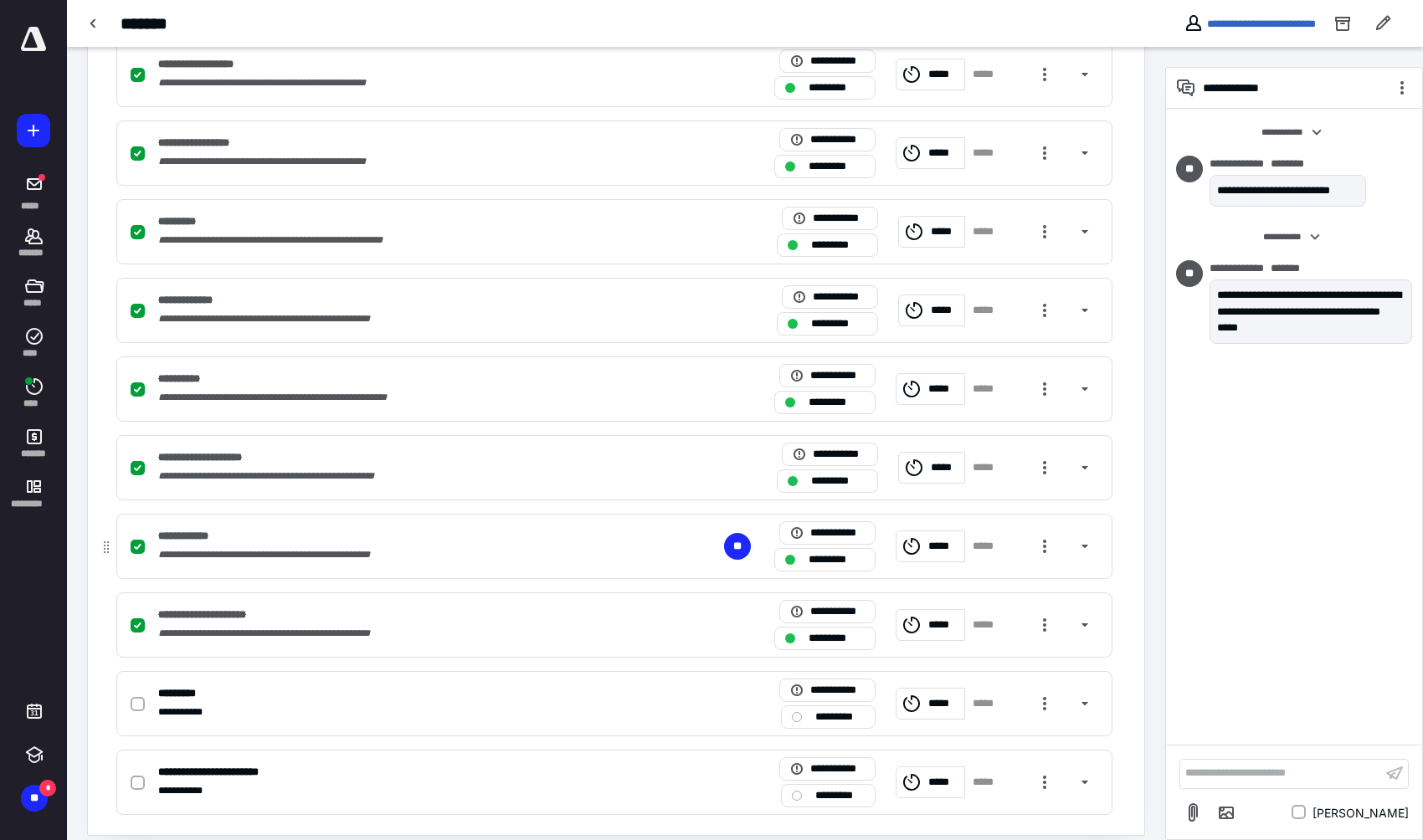 scroll, scrollTop: 614, scrollLeft: 0, axis: vertical 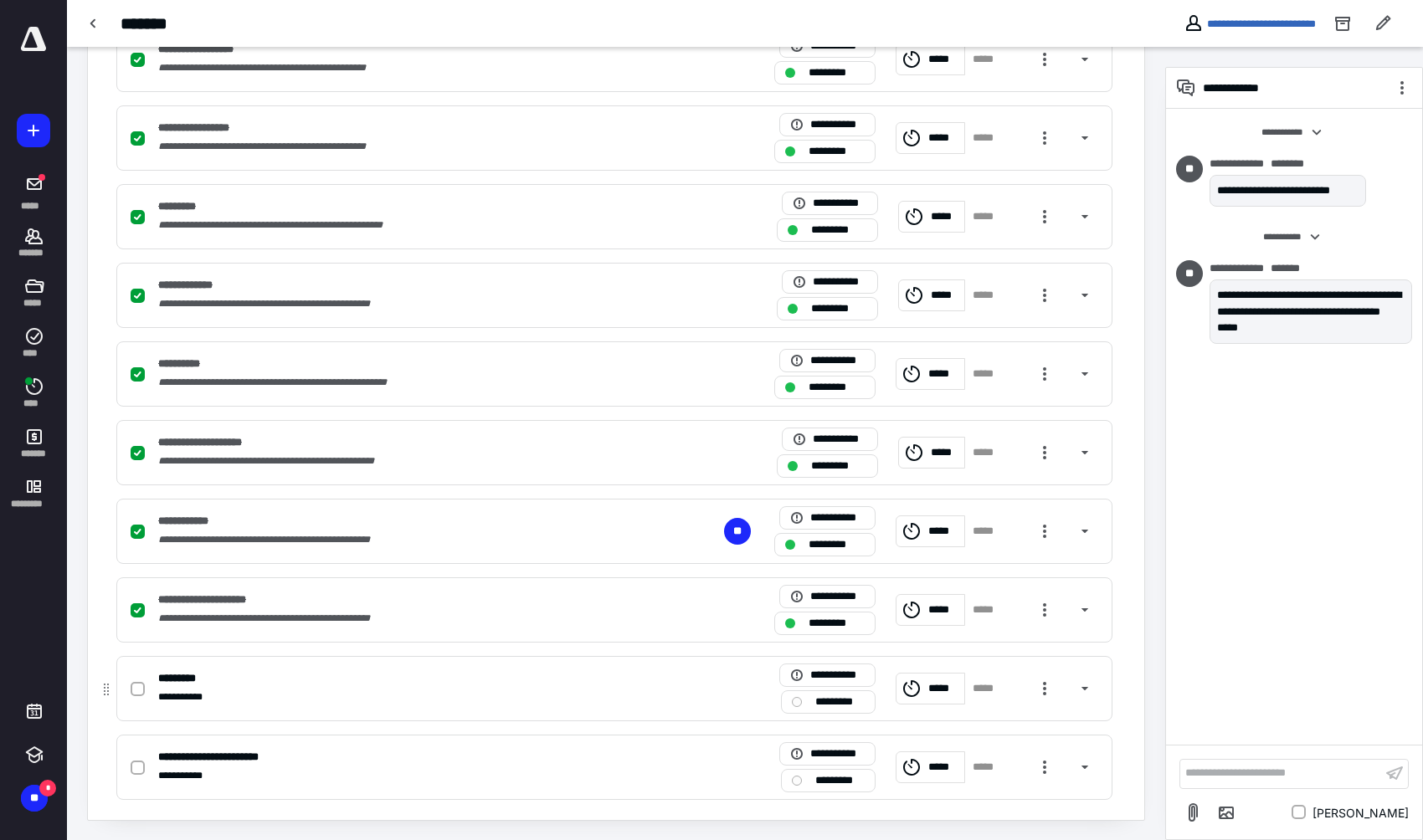 click on "*********" at bounding box center [840, 702] 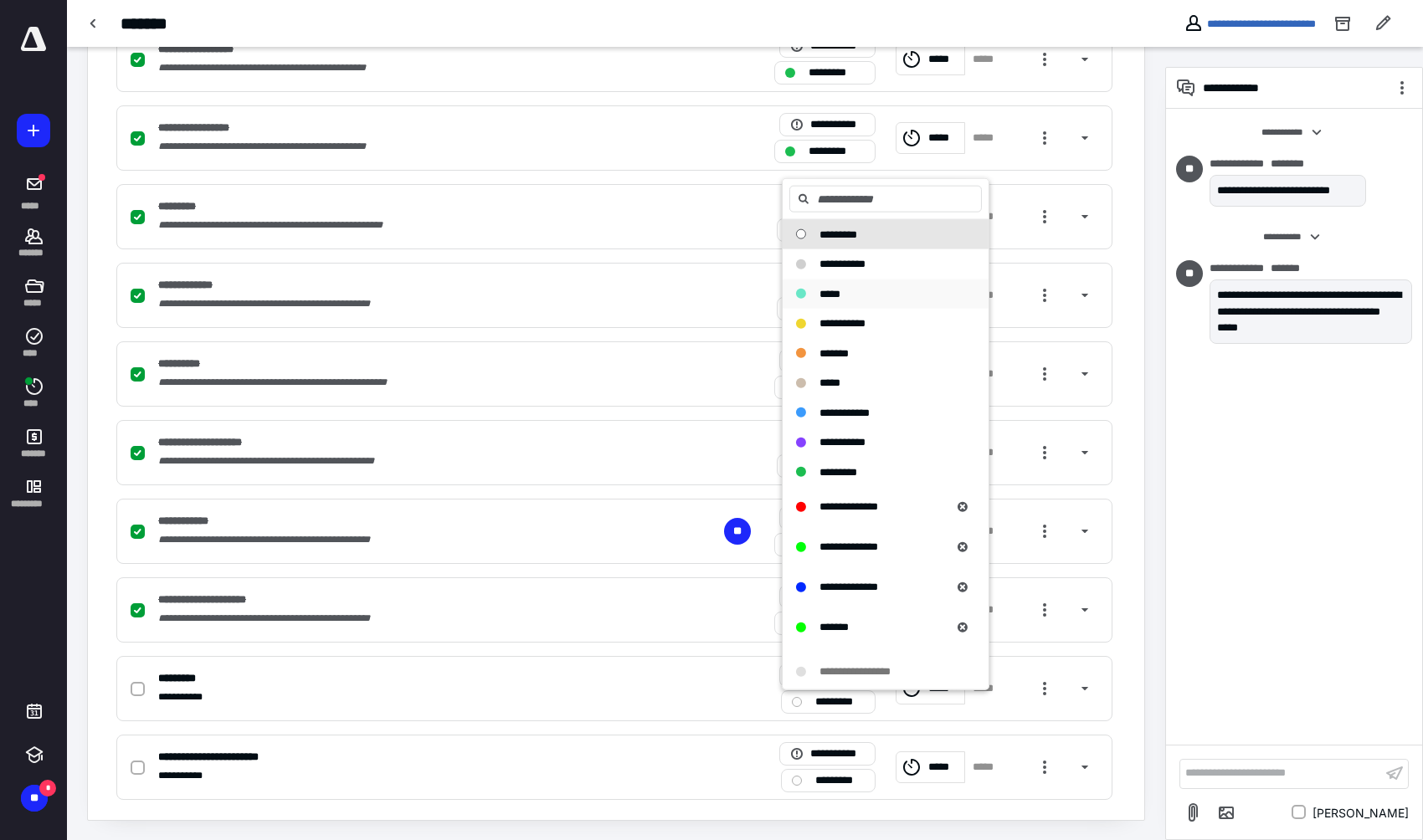 click on "*****" at bounding box center [830, 293] 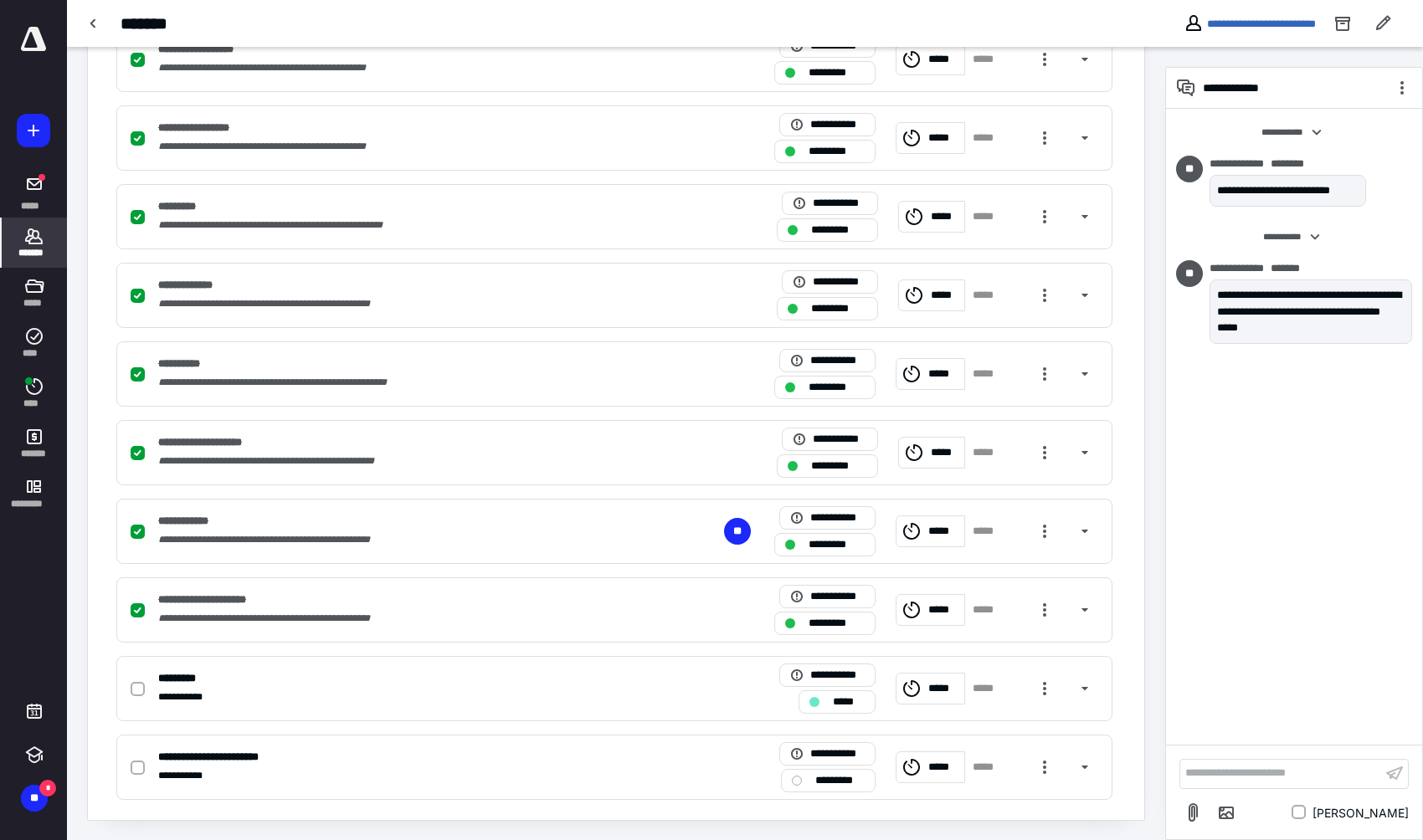 click 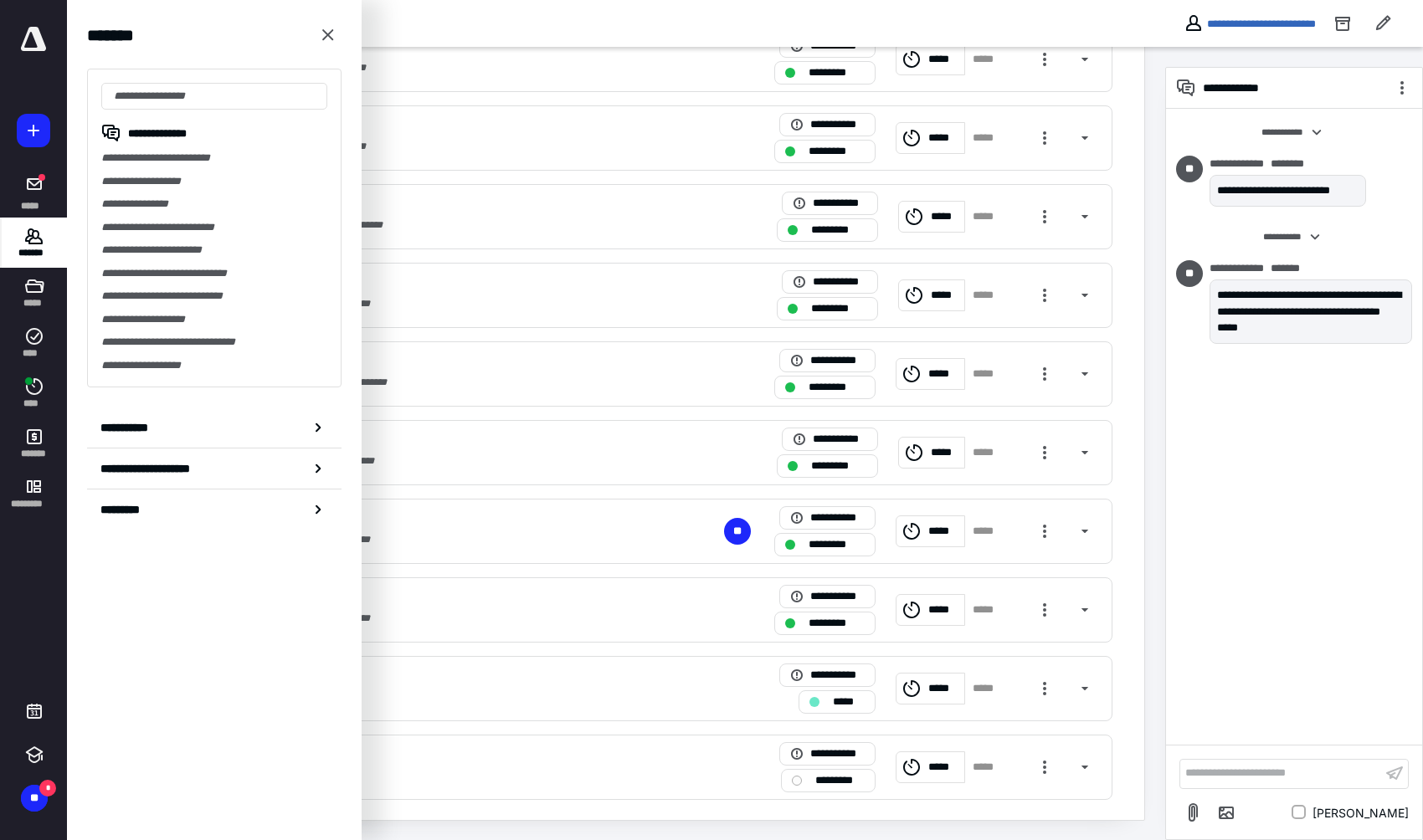 click 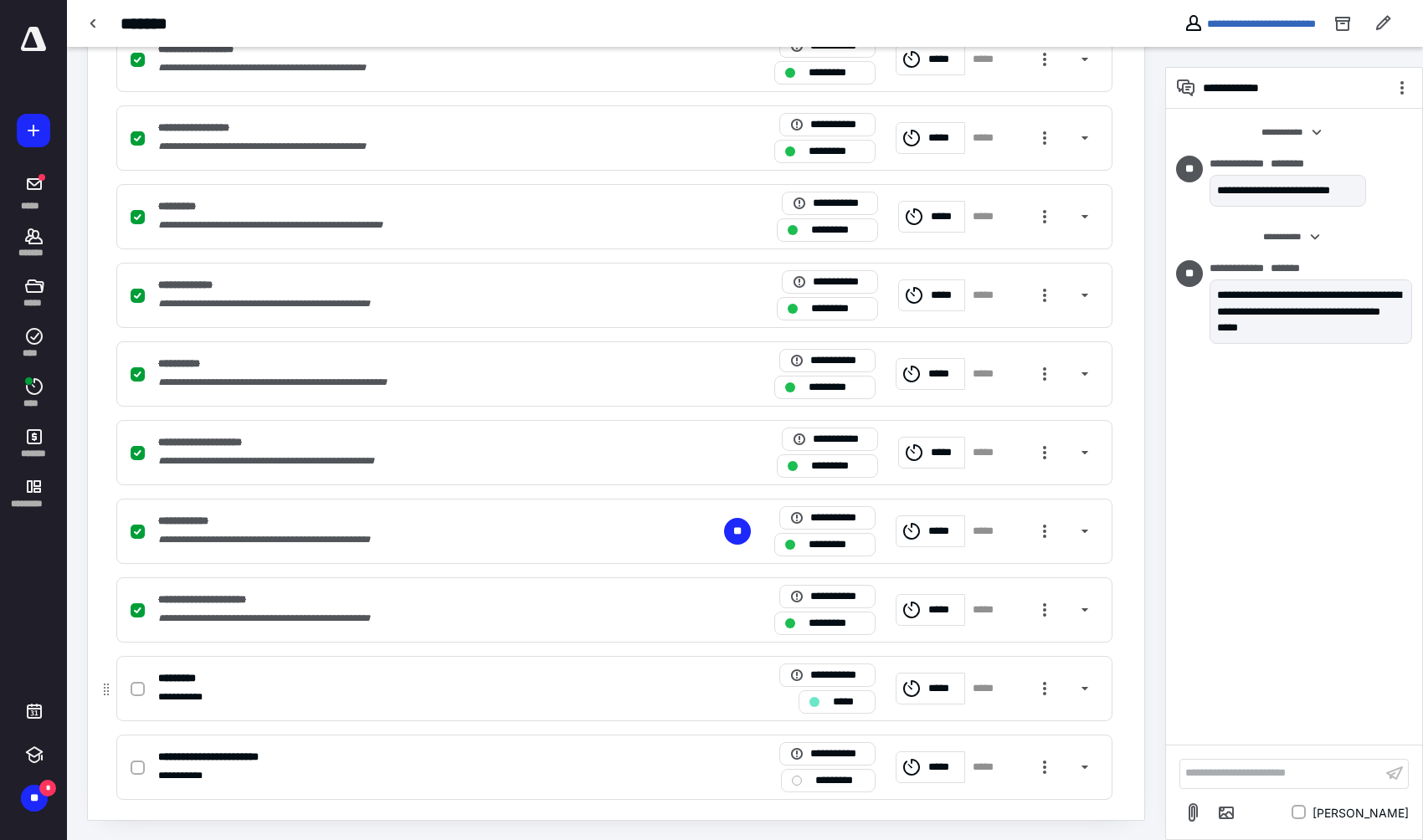 click on "*********" at bounding box center (394, 679) 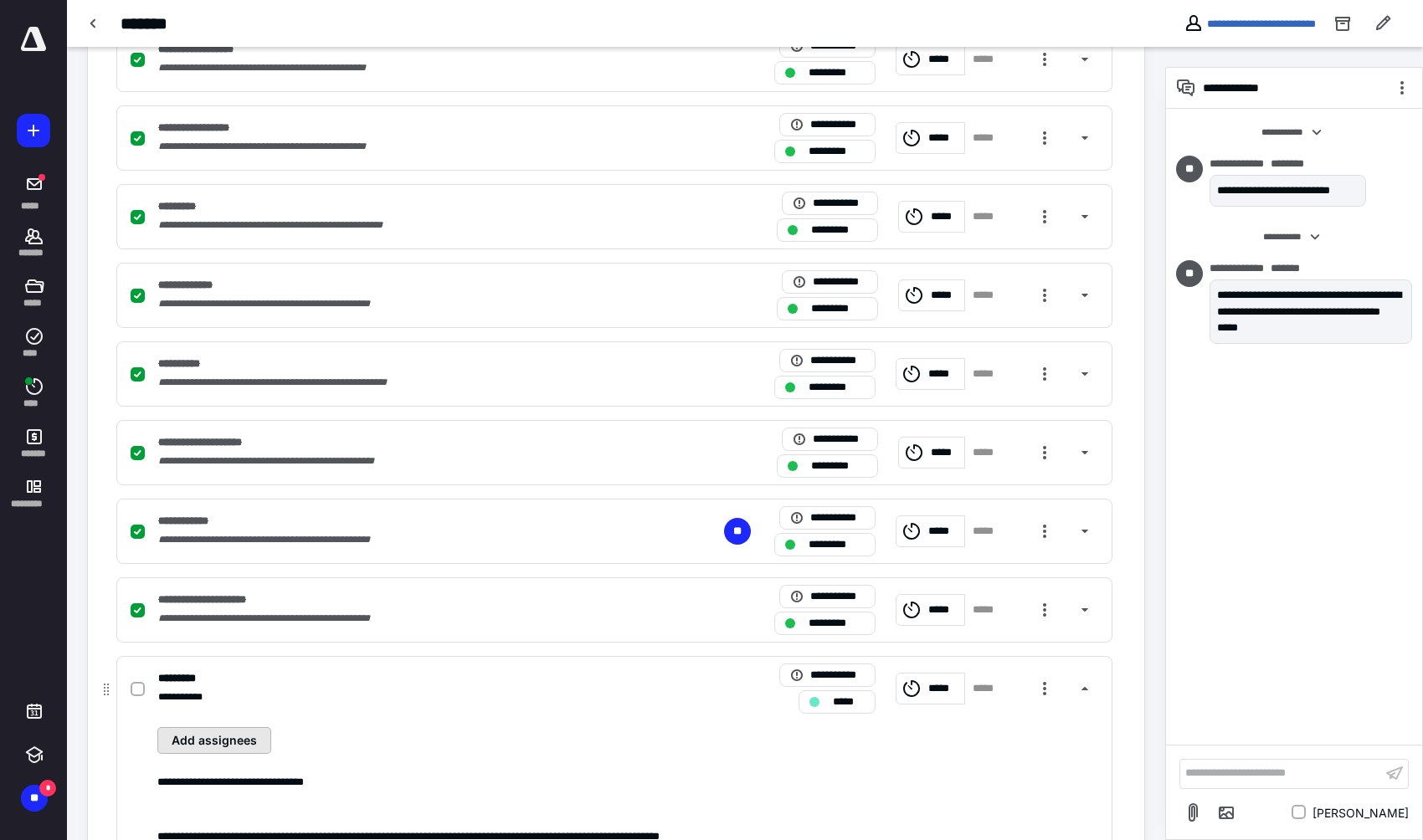 click on "Add assignees" at bounding box center (214, 740) 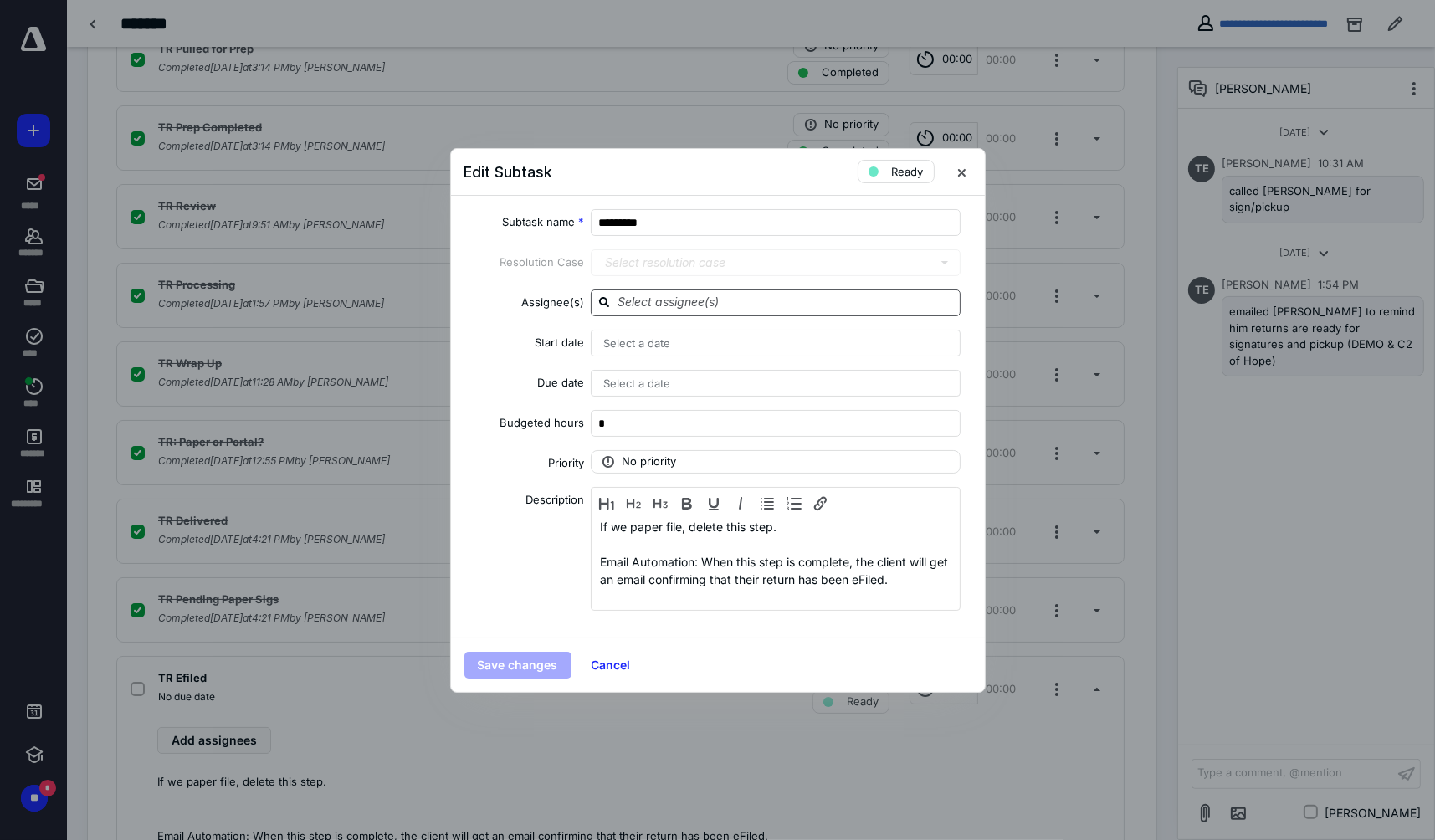 click at bounding box center [786, 302] 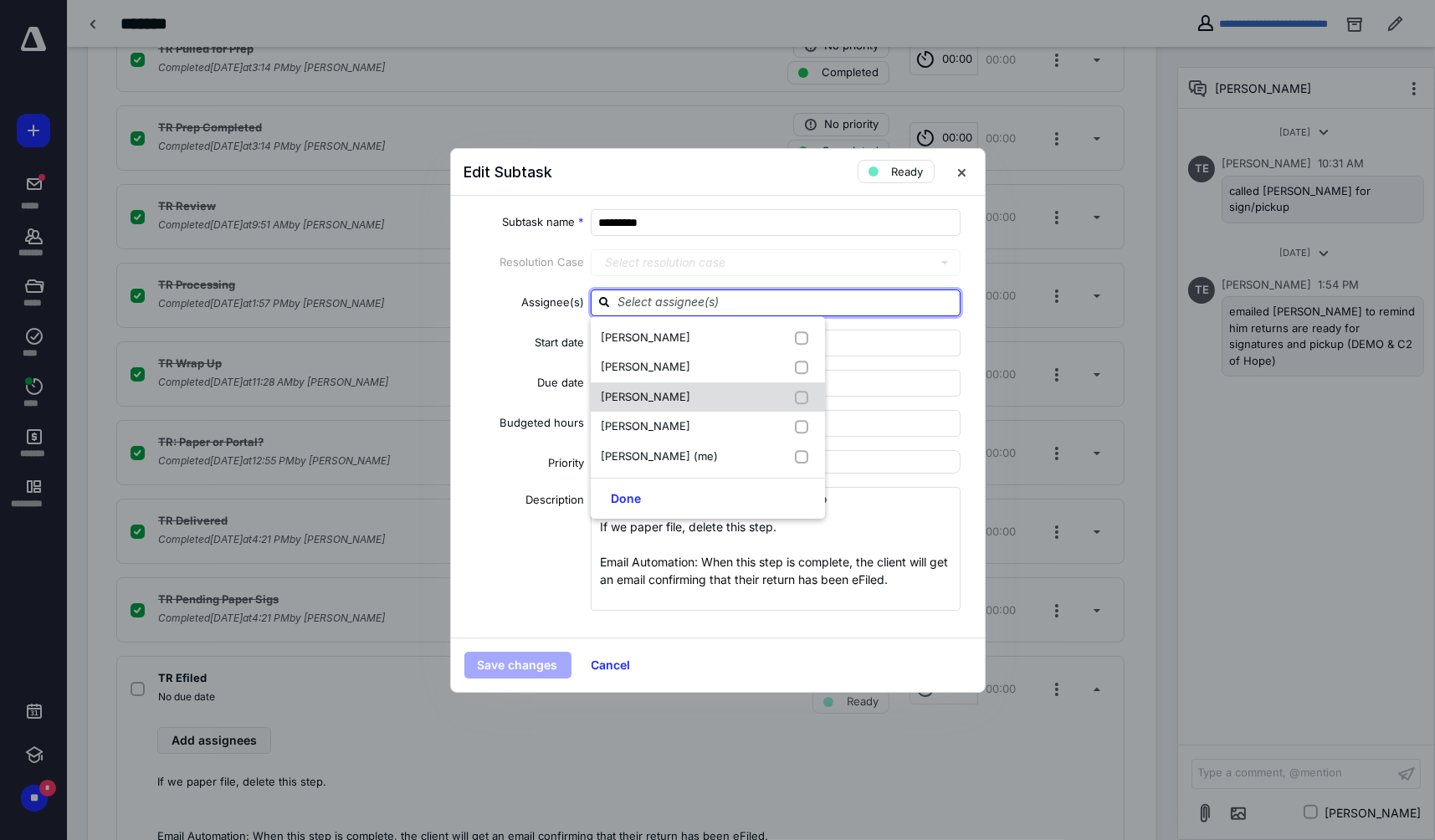 click on "Kim Cooper" at bounding box center [645, 397] 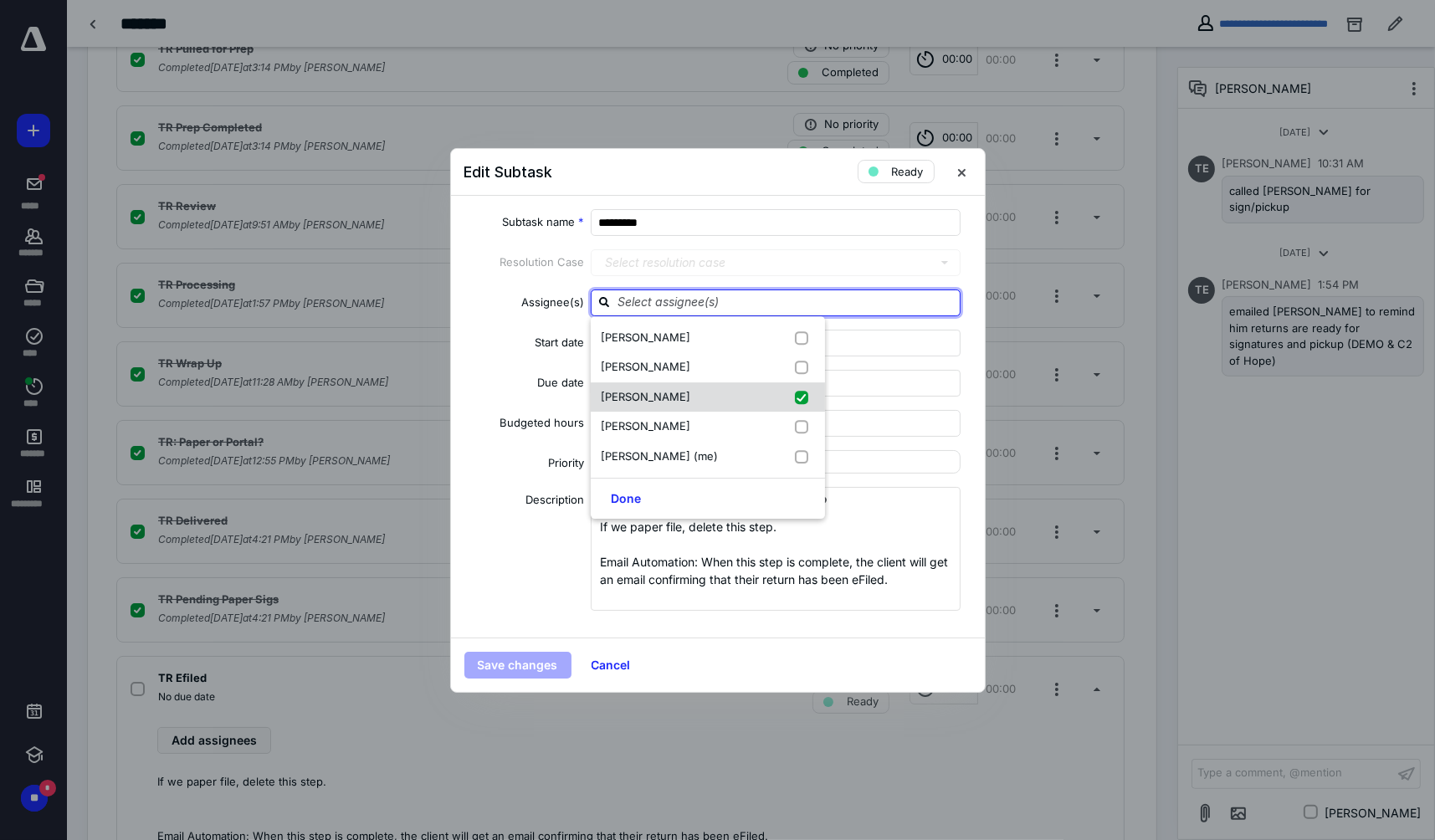 checkbox on "true" 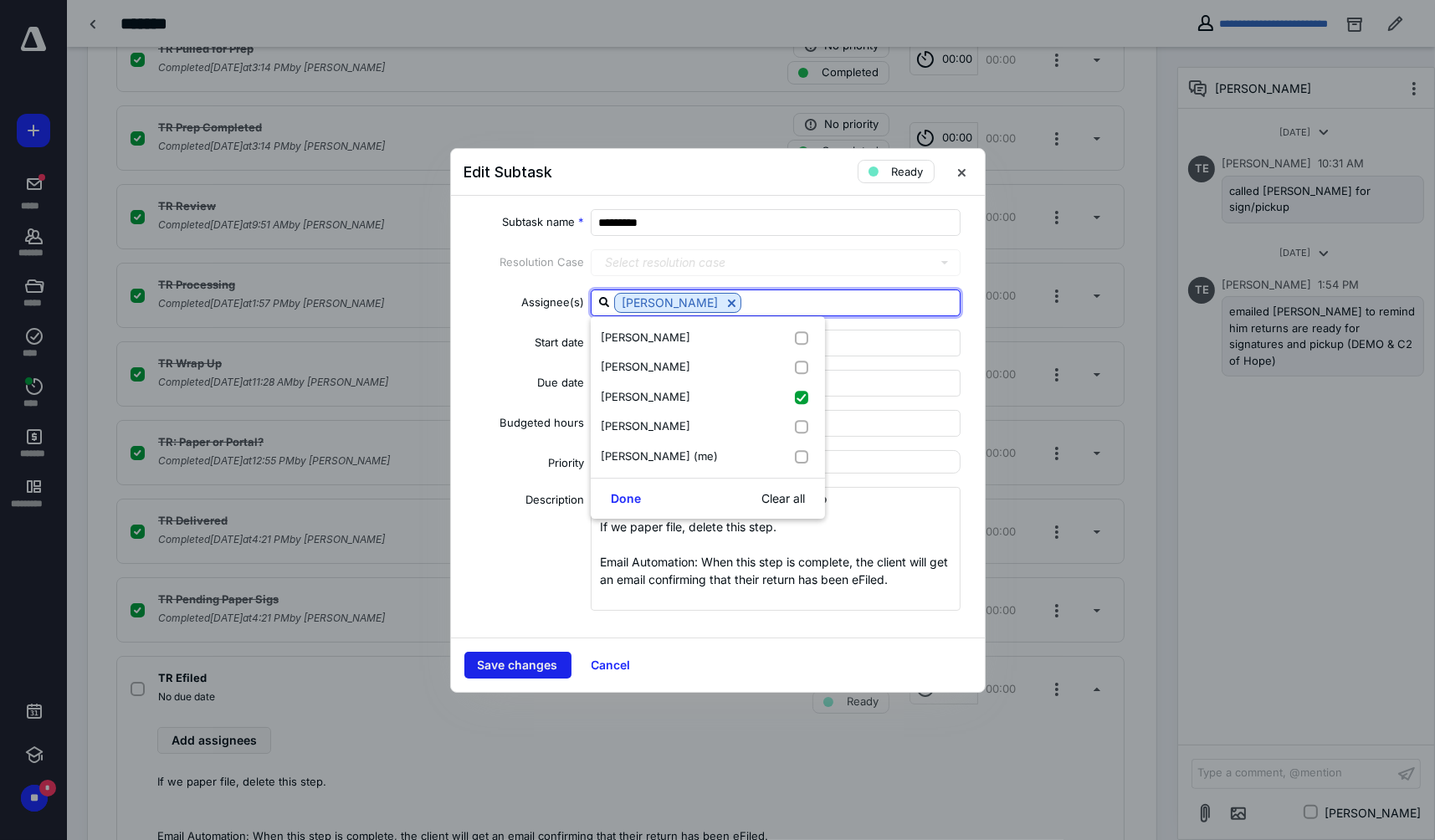 click on "Save changes" at bounding box center (518, 665) 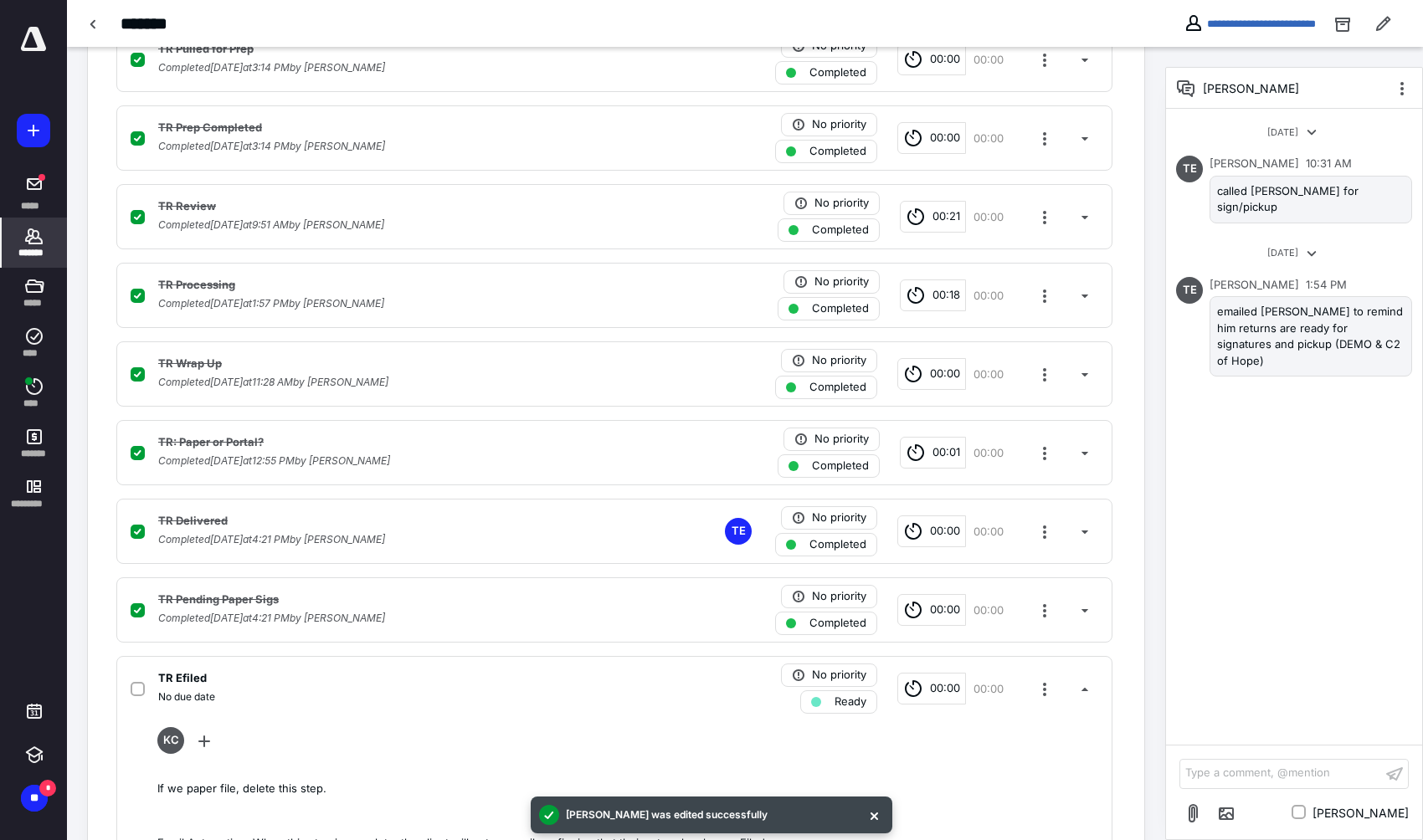 click 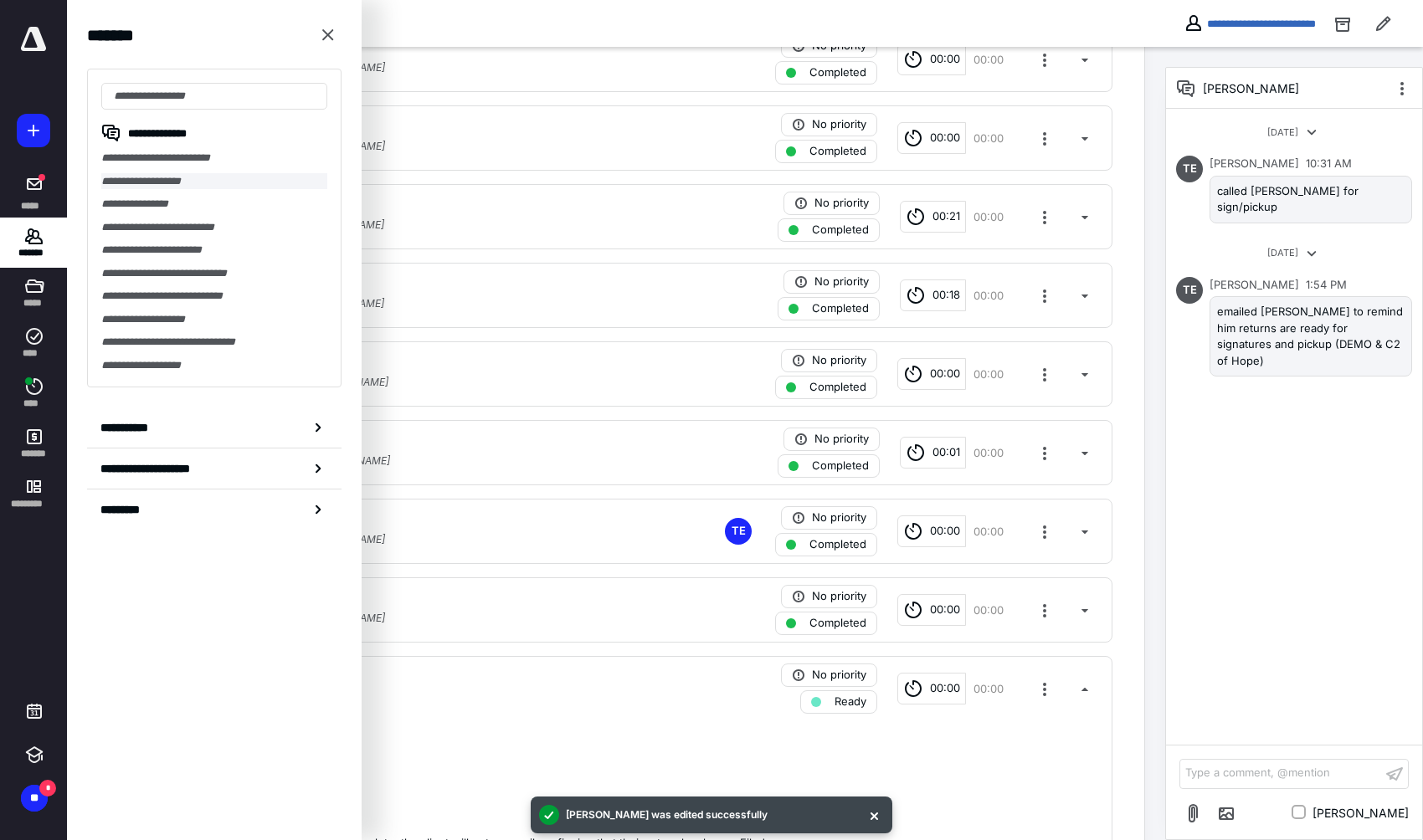click on "**********" at bounding box center [214, 182] 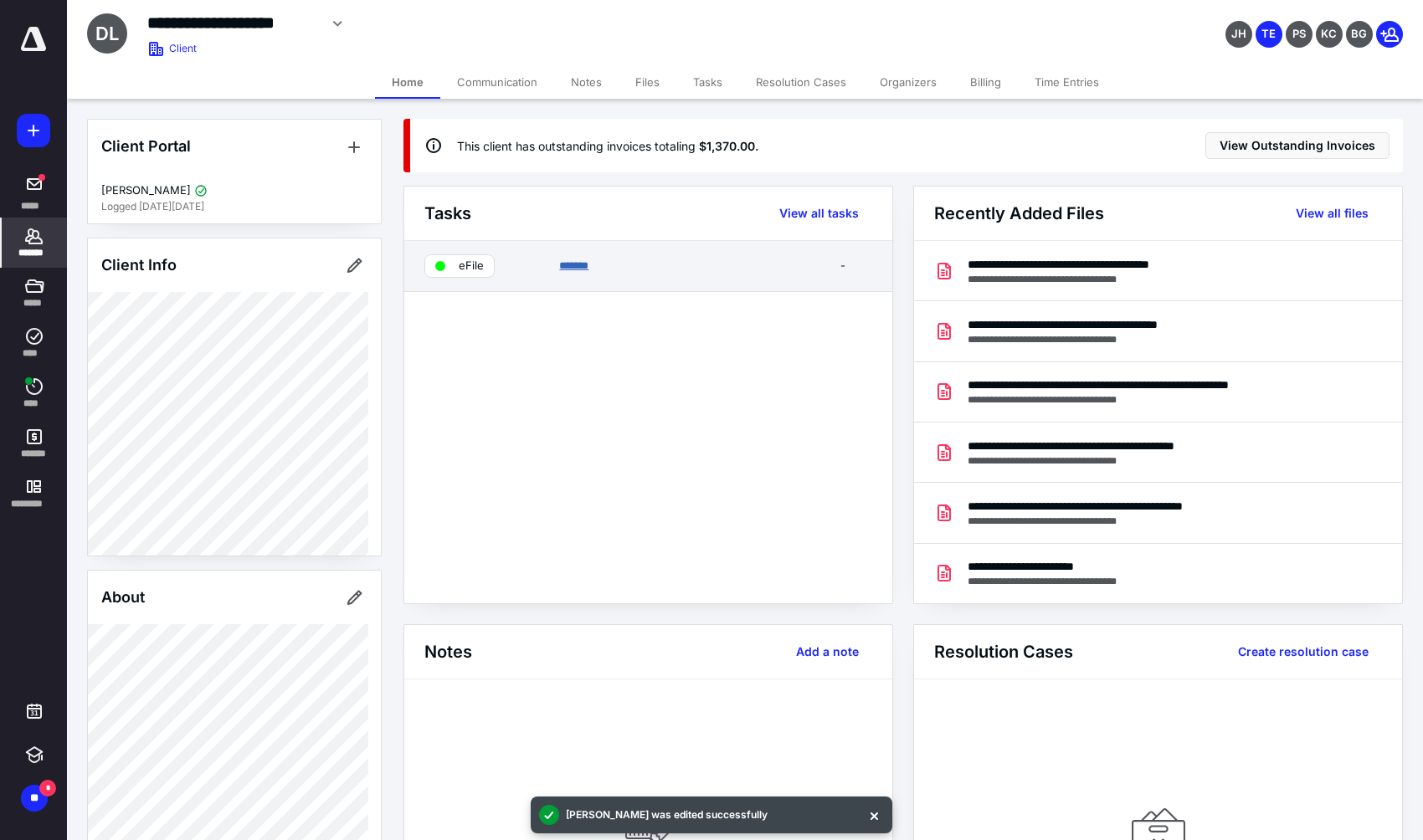 click on "*******" at bounding box center [573, 265] 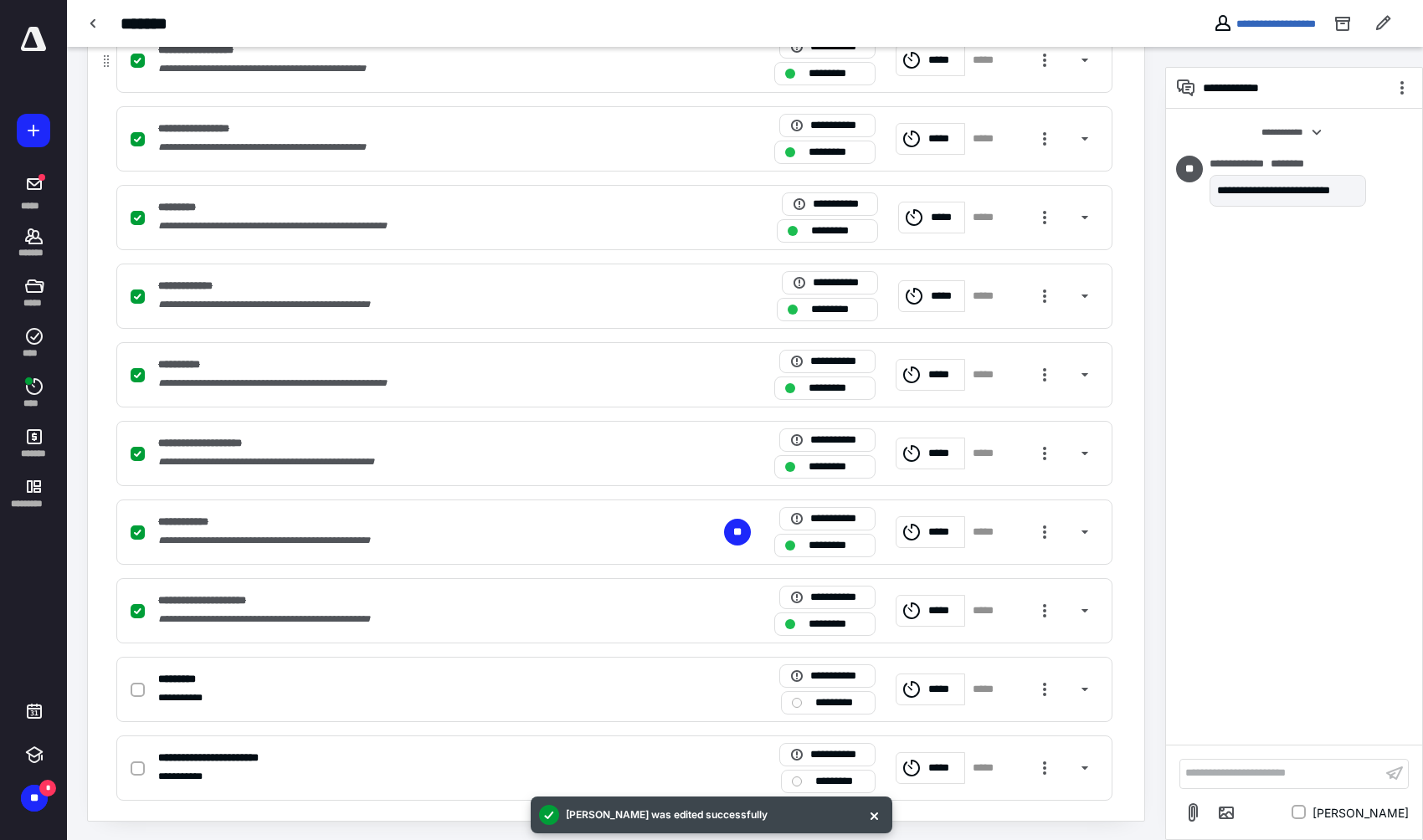 scroll, scrollTop: 614, scrollLeft: 0, axis: vertical 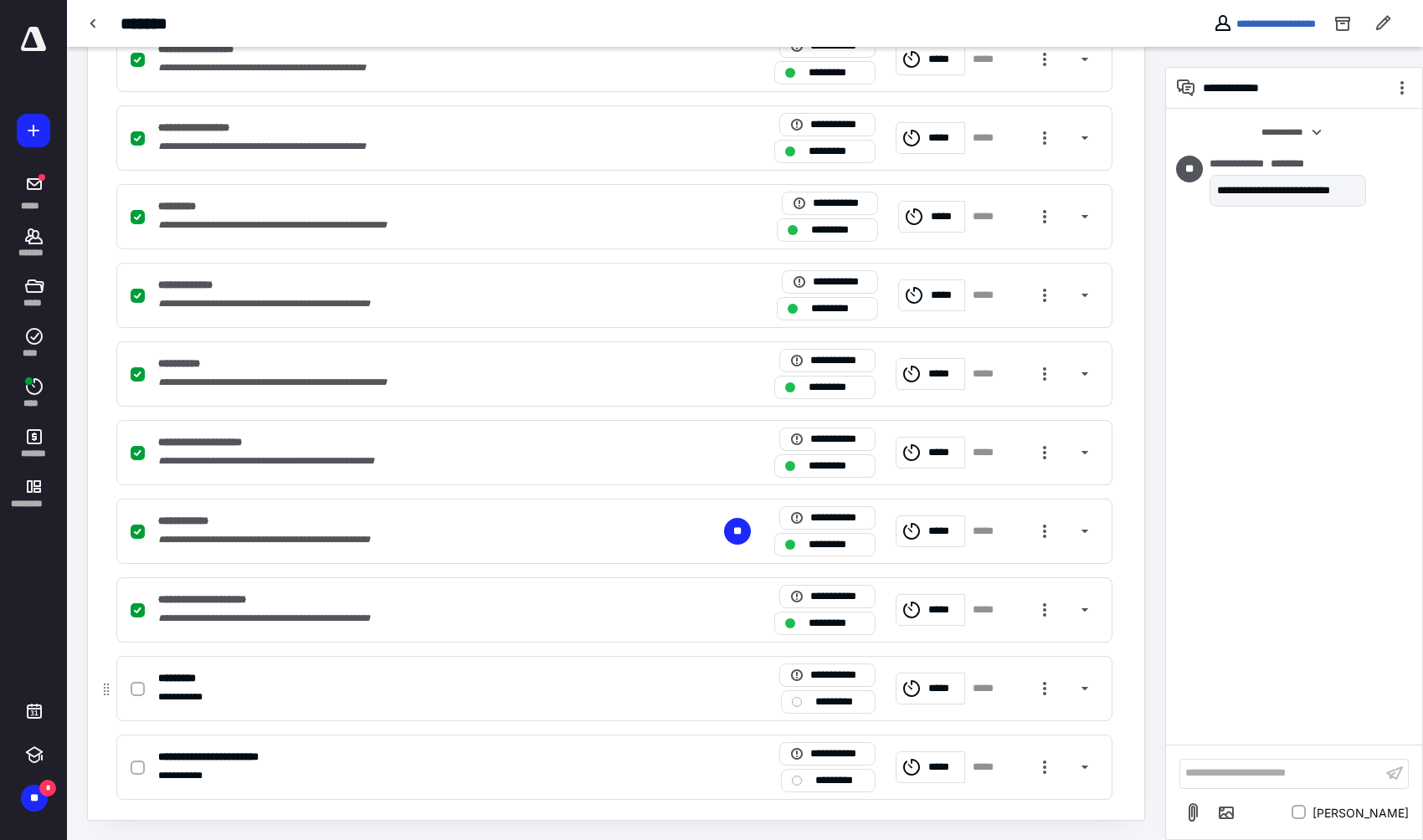 click on "*********" at bounding box center [394, 679] 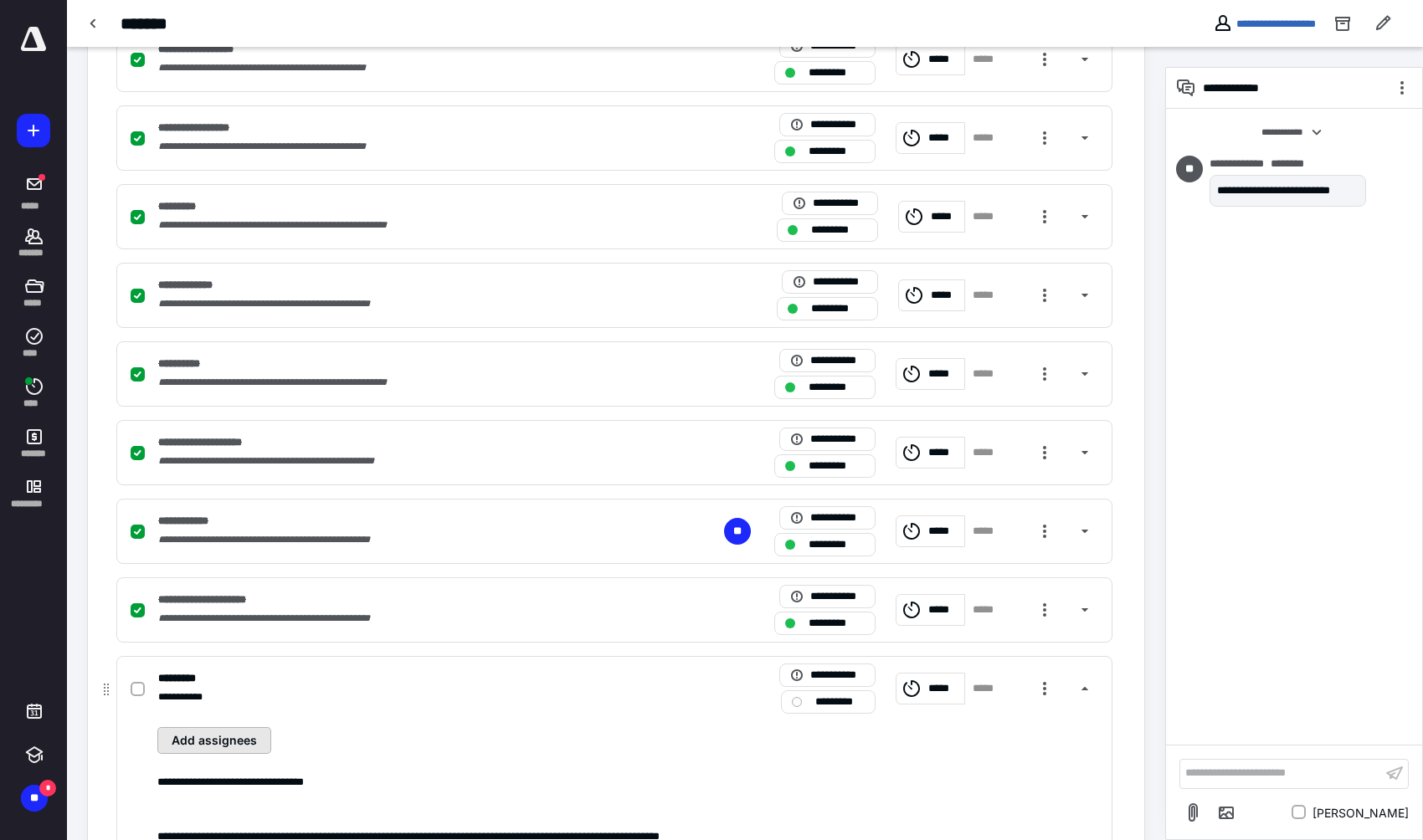click on "Add assignees" at bounding box center (214, 740) 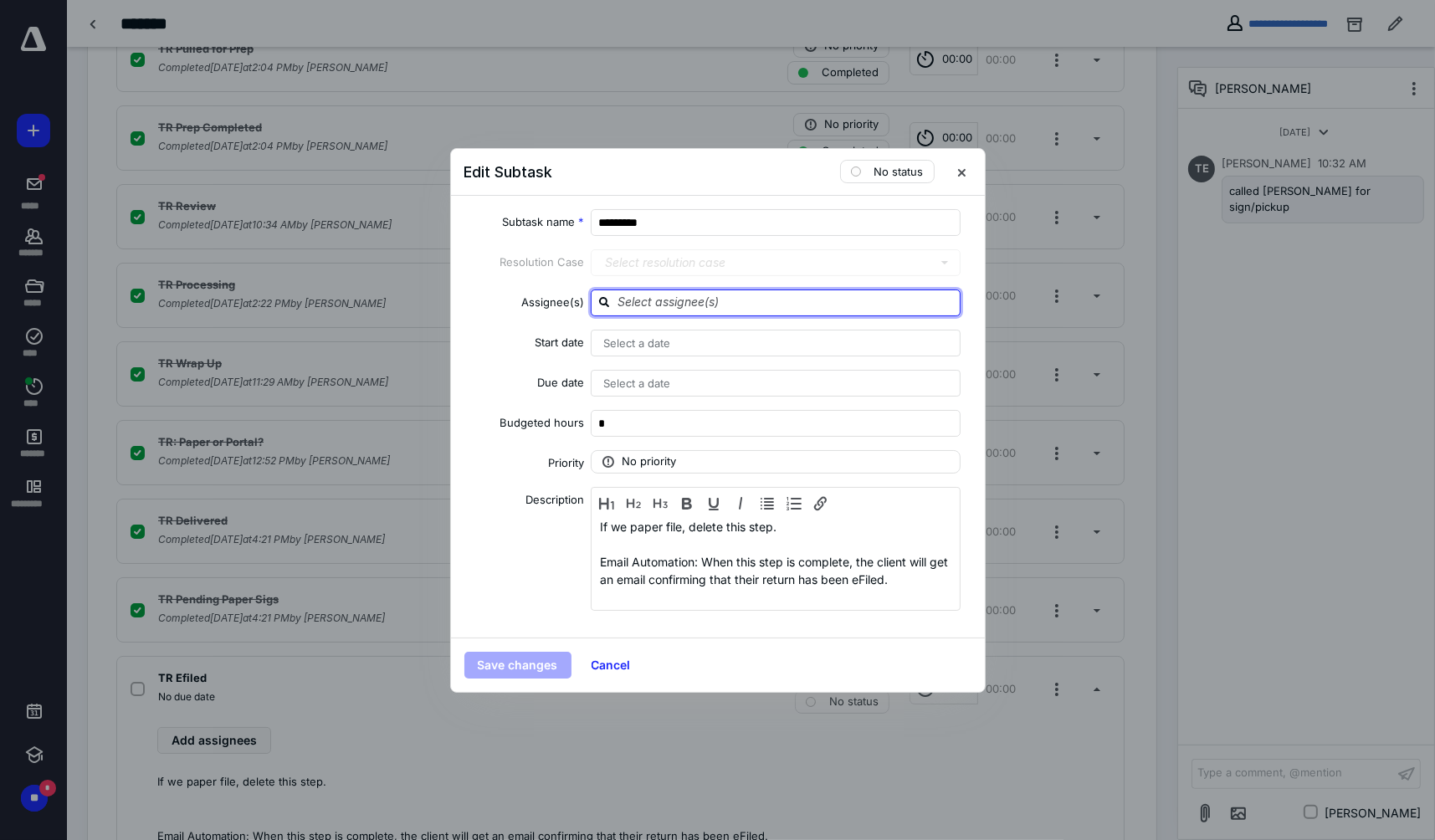 click at bounding box center (786, 302) 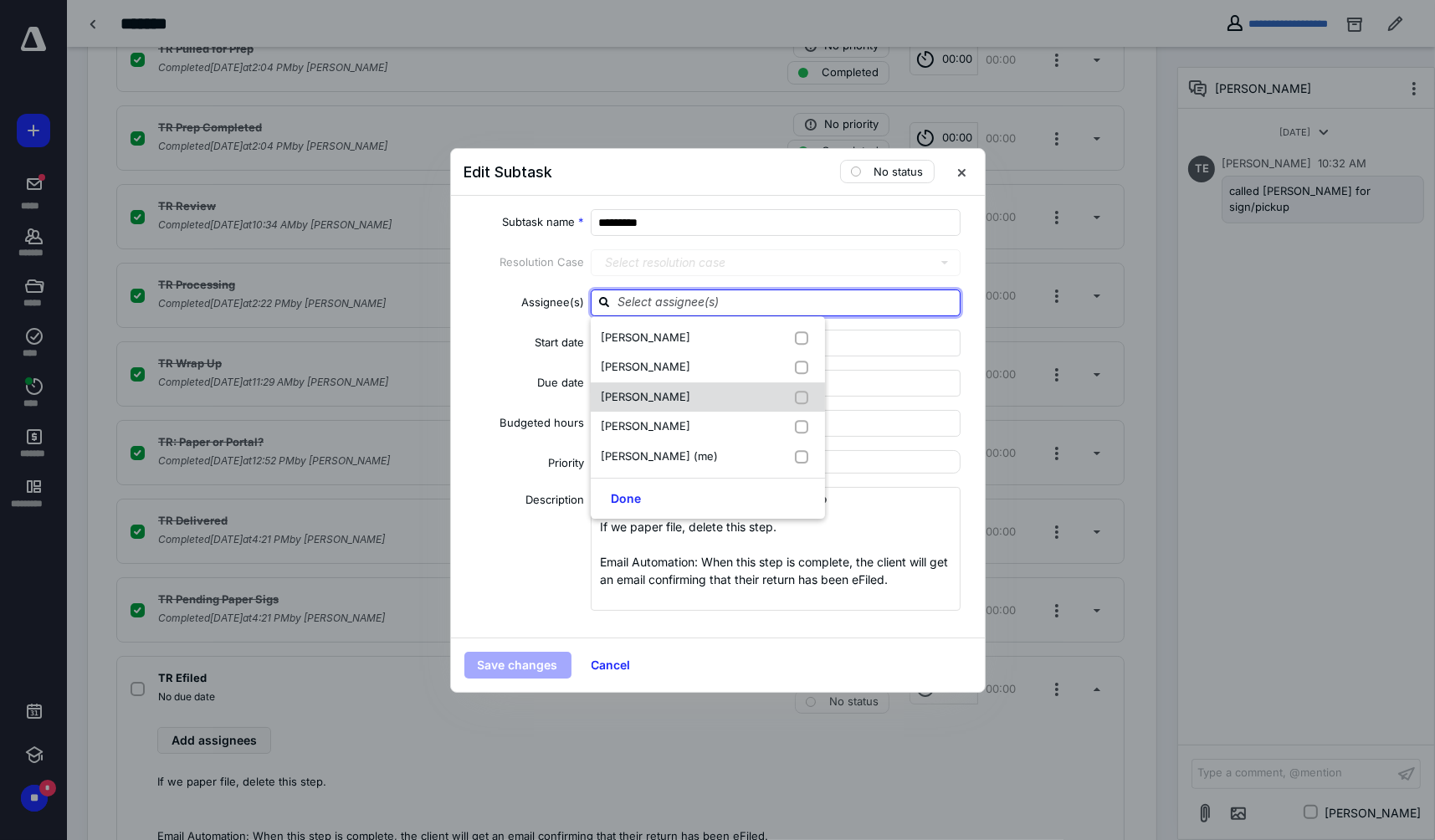 click on "Kim Cooper" at bounding box center (645, 397) 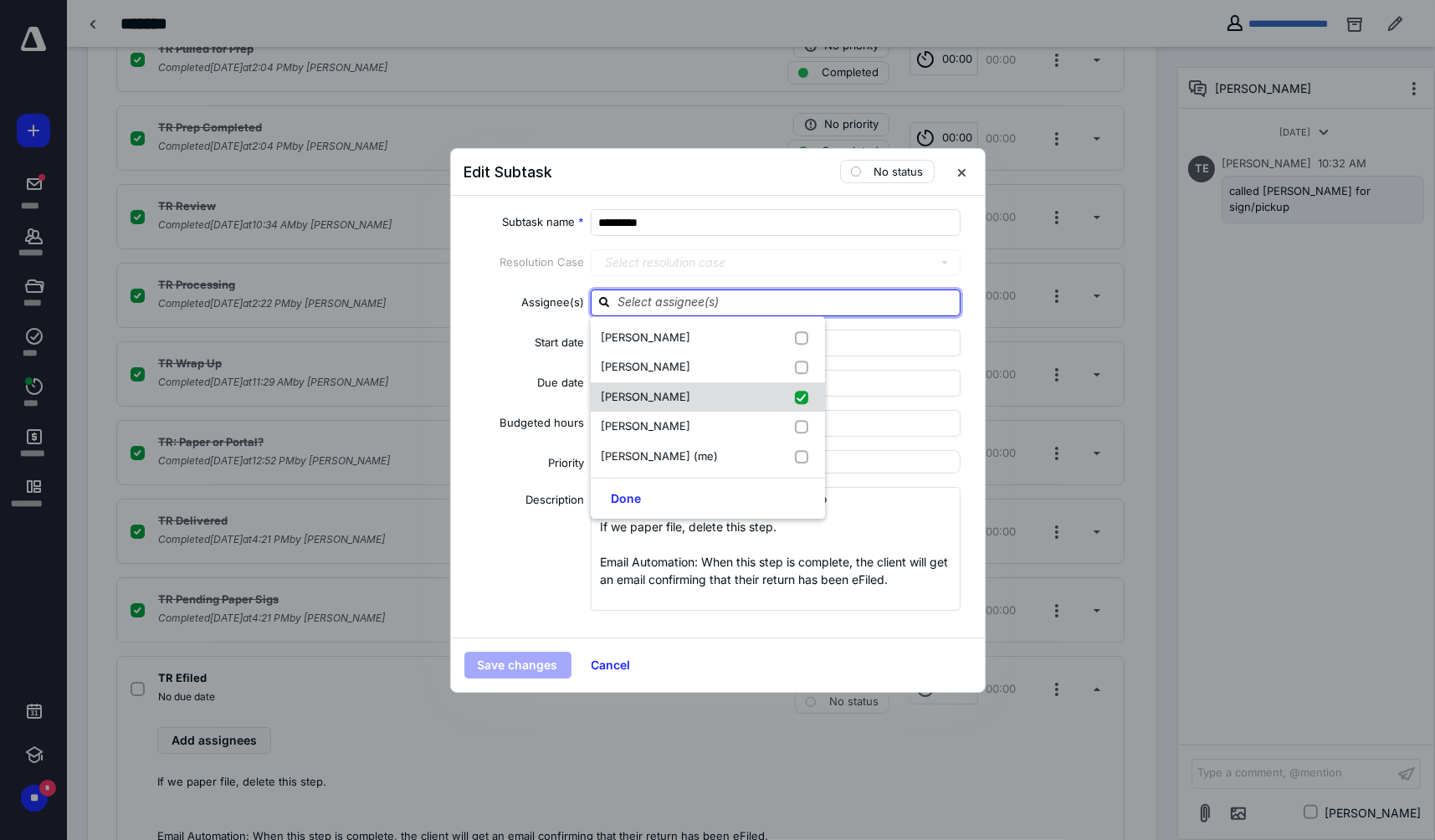 checkbox on "true" 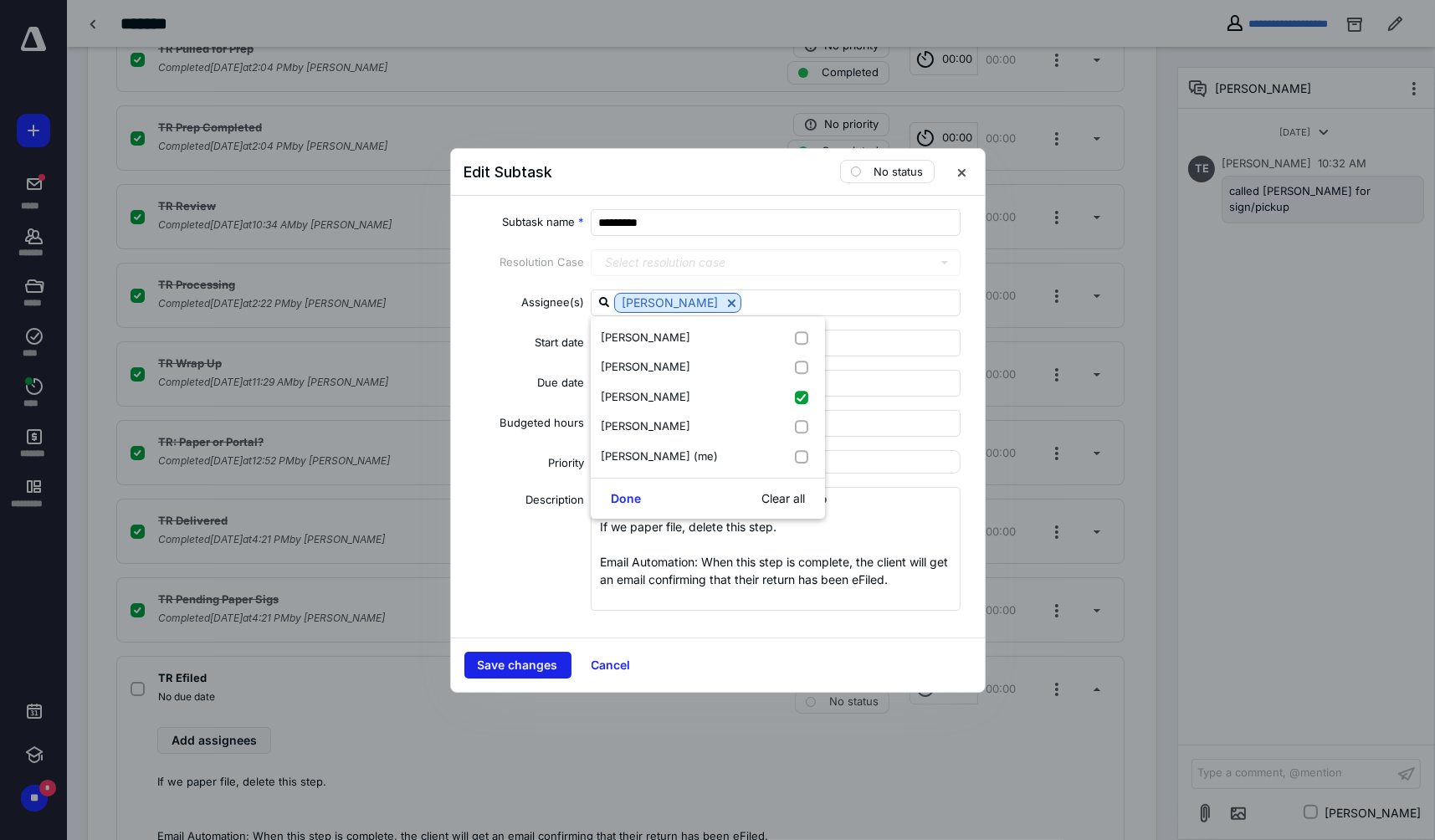 click on "Save changes" at bounding box center (518, 665) 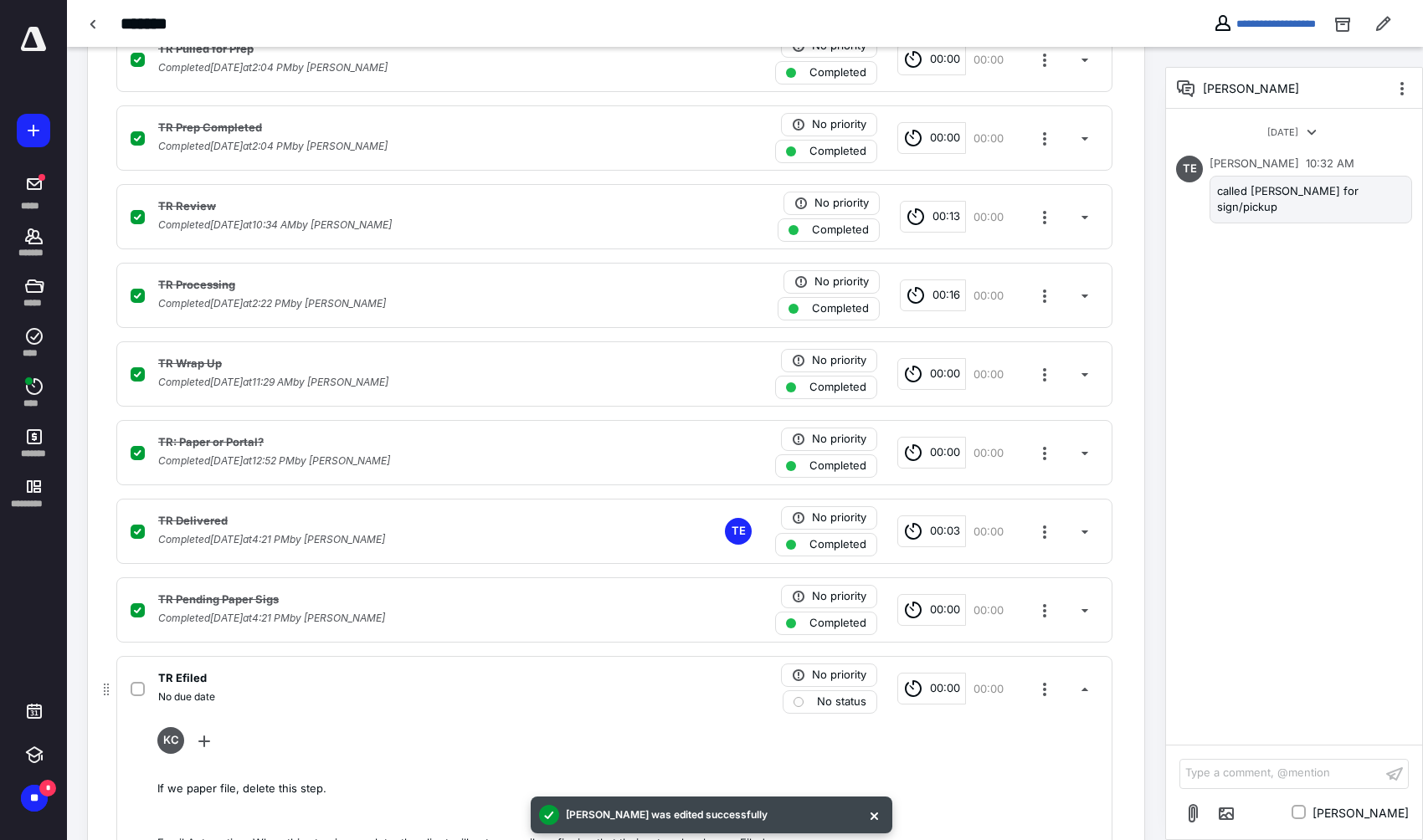 click on "No status" at bounding box center [841, 702] 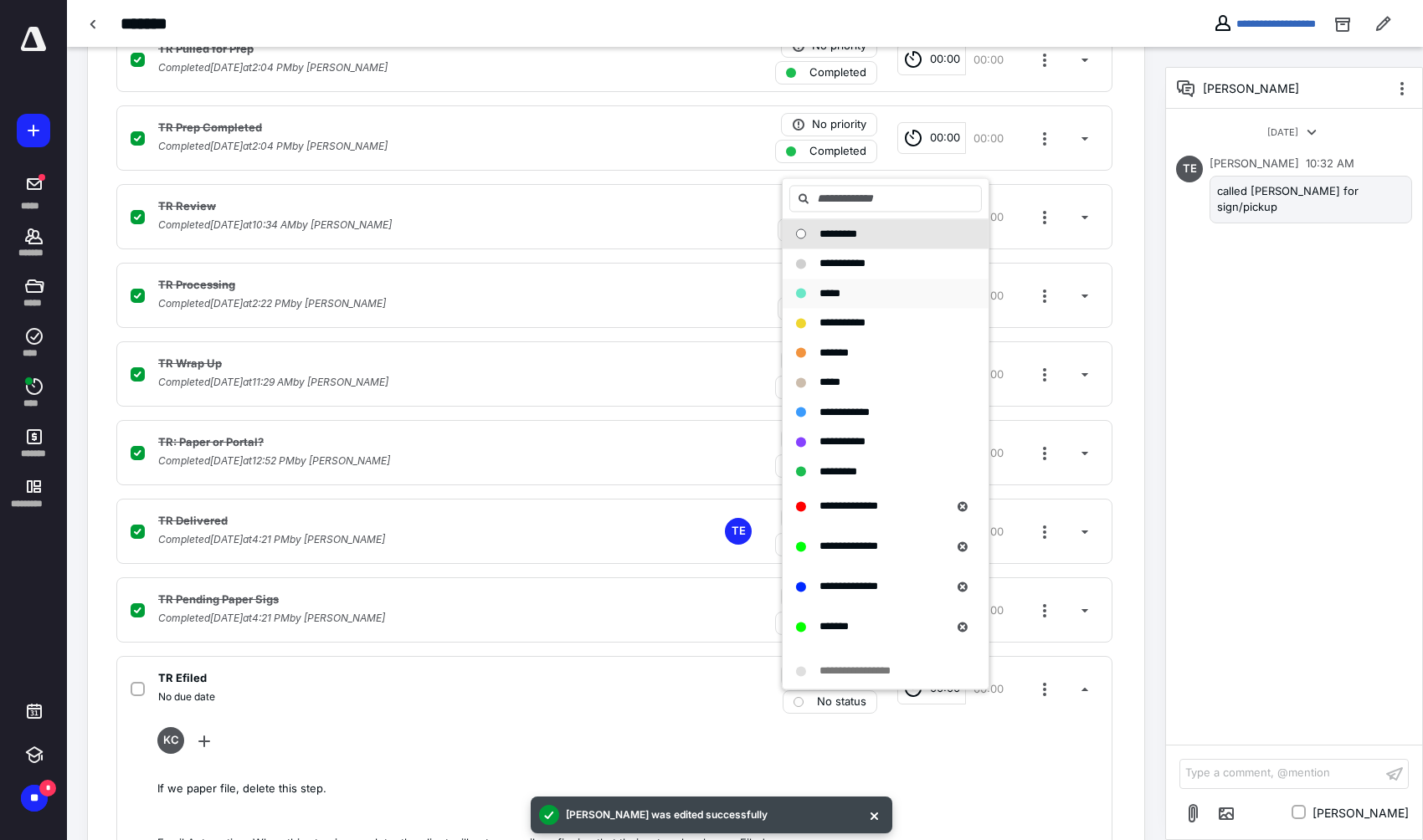 click on "*****" at bounding box center [830, 293] 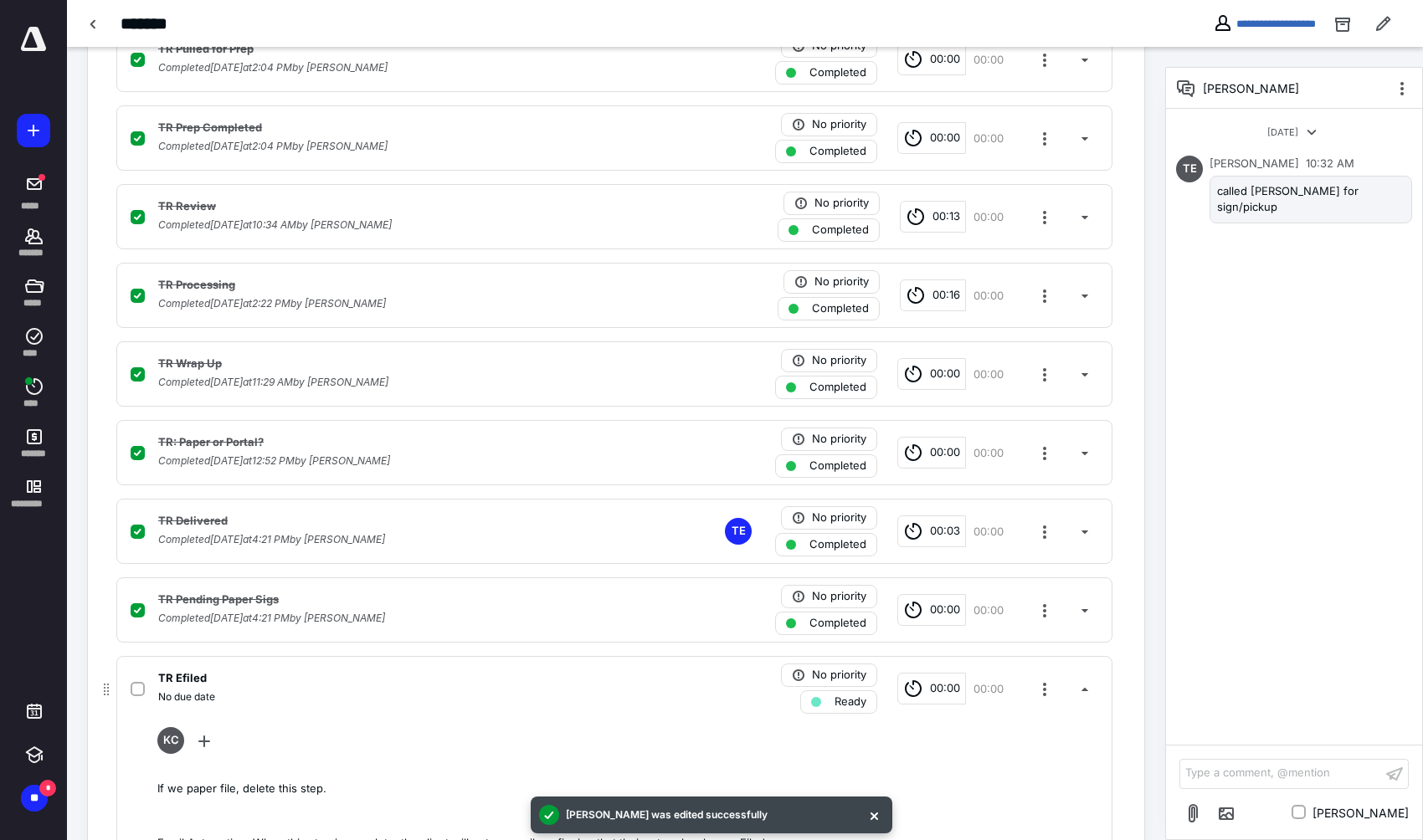 click on "No due date" at bounding box center [394, 697] 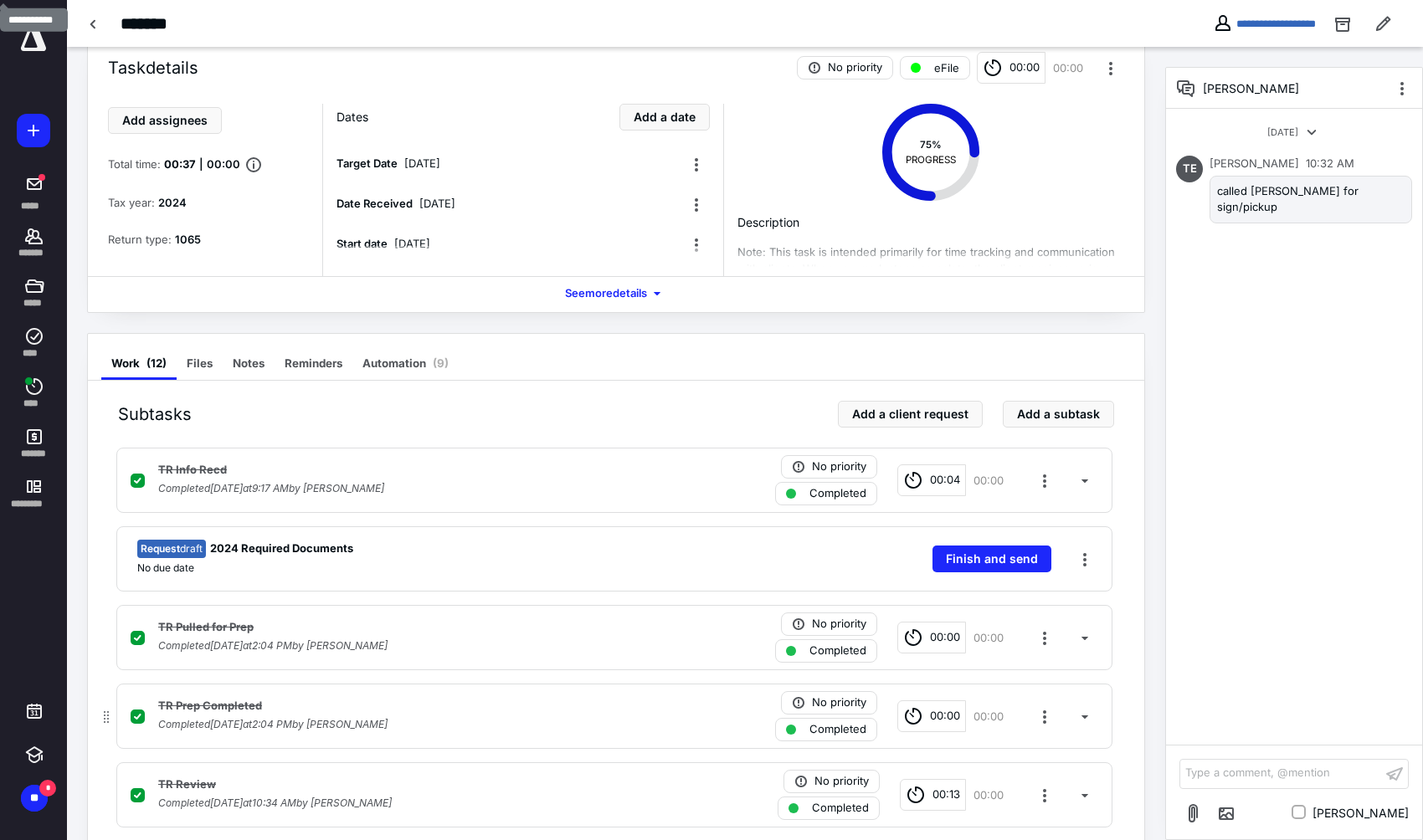 scroll, scrollTop: 35, scrollLeft: 0, axis: vertical 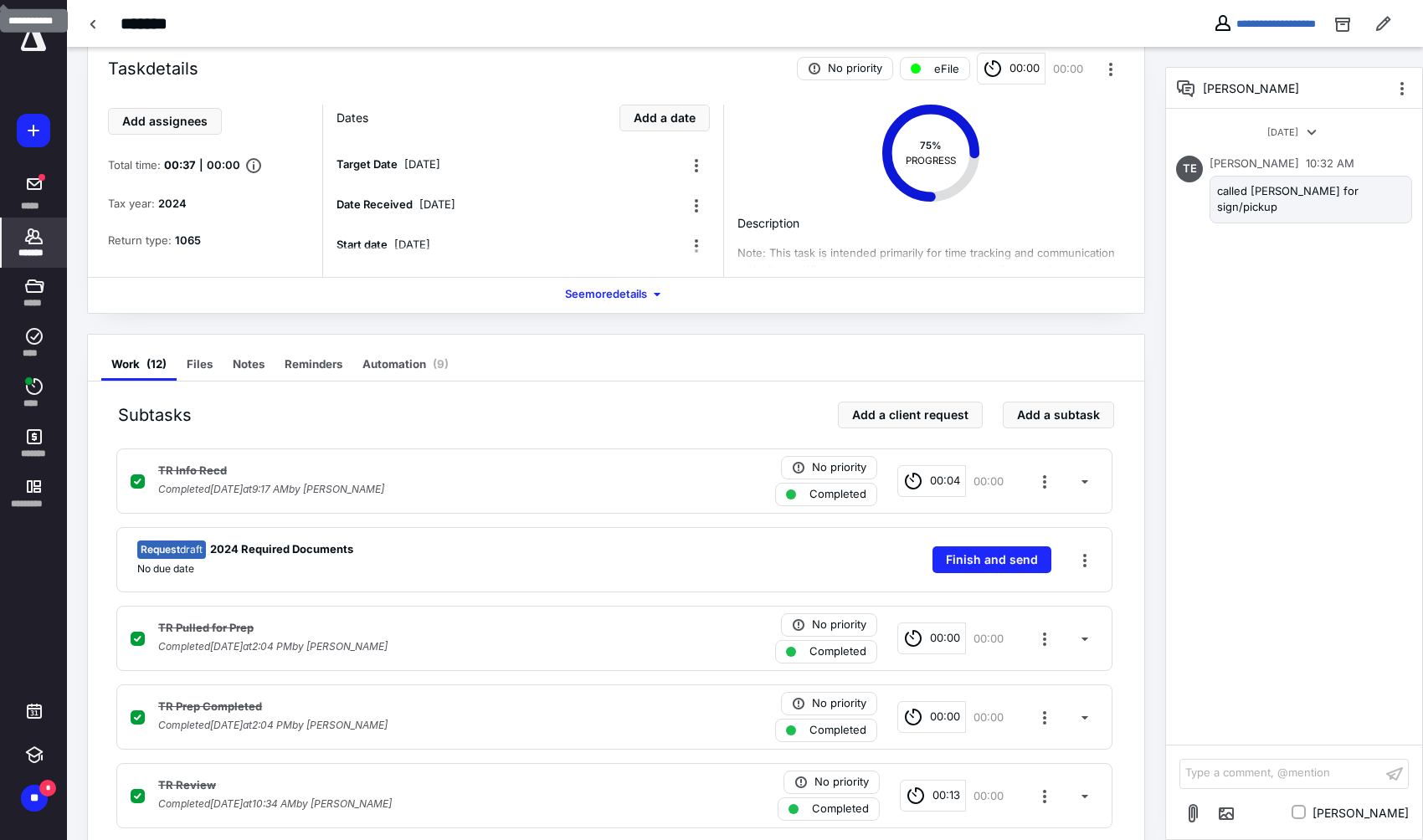 click 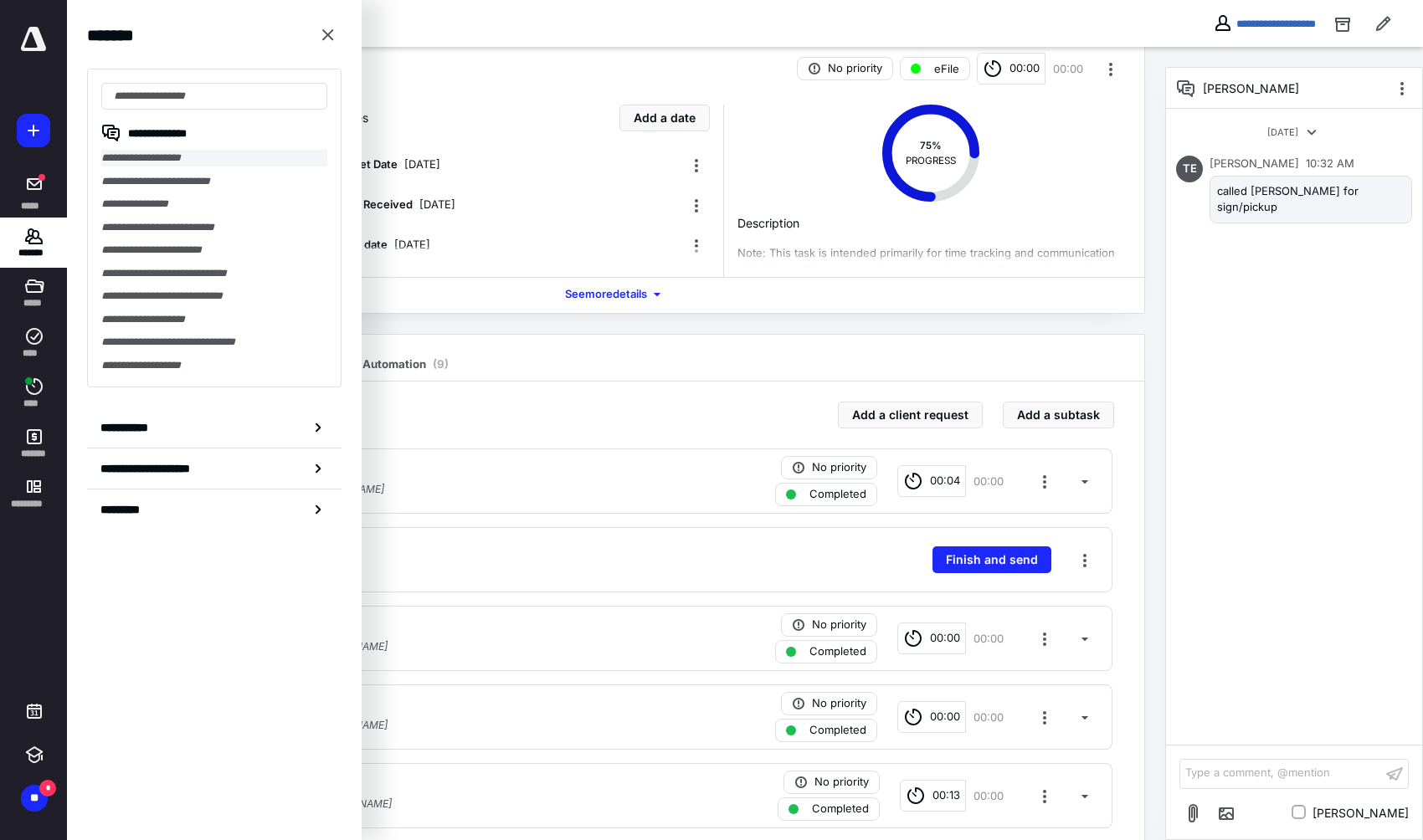 click on "**********" at bounding box center [214, 158] 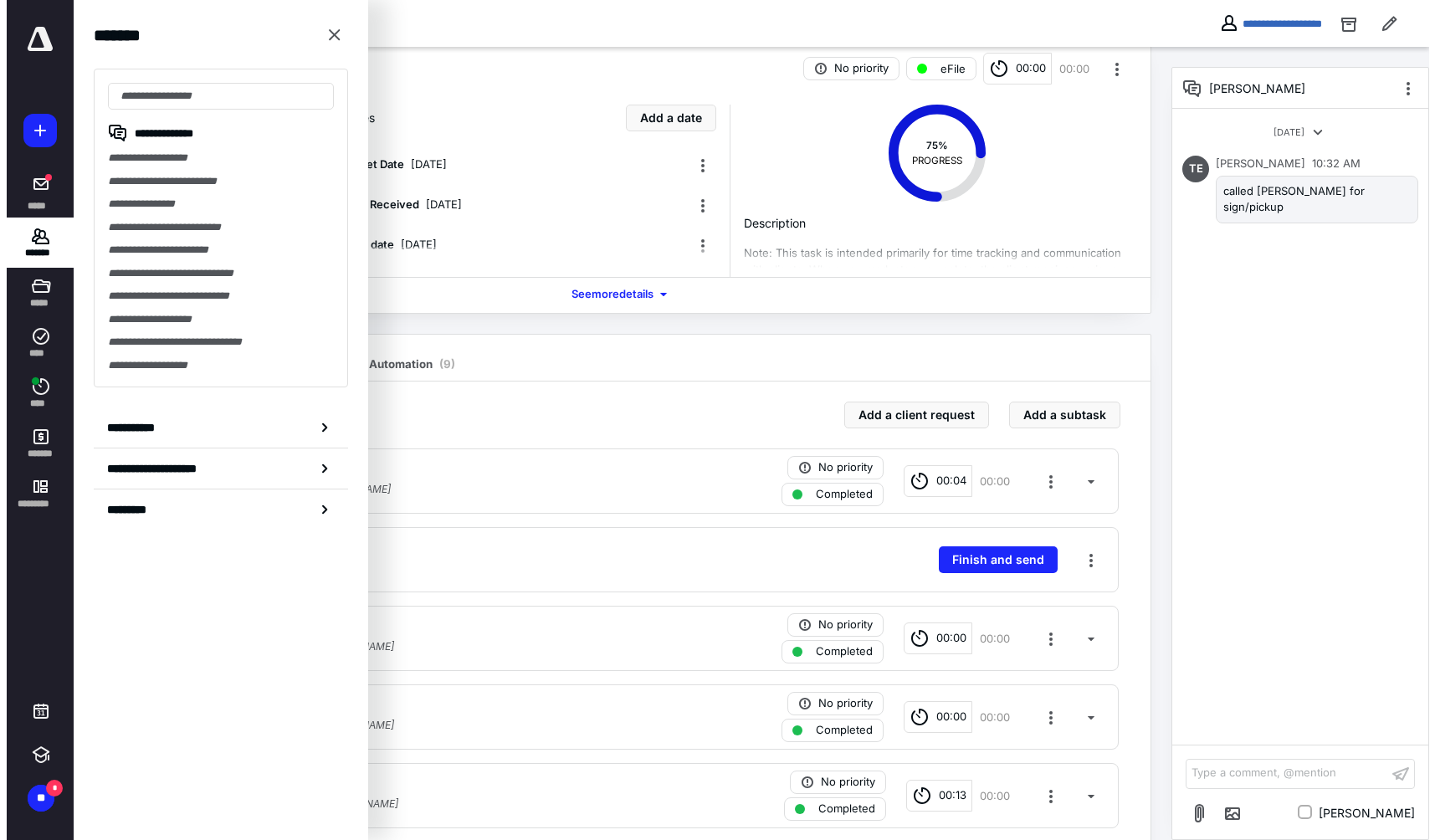 scroll, scrollTop: 0, scrollLeft: 0, axis: both 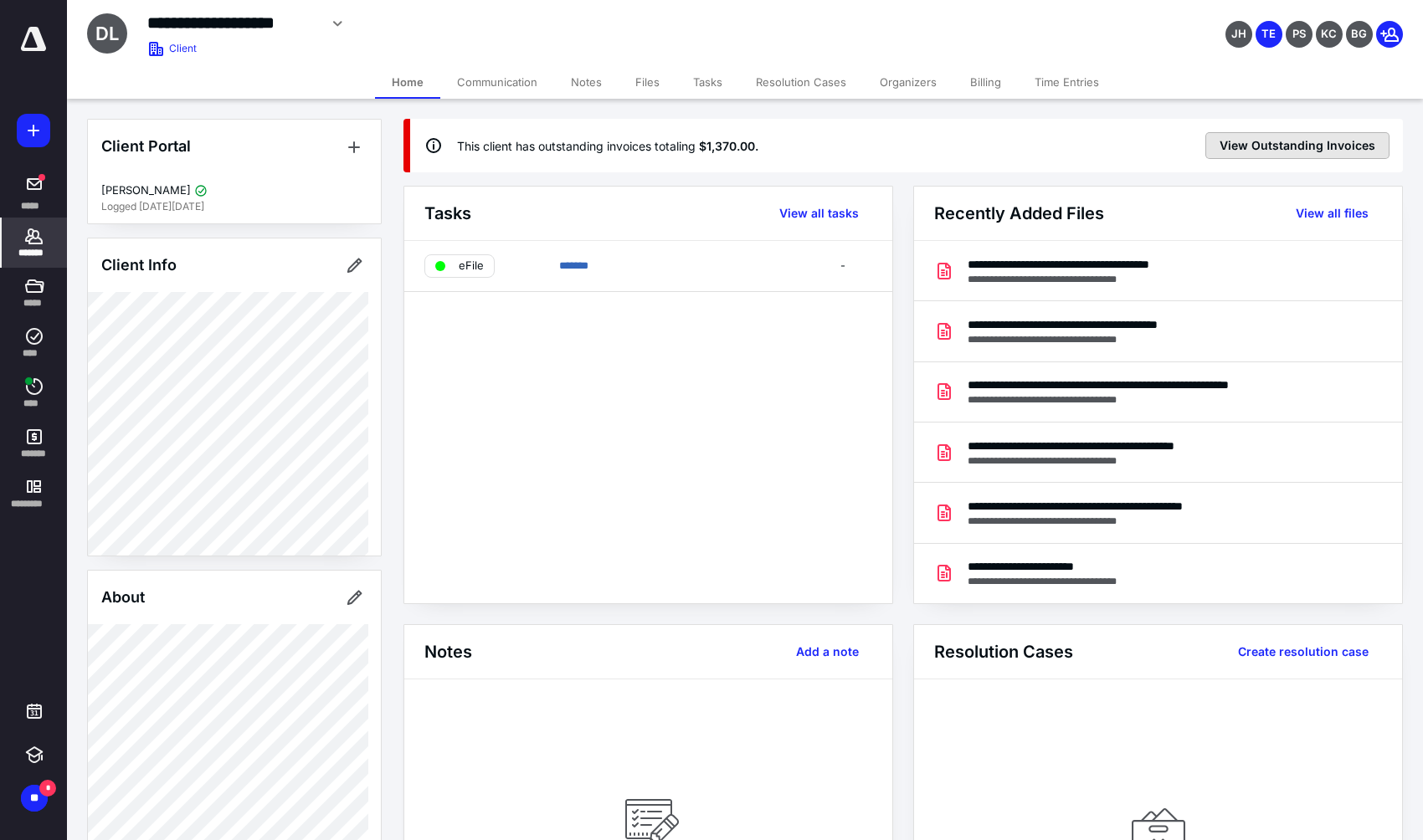 click on "View Outstanding Invoices" at bounding box center [1297, 146] 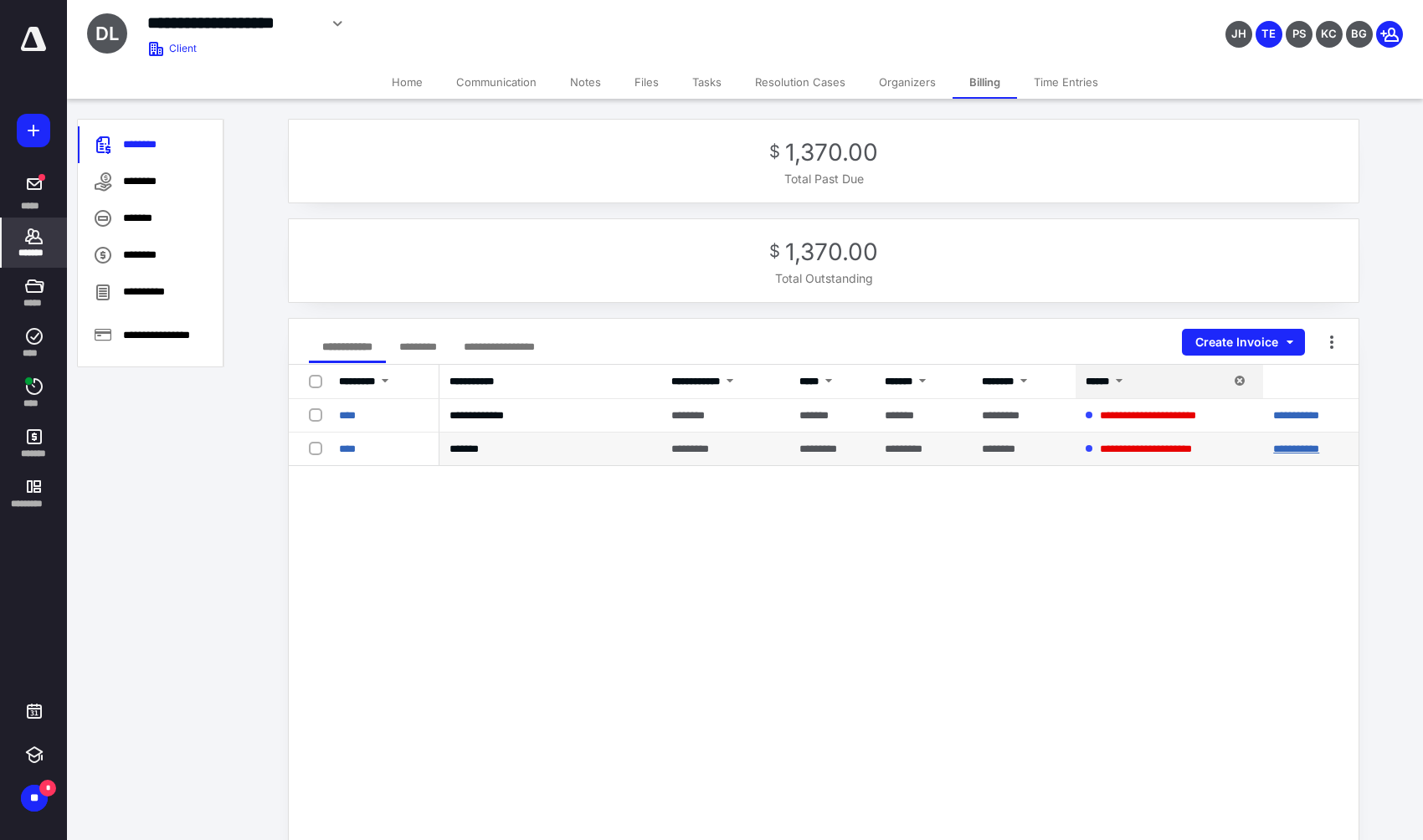 click on "**********" at bounding box center (1296, 448) 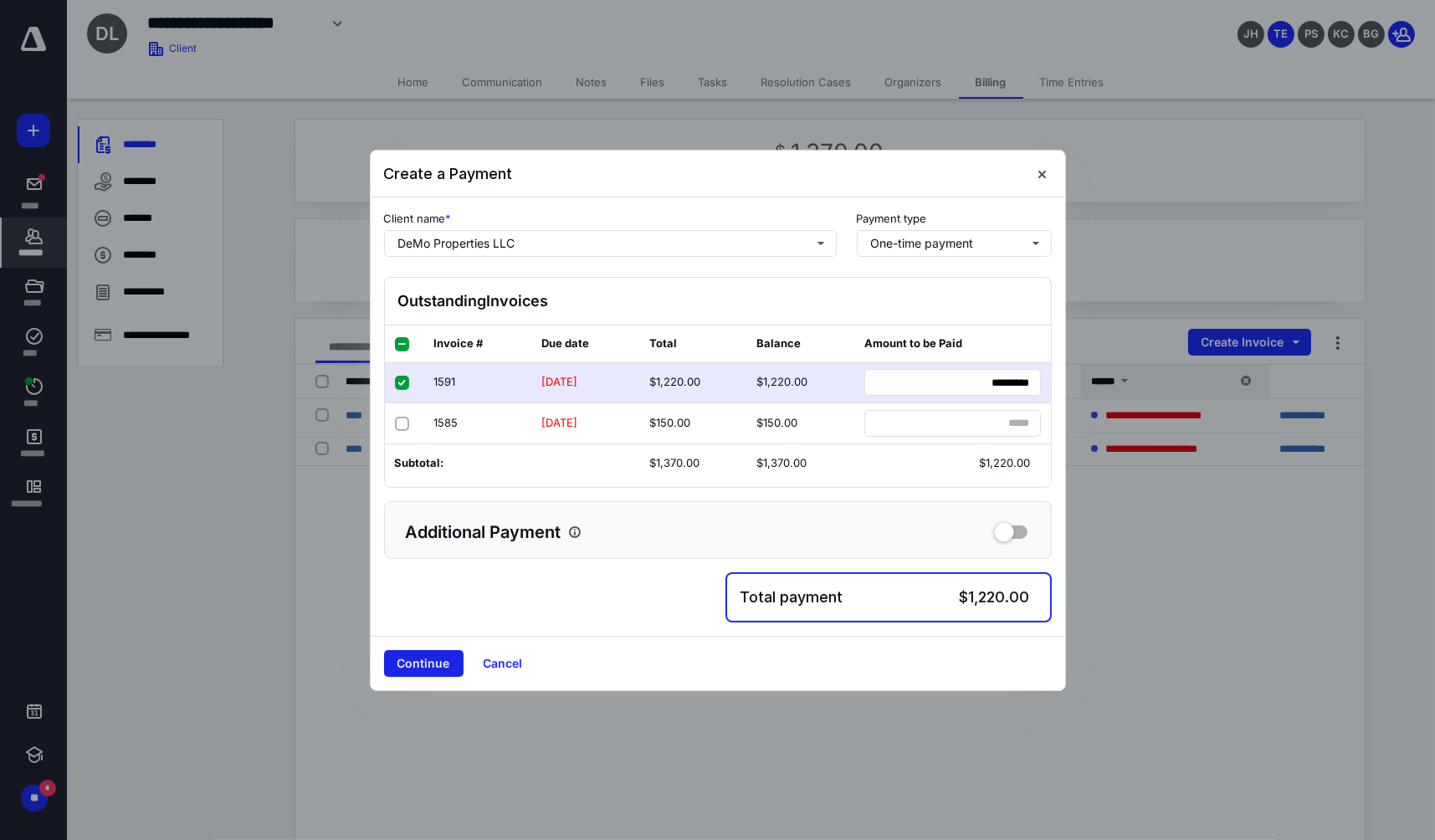 click on "Continue" at bounding box center [423, 663] 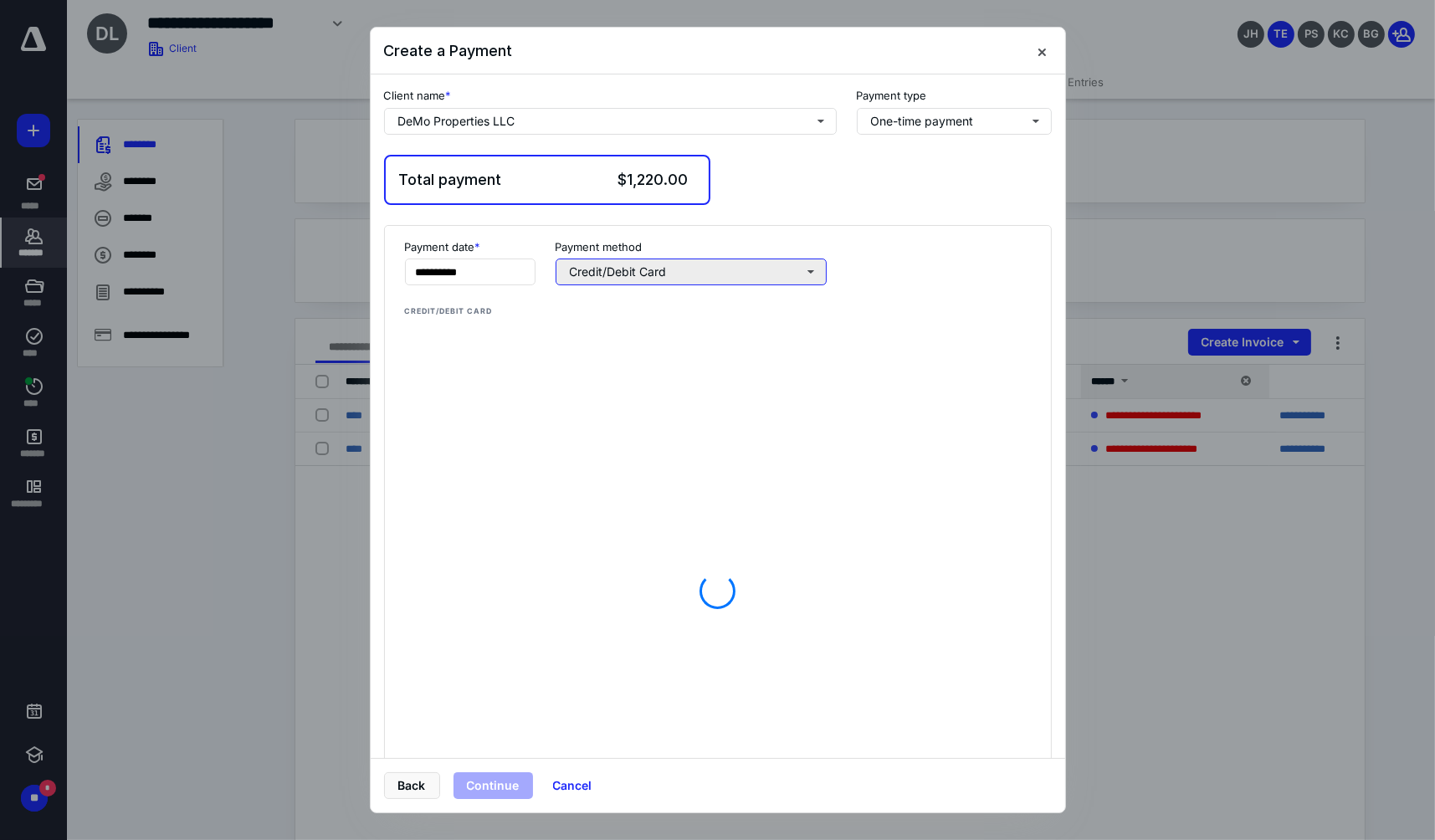 click on "**********" at bounding box center (718, 590) 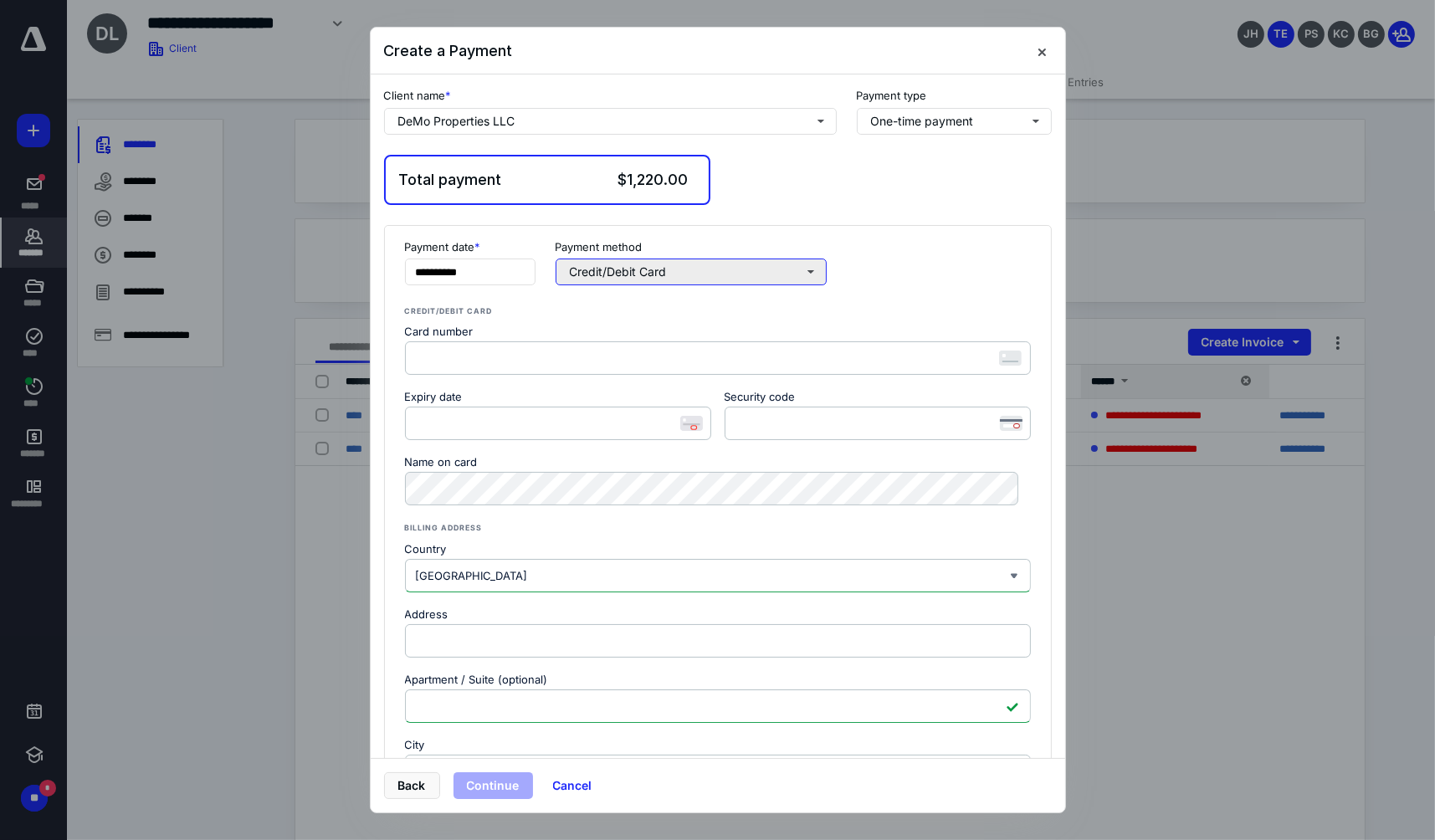 click on "Credit/Debit Card" at bounding box center [691, 272] 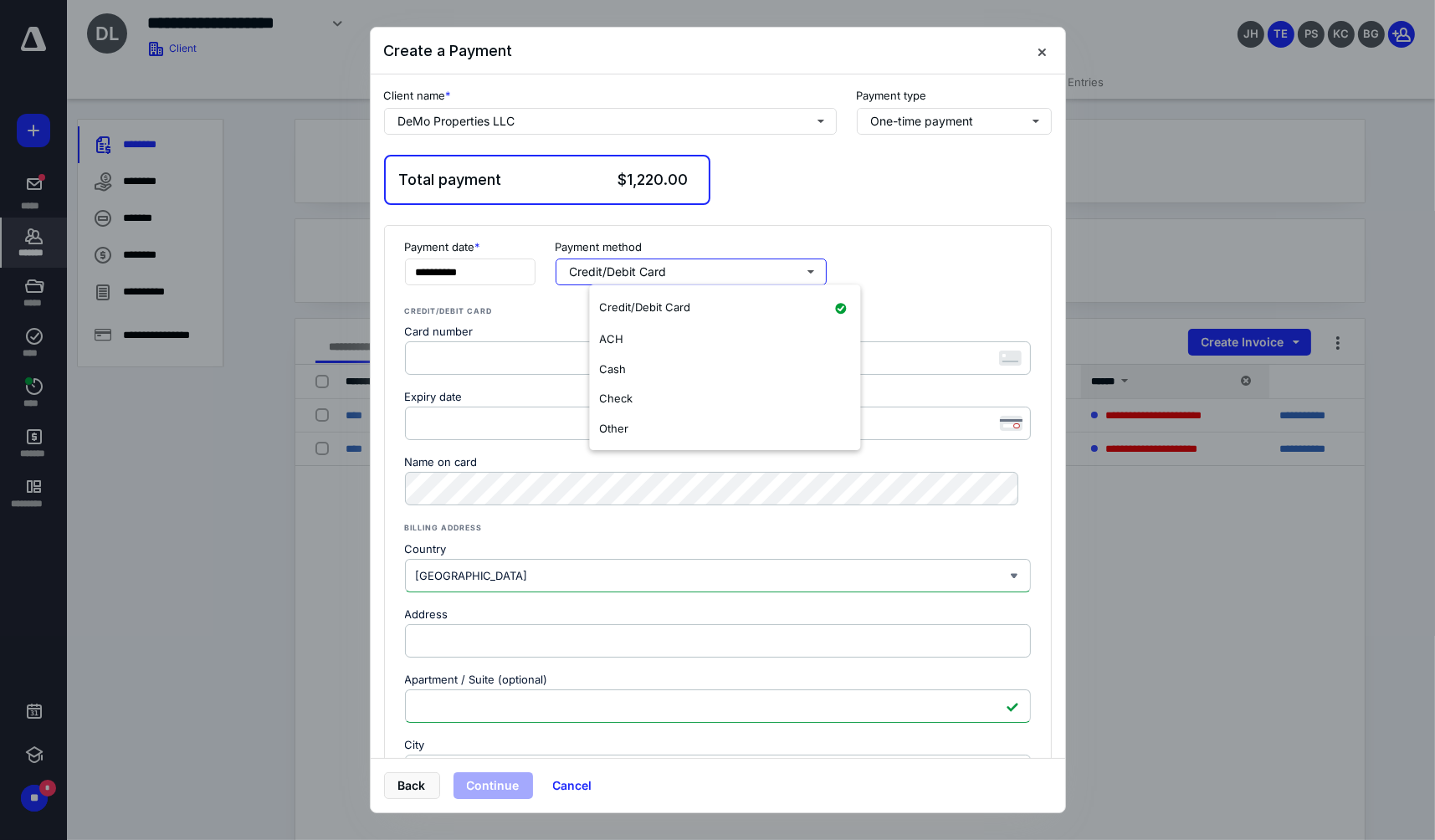 click on "Check" at bounding box center (725, 399) 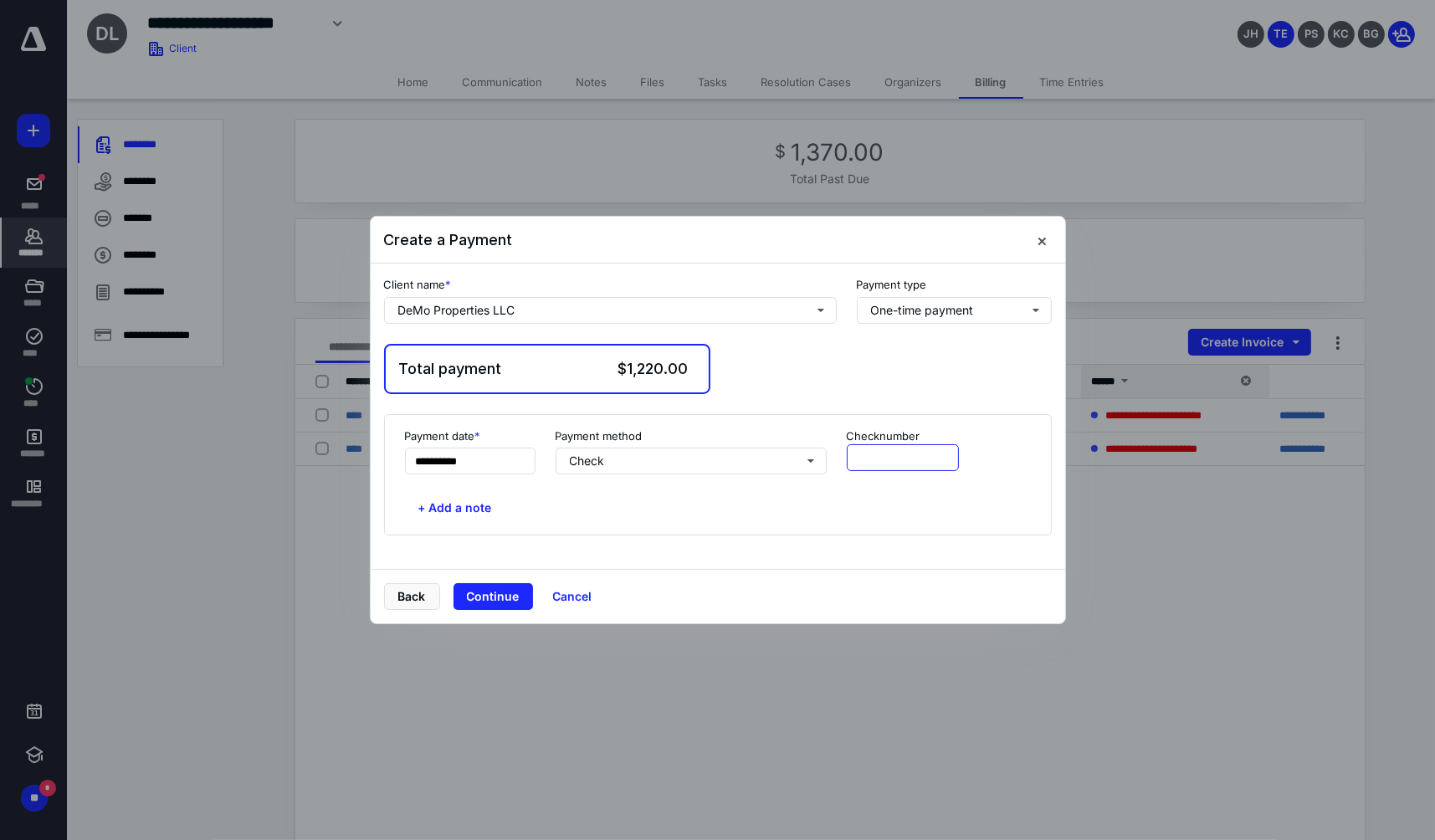 click at bounding box center (903, 458) 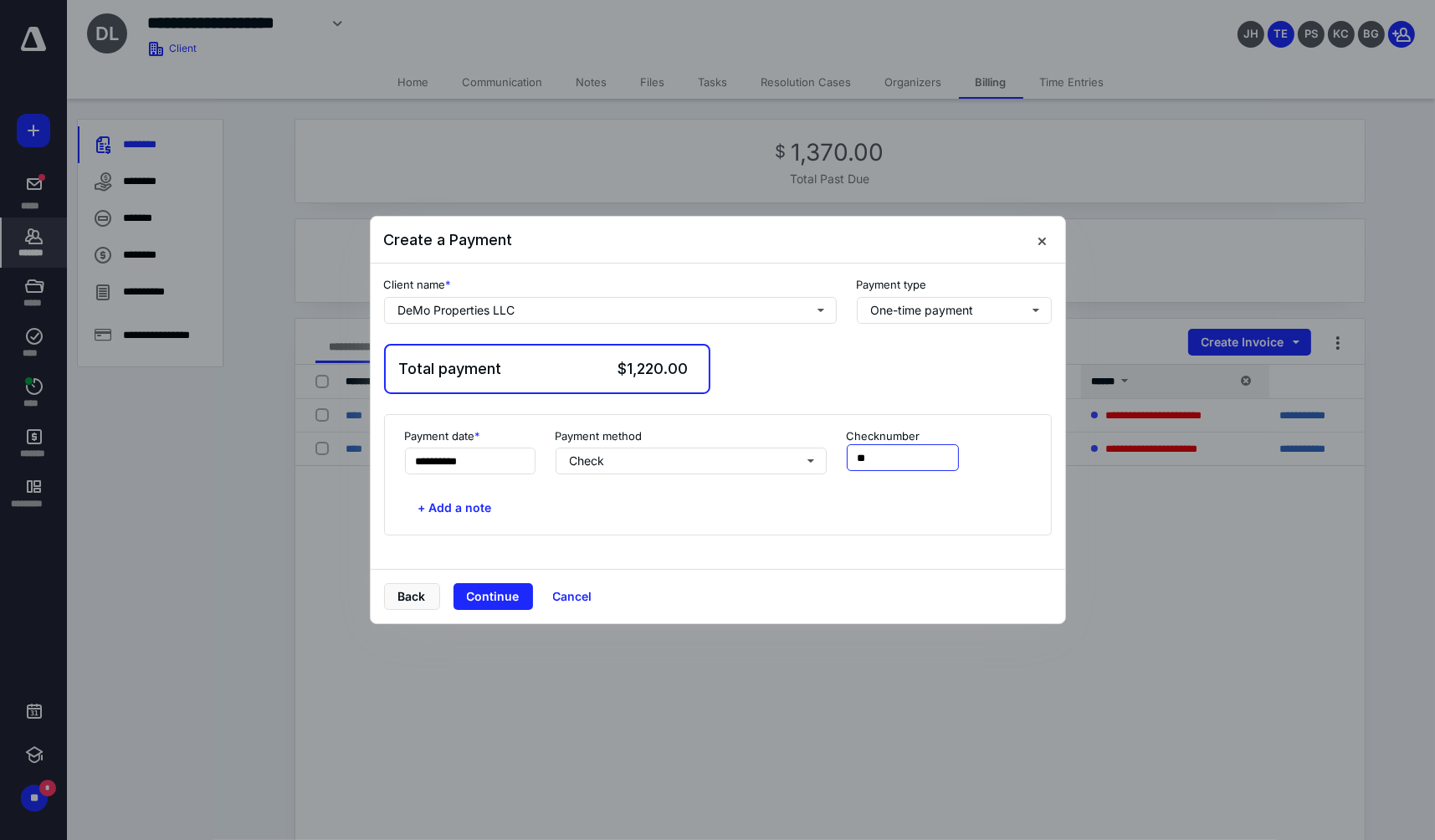 type on "*" 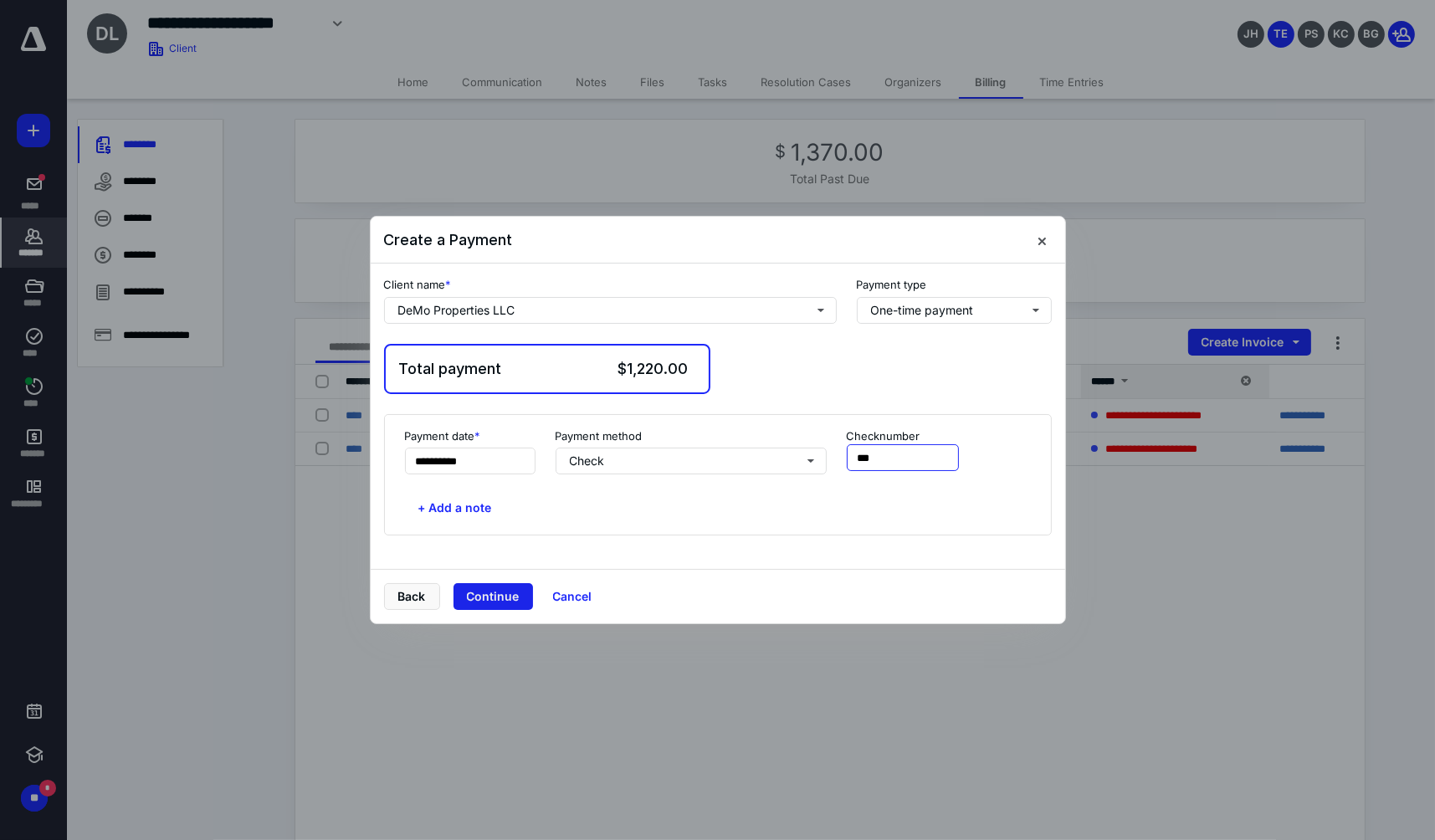 type on "***" 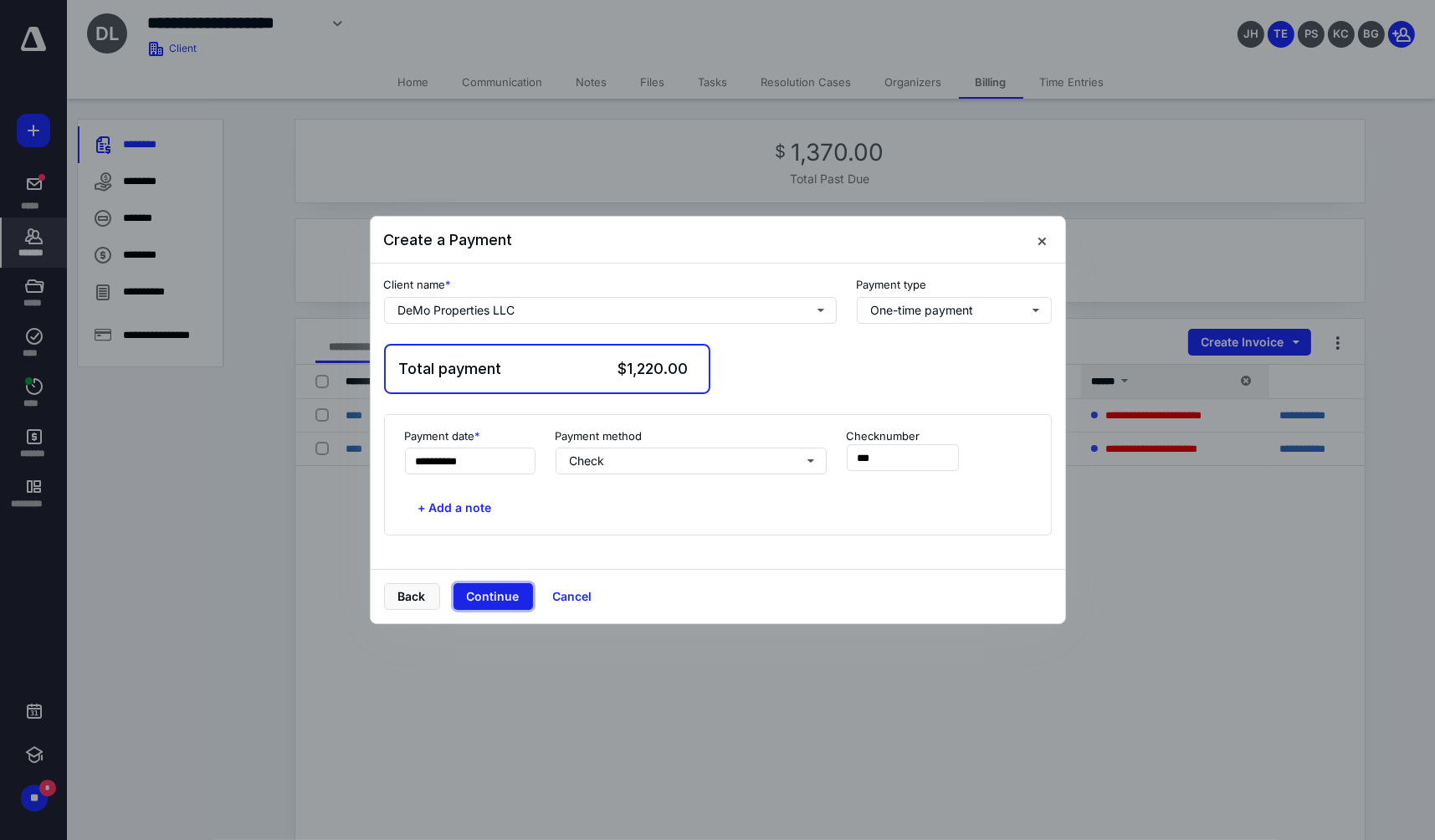 click on "Continue" at bounding box center [493, 597] 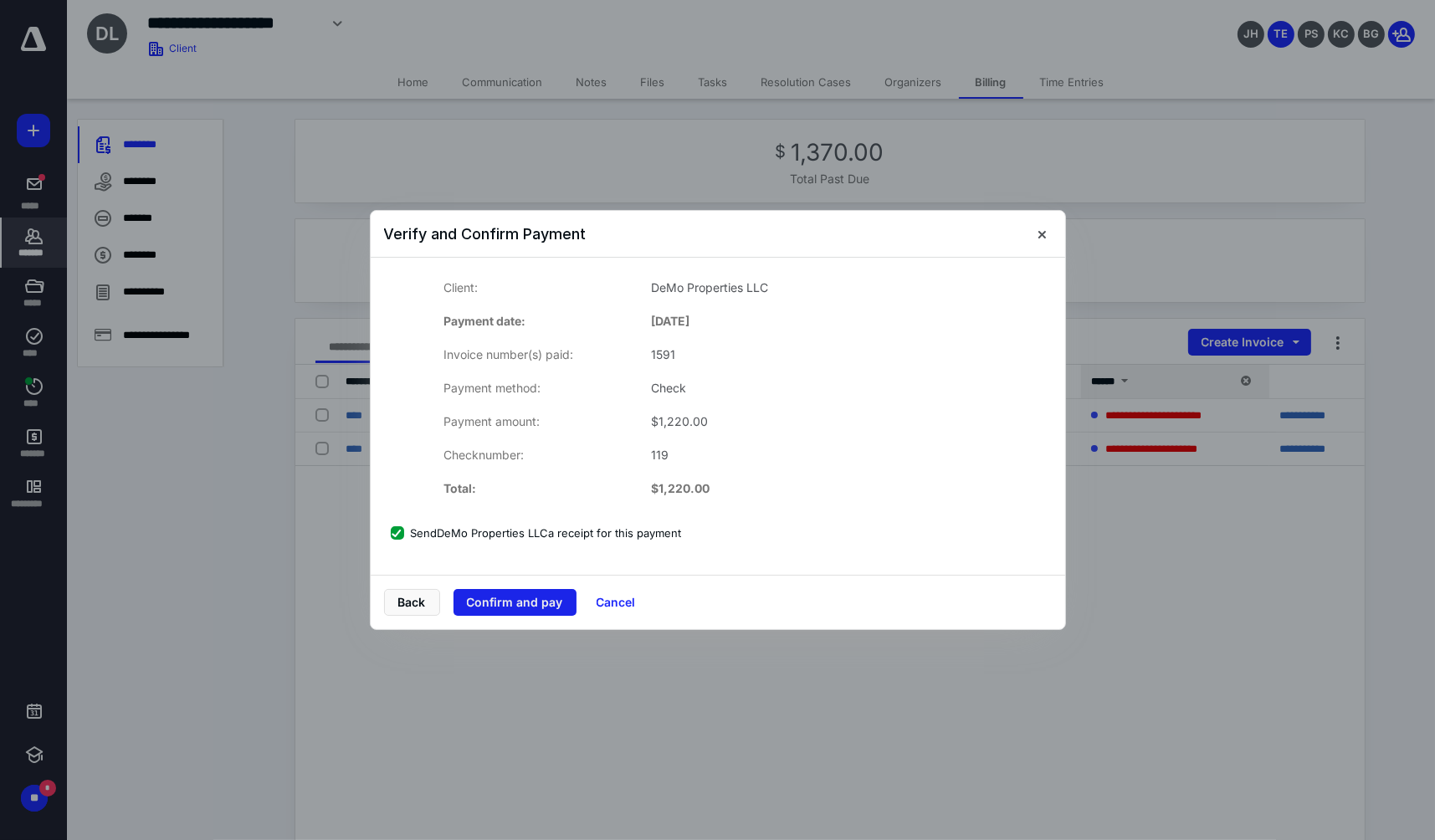click on "Confirm and pay" at bounding box center (515, 602) 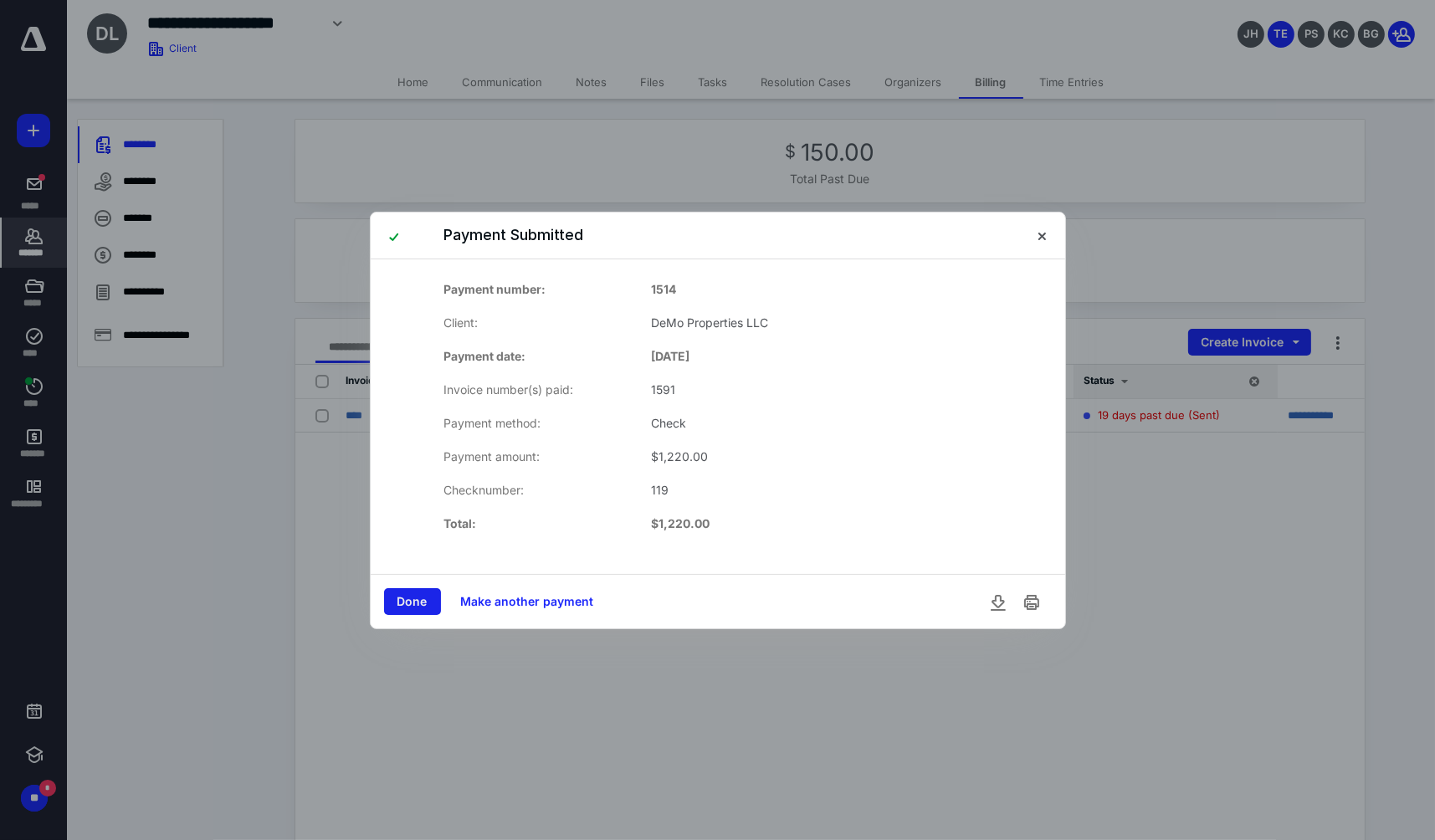 click on "Done" at bounding box center [413, 602] 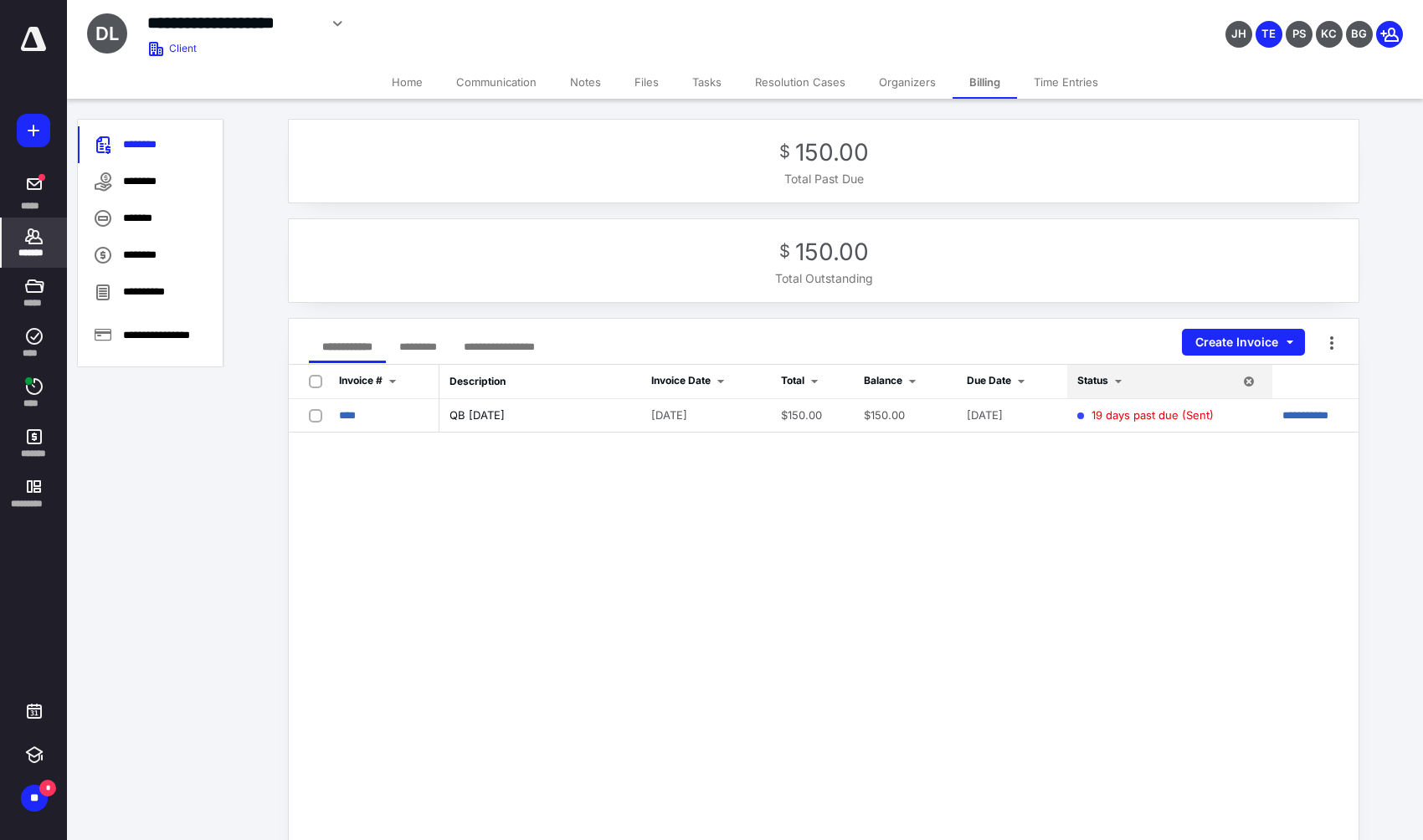 click 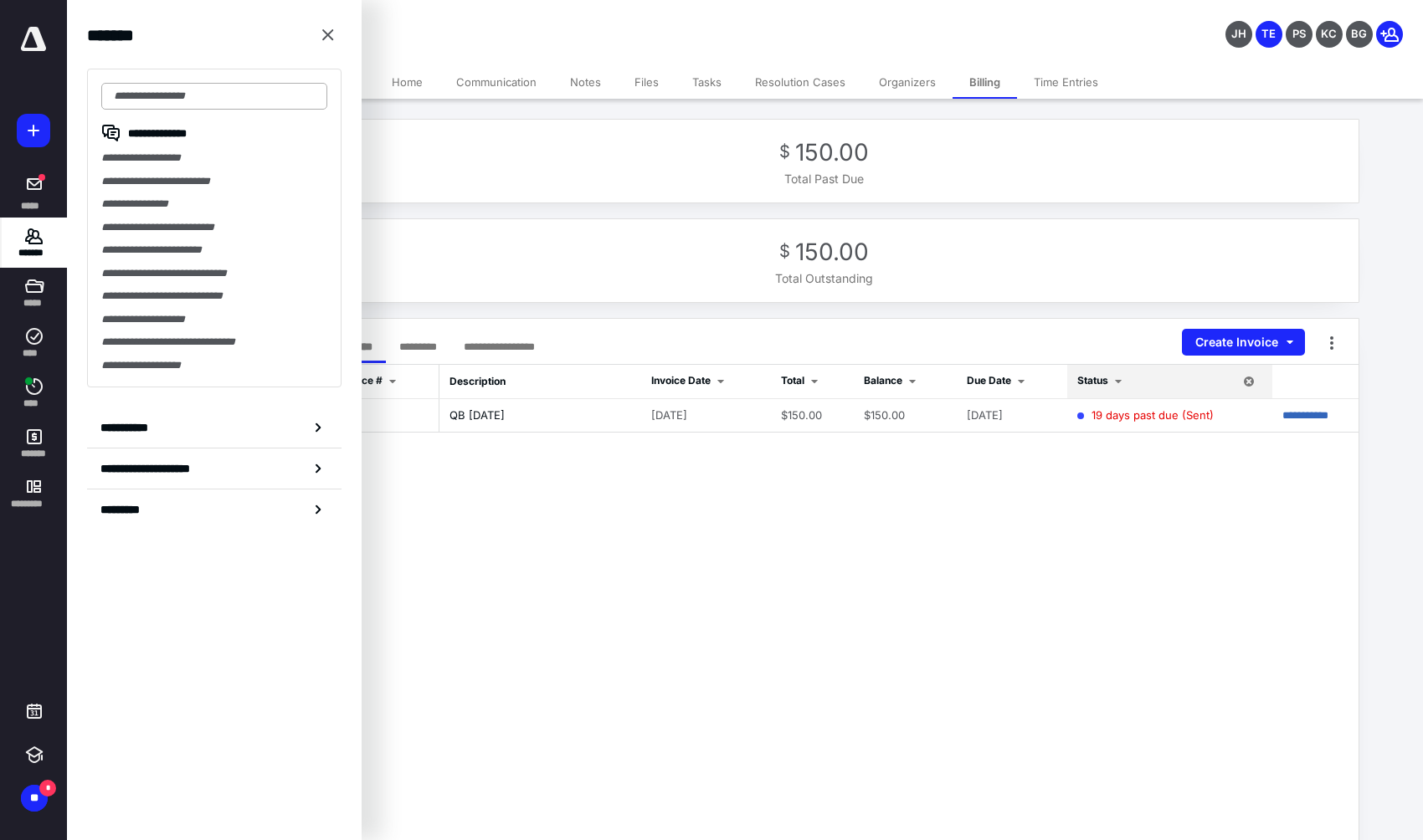 click at bounding box center [214, 96] 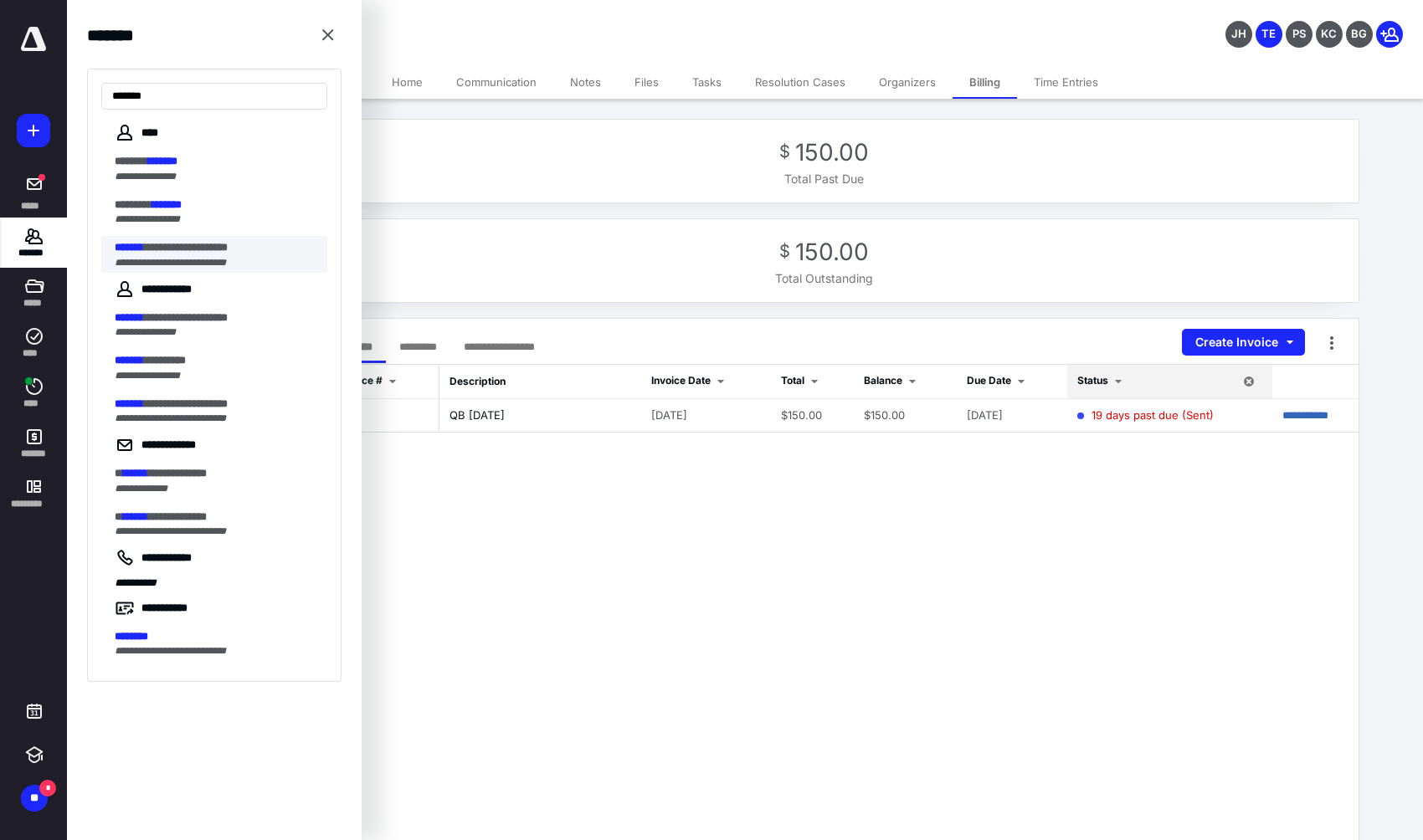 type on "*******" 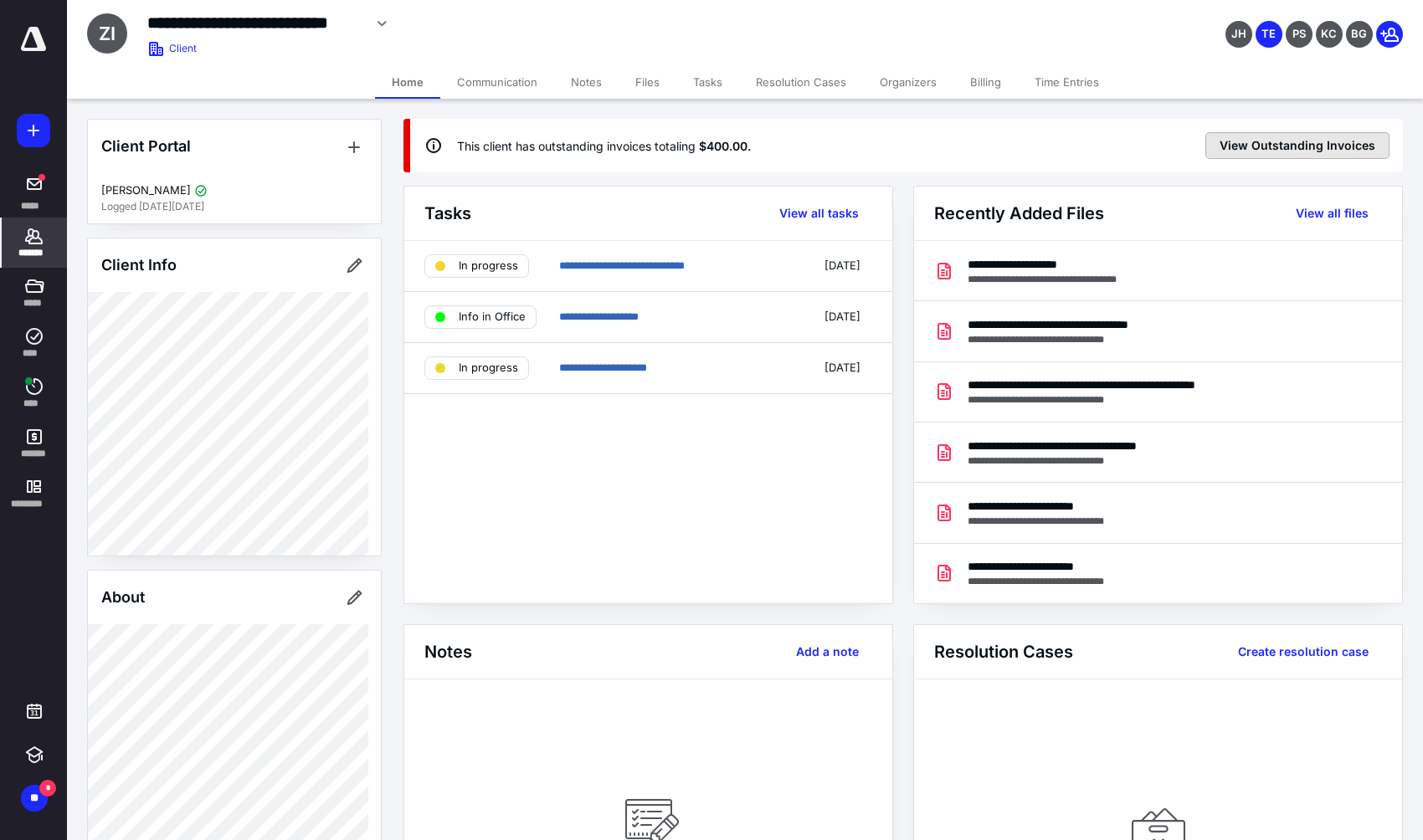 click on "View Outstanding Invoices" at bounding box center [1297, 146] 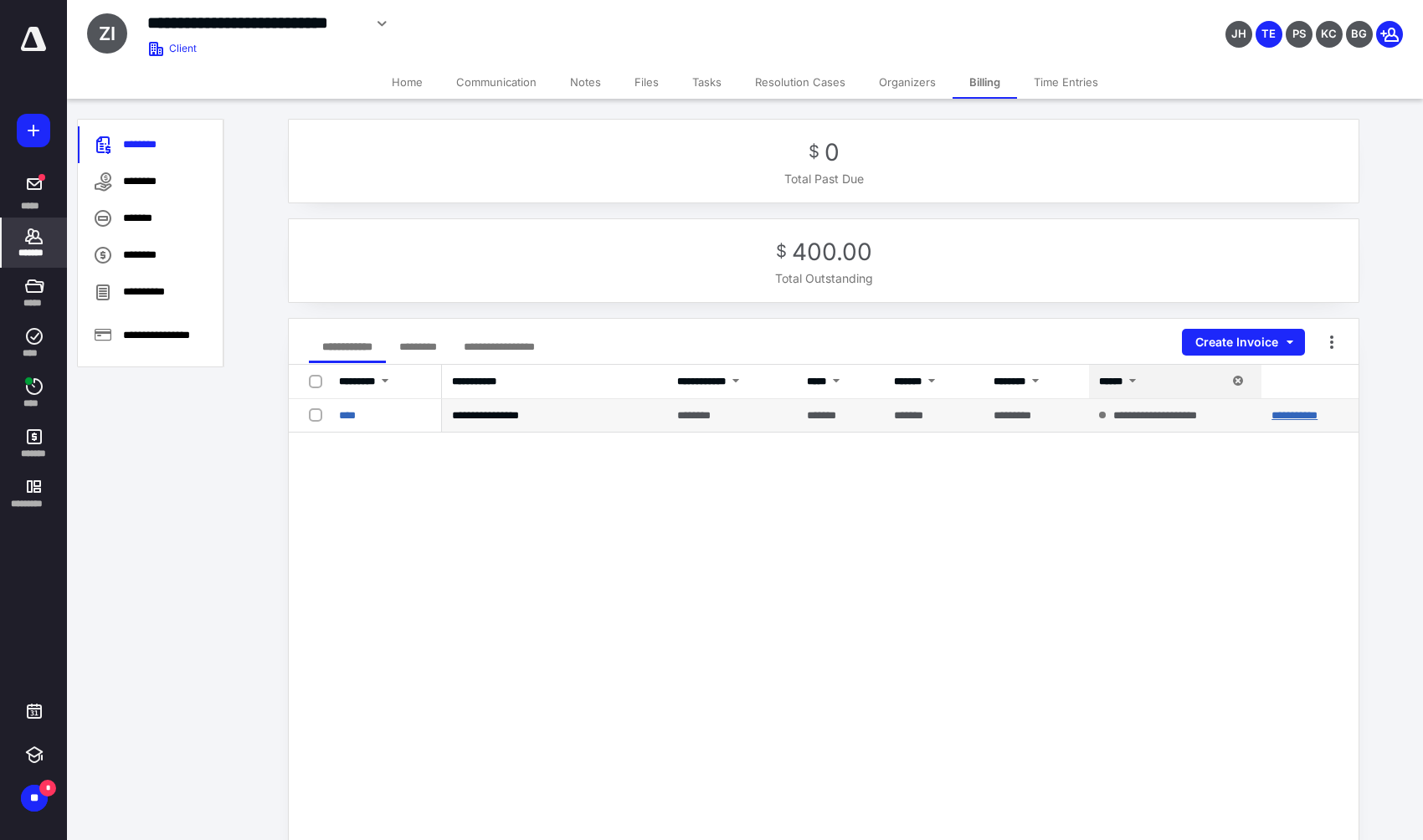 click on "**********" at bounding box center (1294, 415) 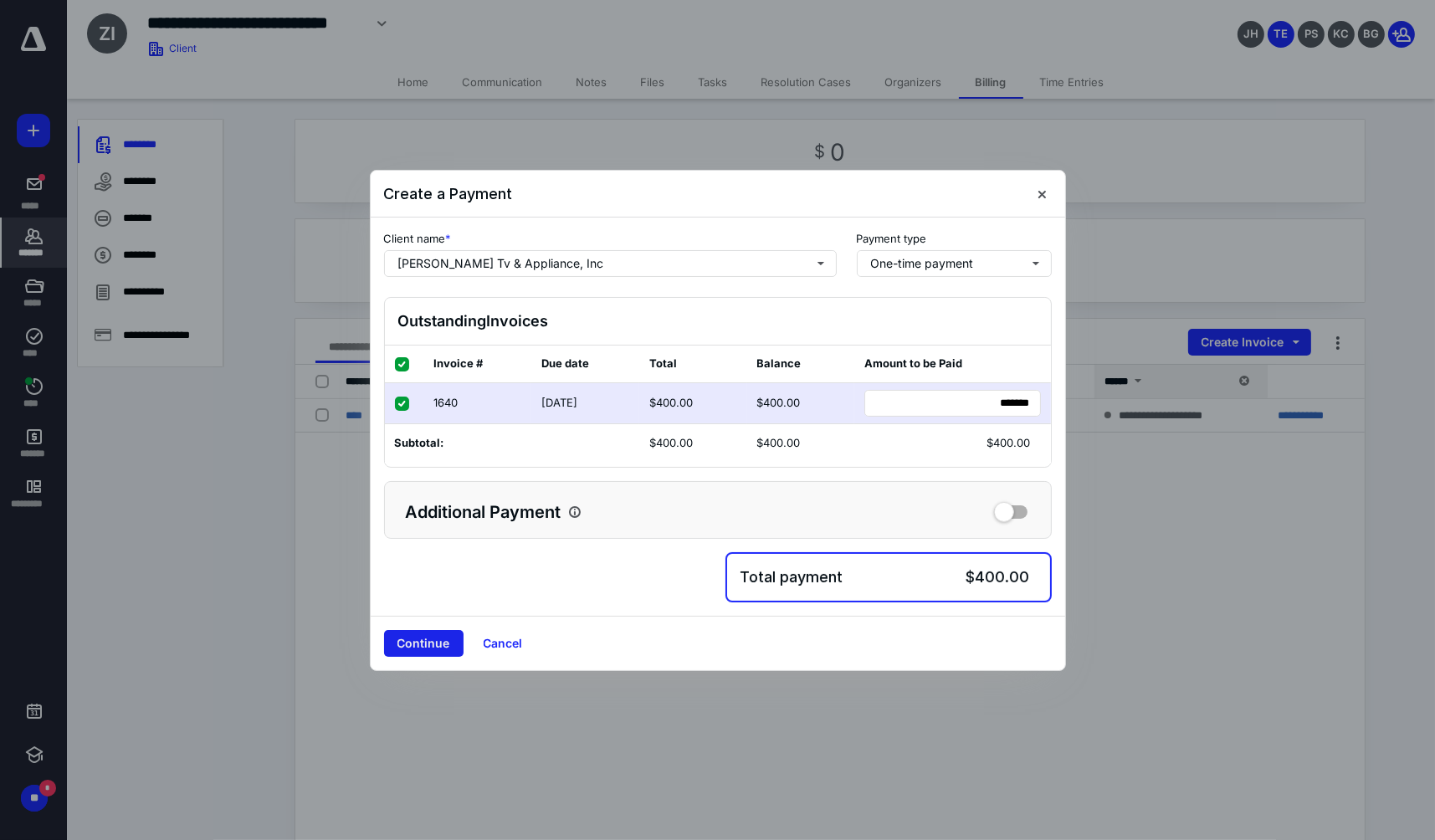 click on "Continue" at bounding box center (423, 643) 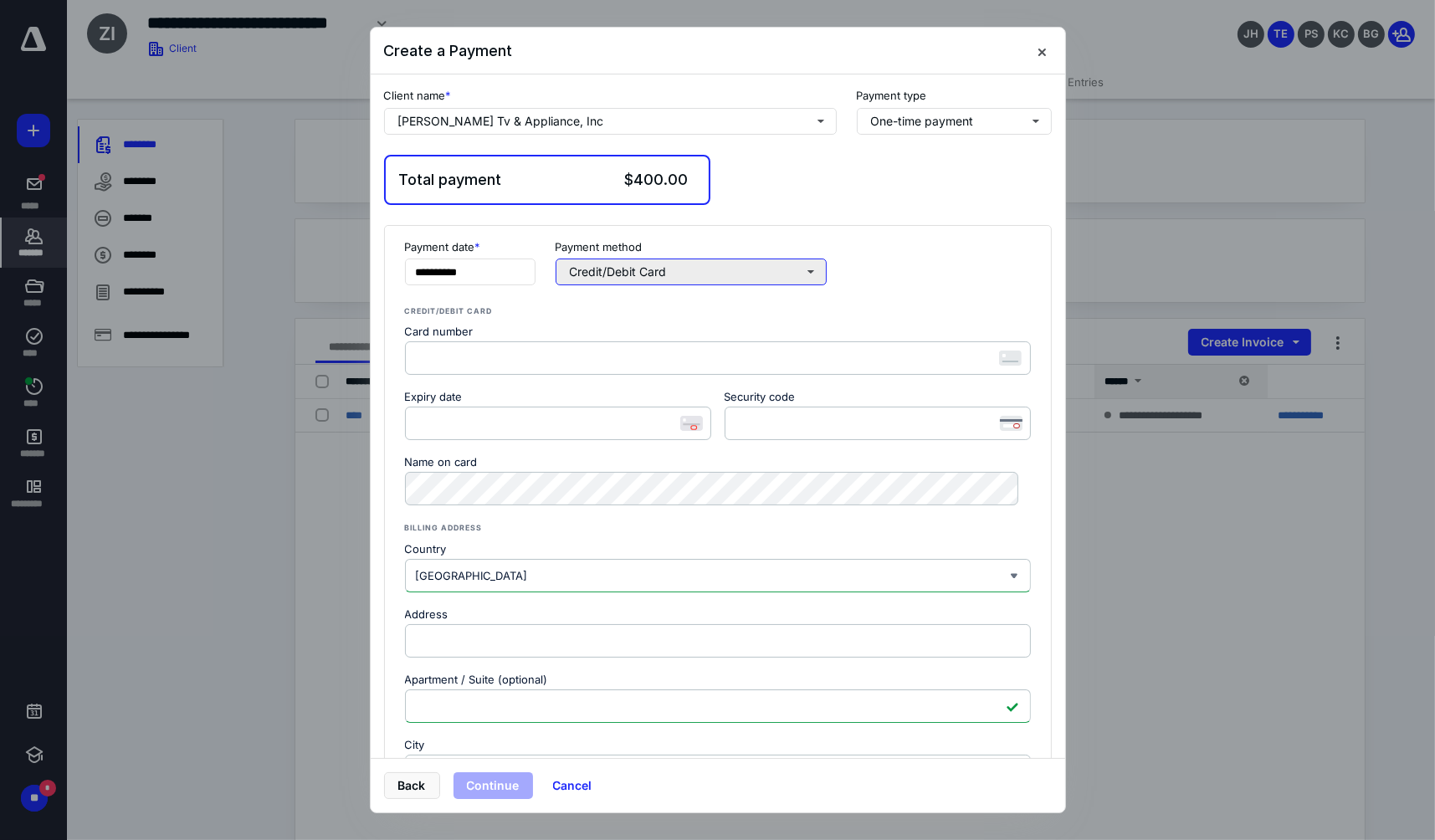 click on "Credit/Debit Card" at bounding box center (691, 272) 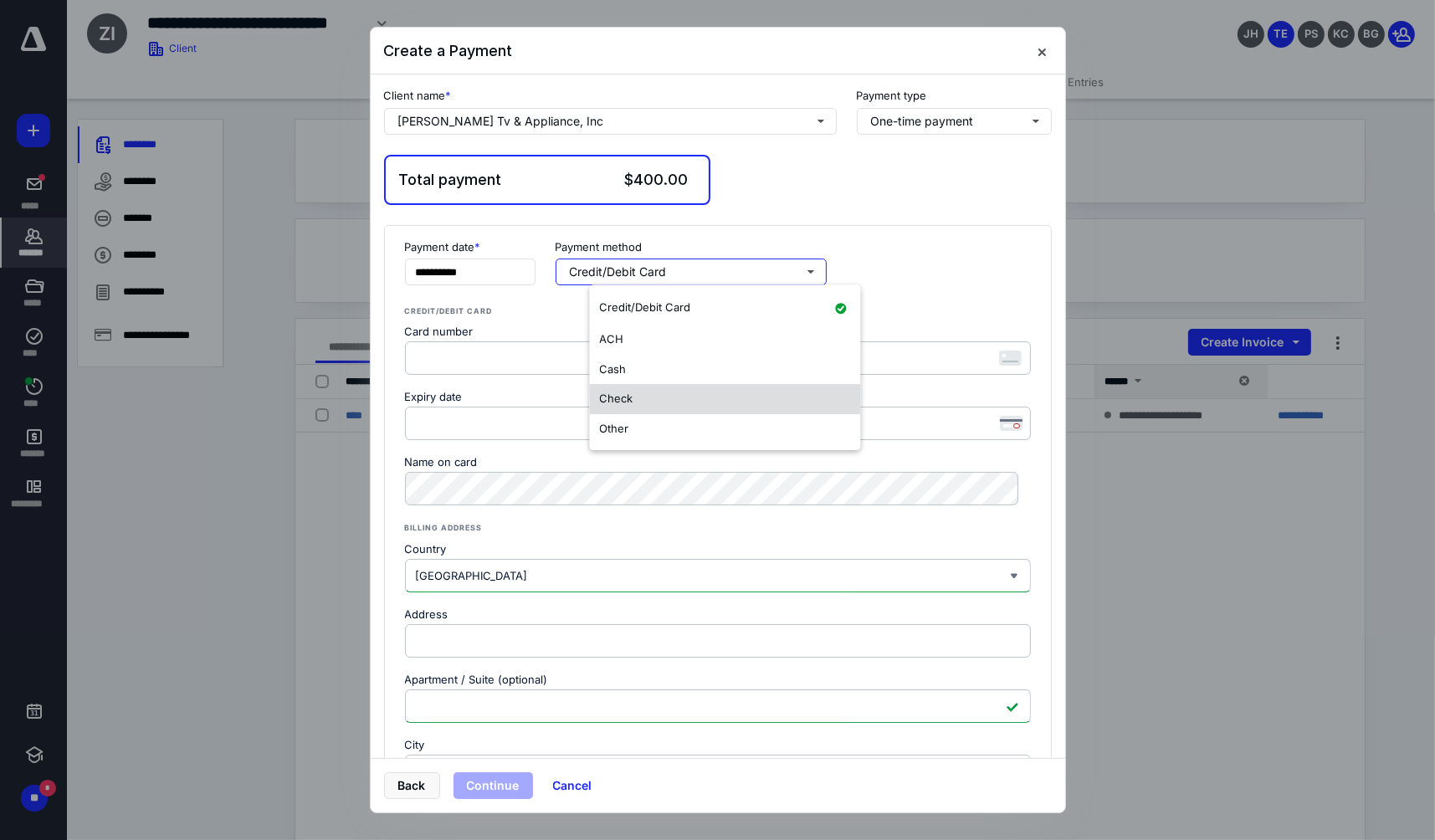 click on "Check" at bounding box center (725, 399) 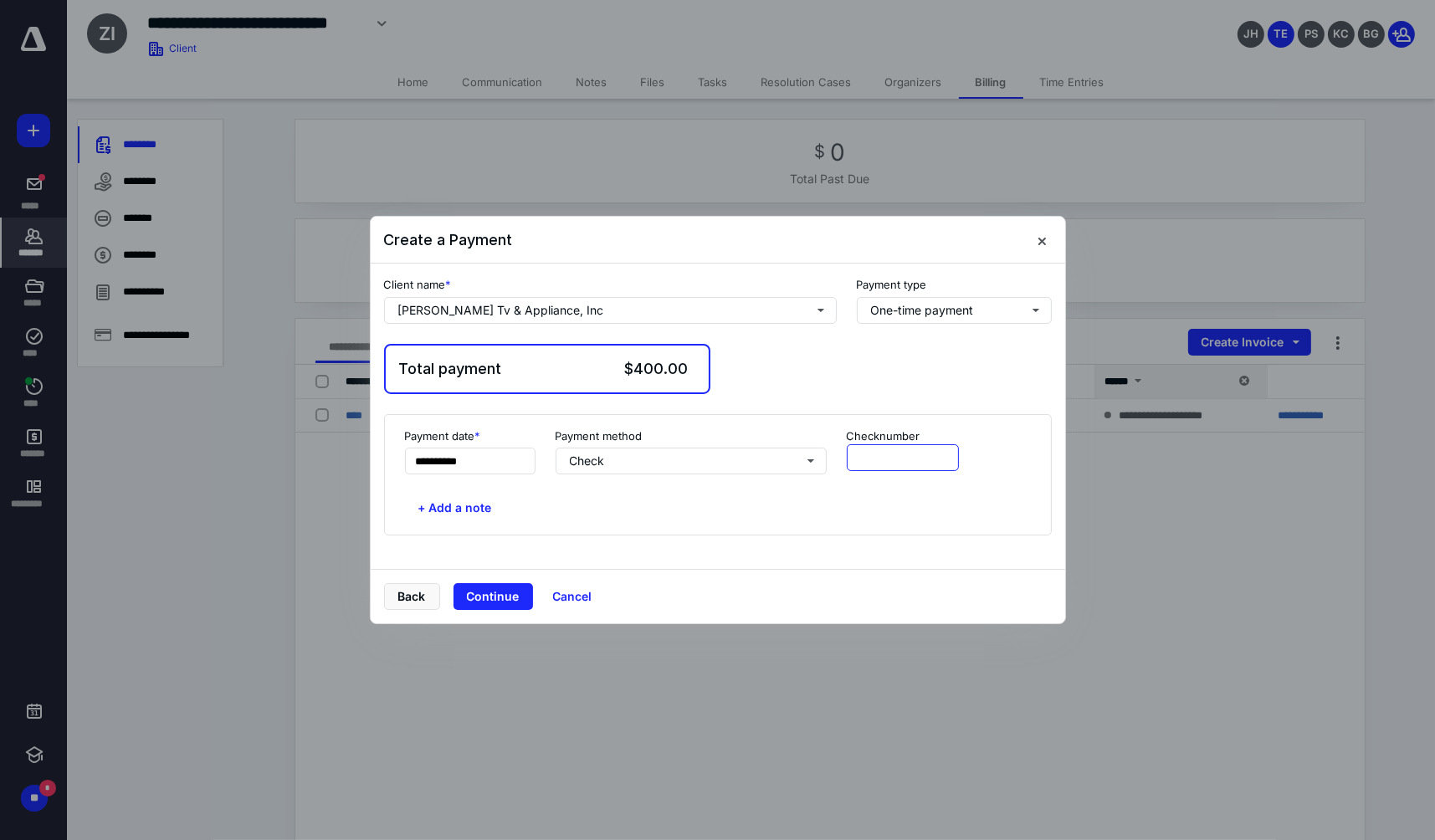 click at bounding box center [903, 458] 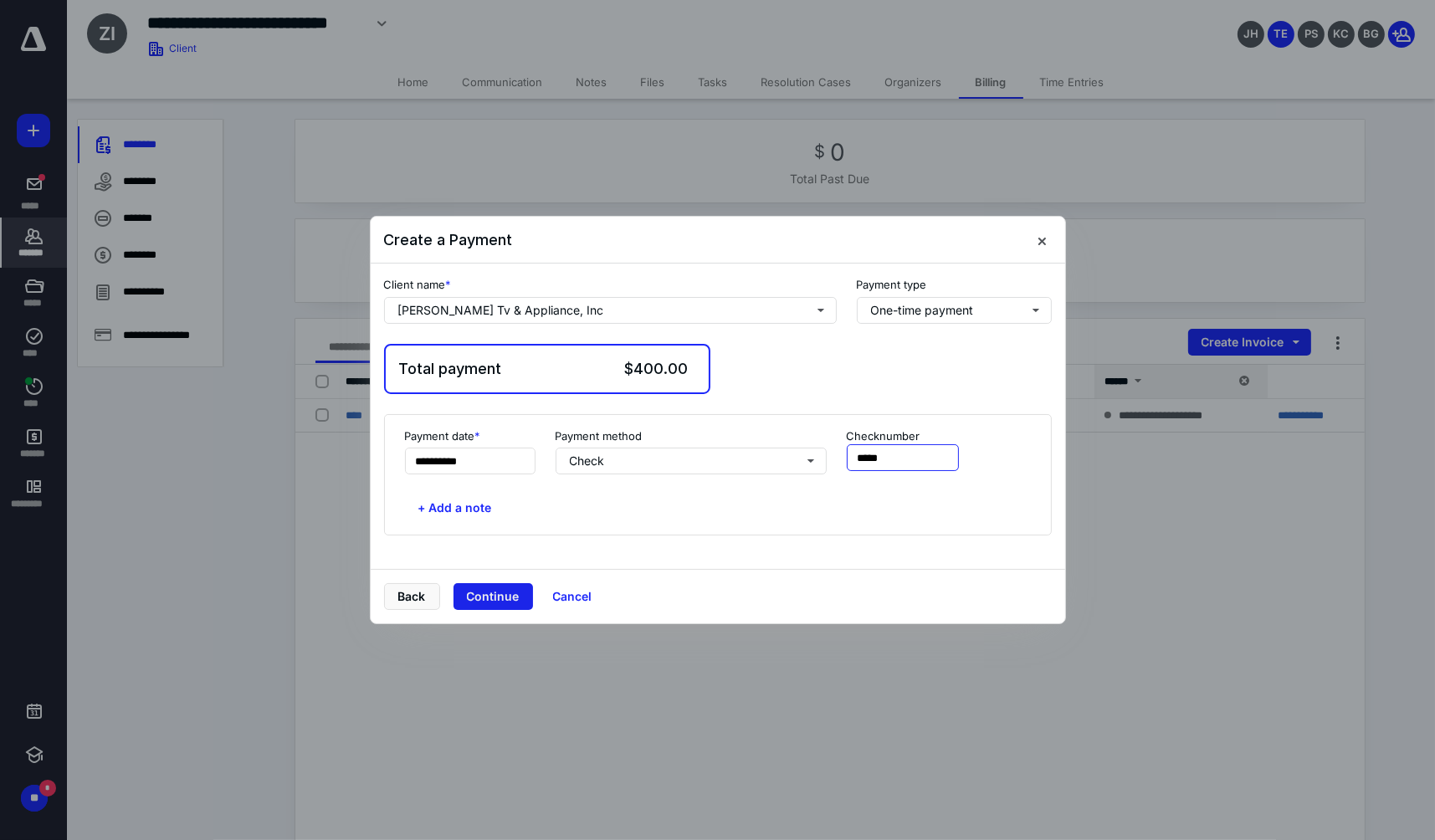 type on "*****" 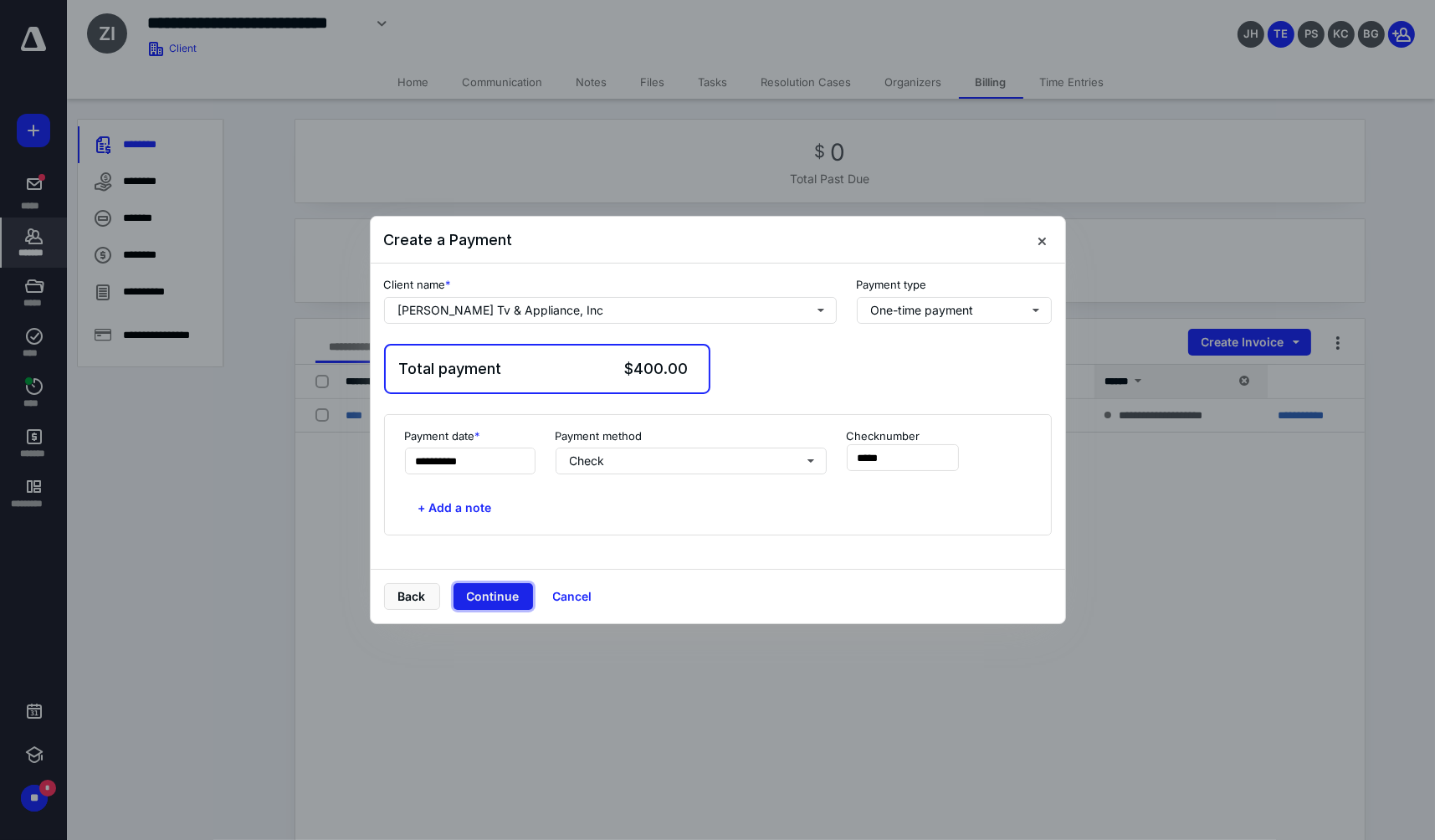click on "Continue" at bounding box center [493, 597] 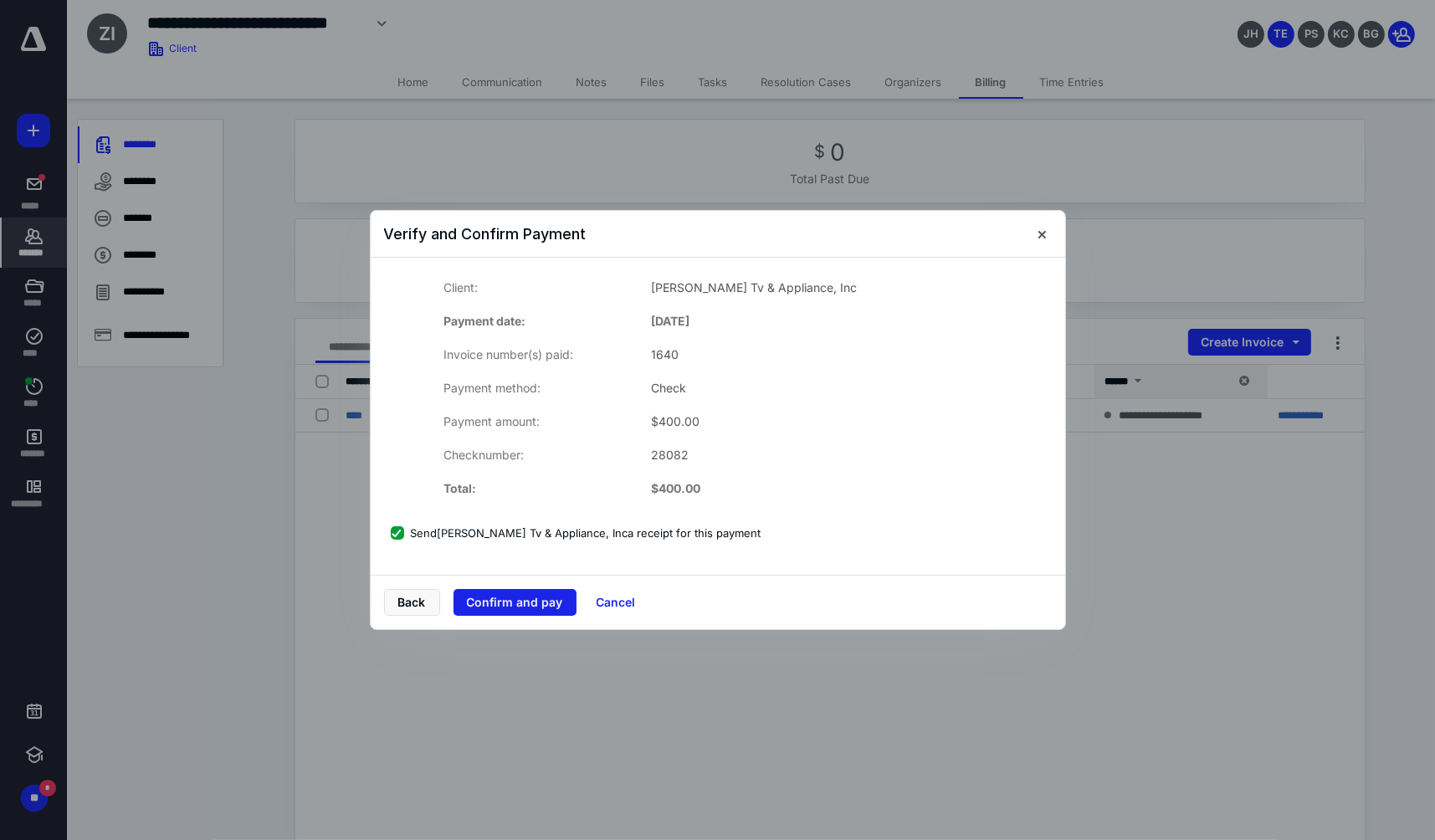 click on "Confirm and pay" at bounding box center (515, 602) 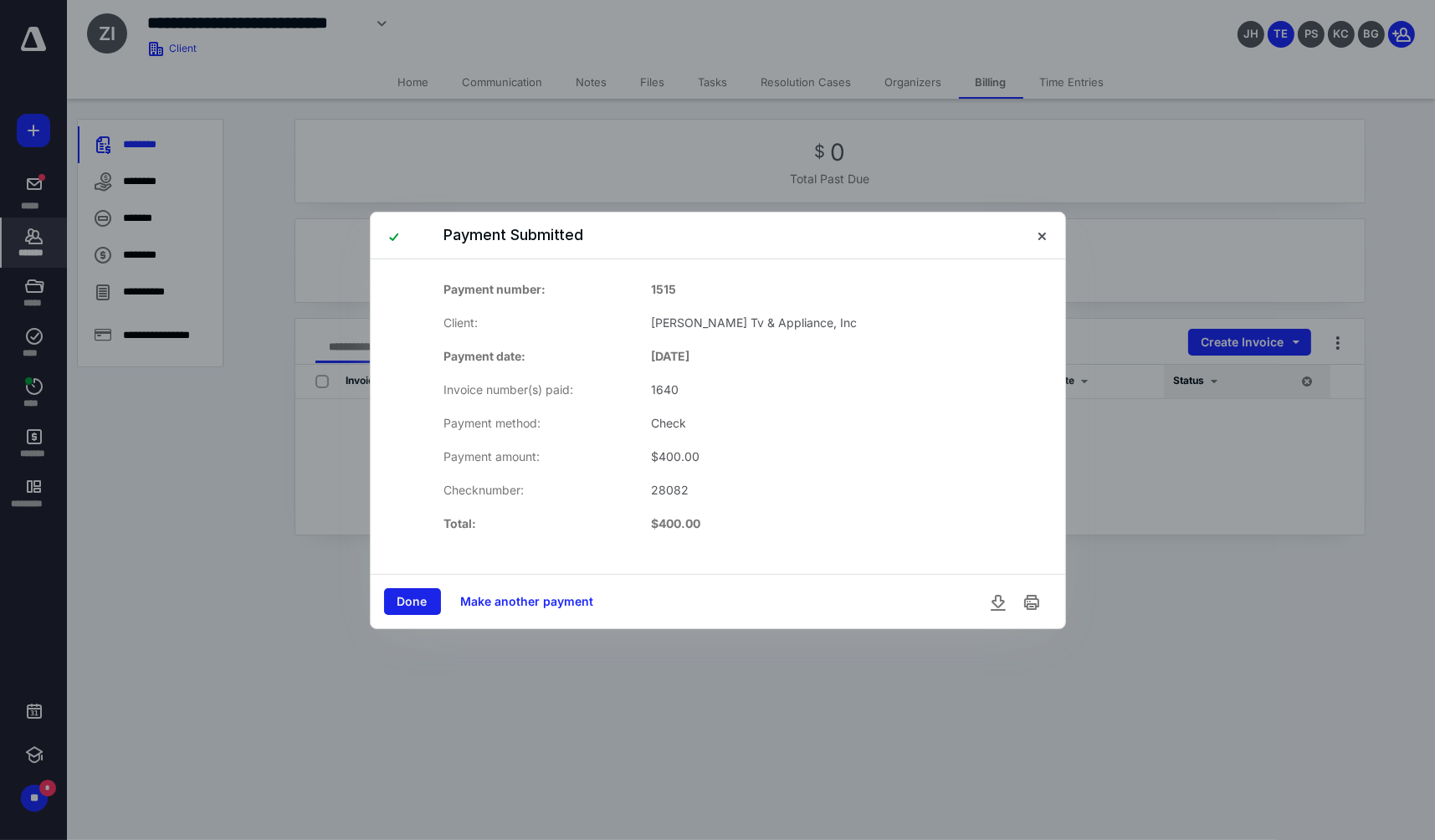 click on "Done" at bounding box center [413, 602] 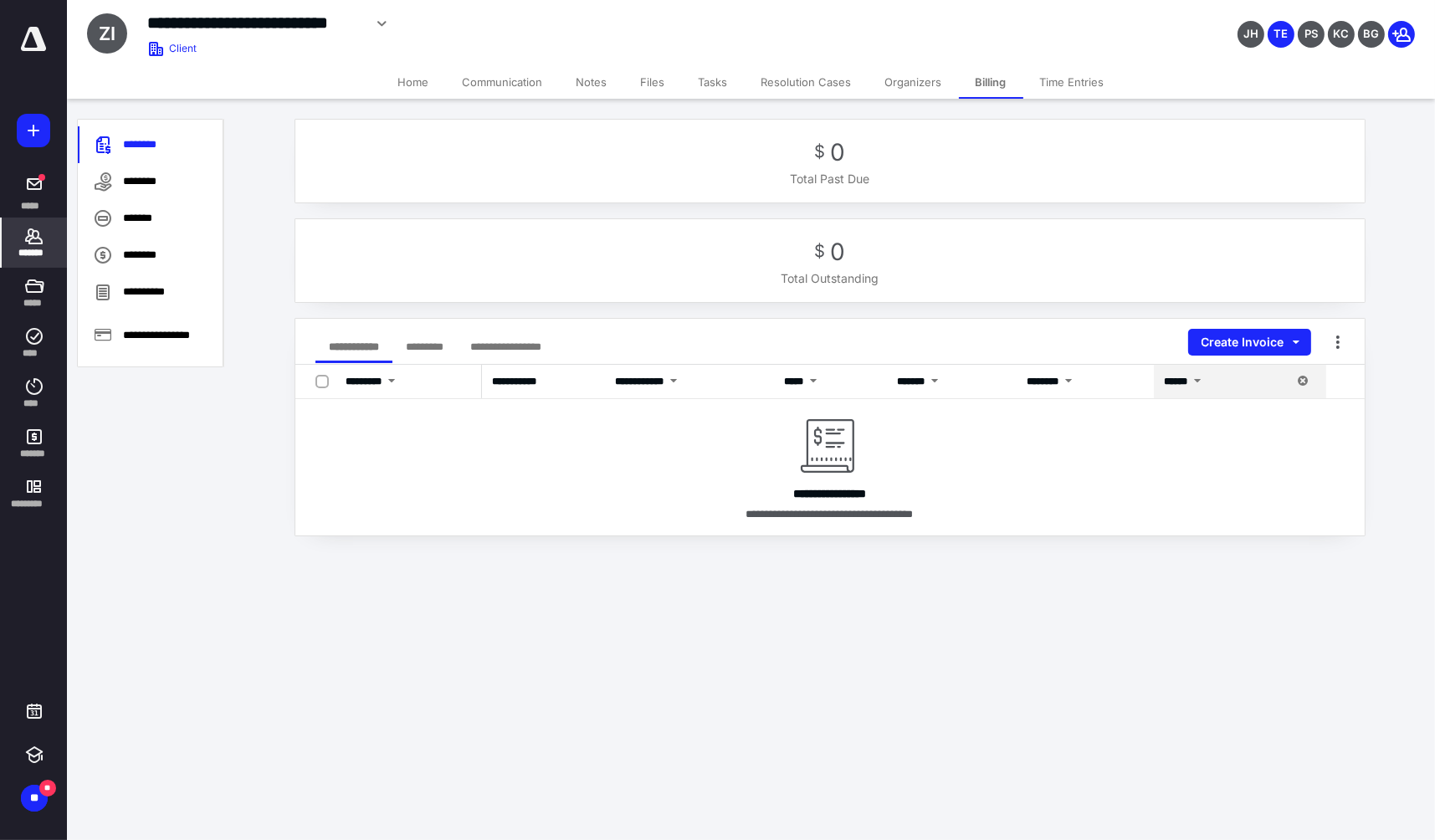 scroll, scrollTop: 0, scrollLeft: 0, axis: both 